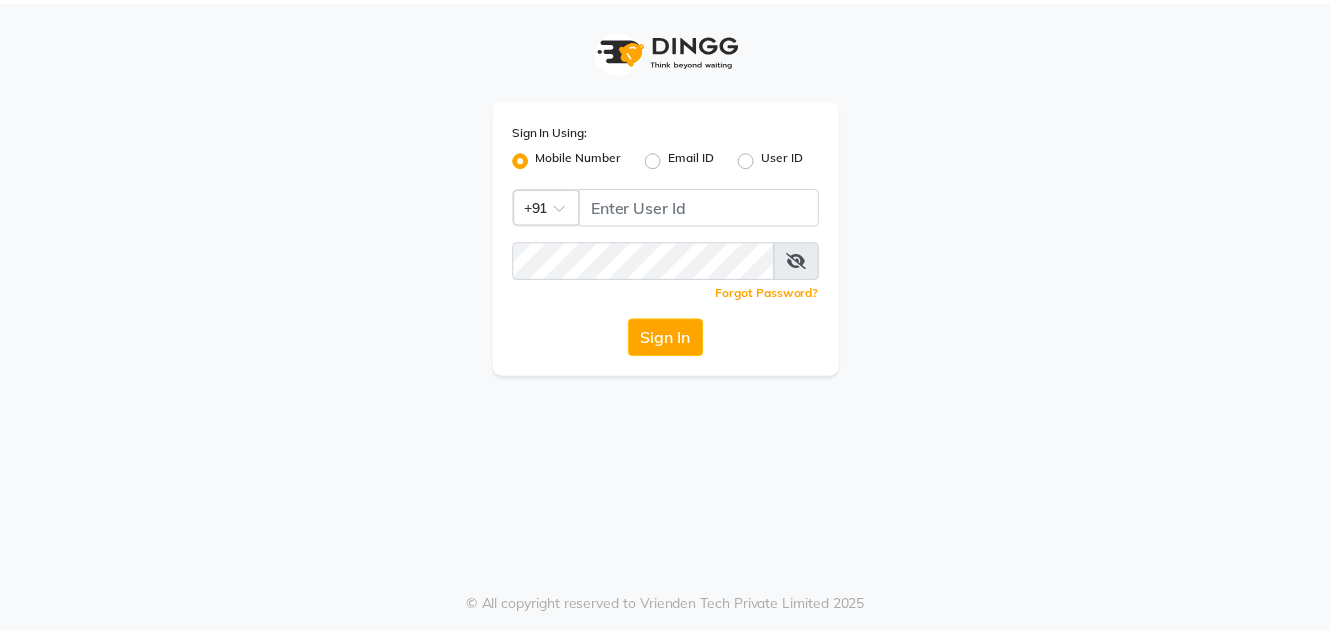 scroll, scrollTop: 0, scrollLeft: 0, axis: both 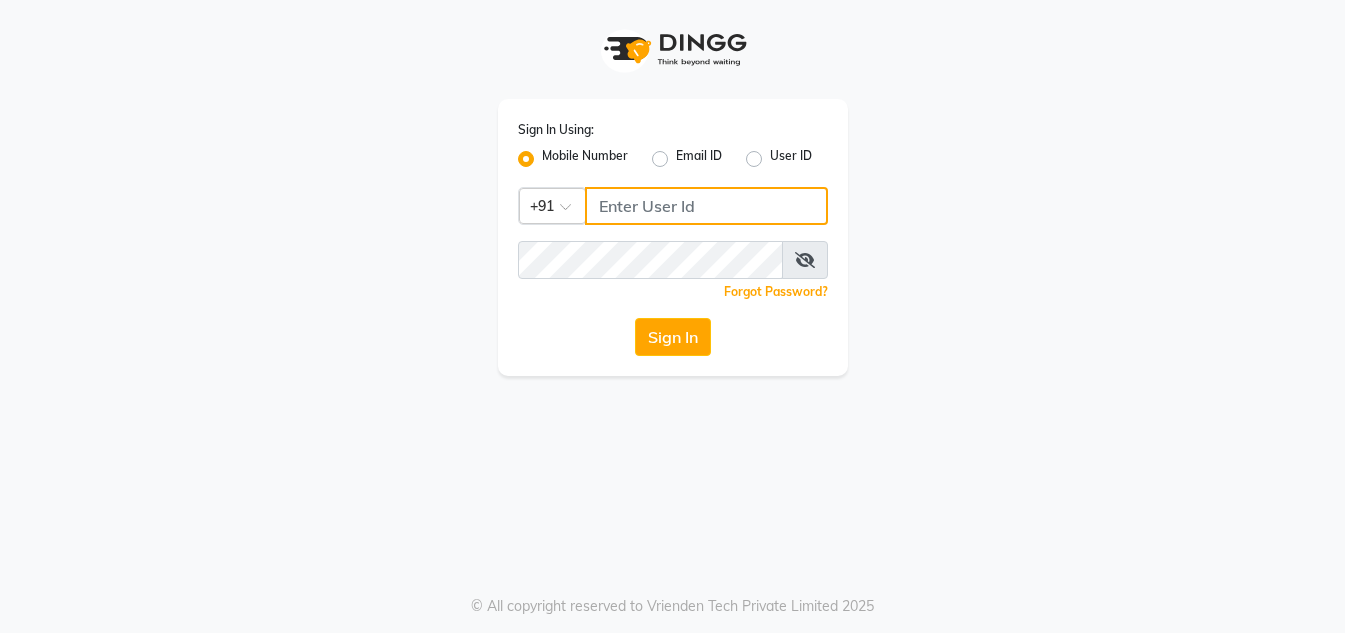 click 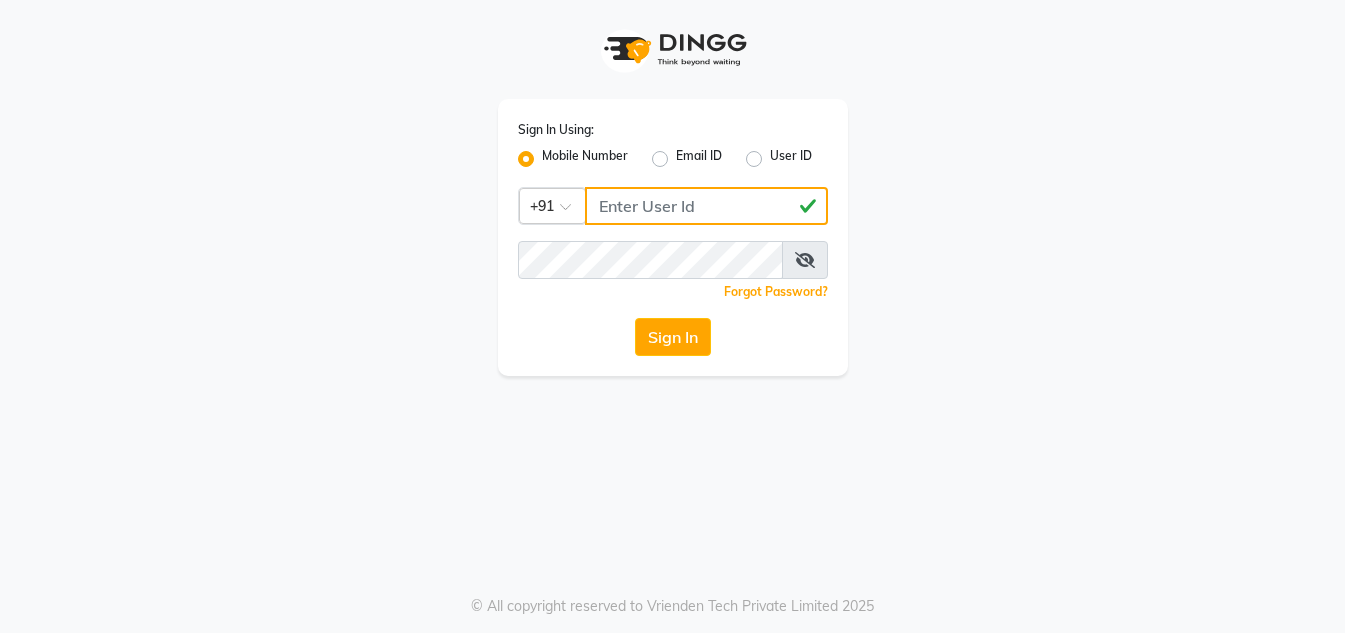 type on "[PHONE]" 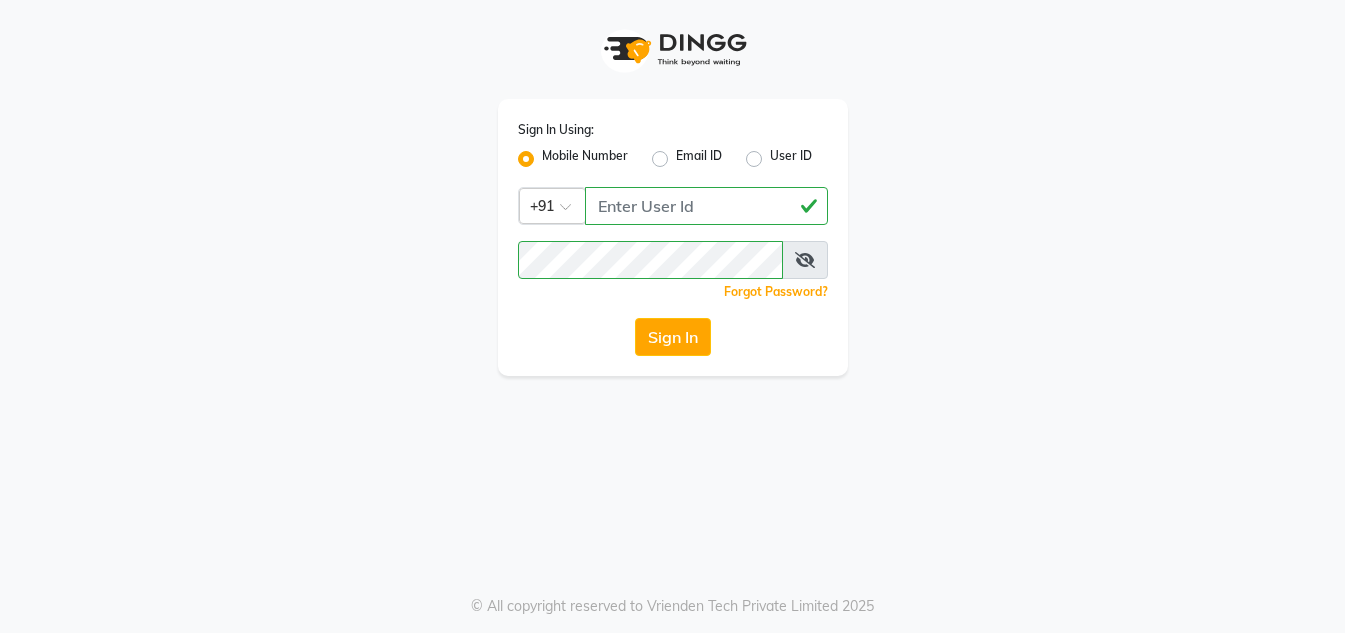 click on "Sign In" 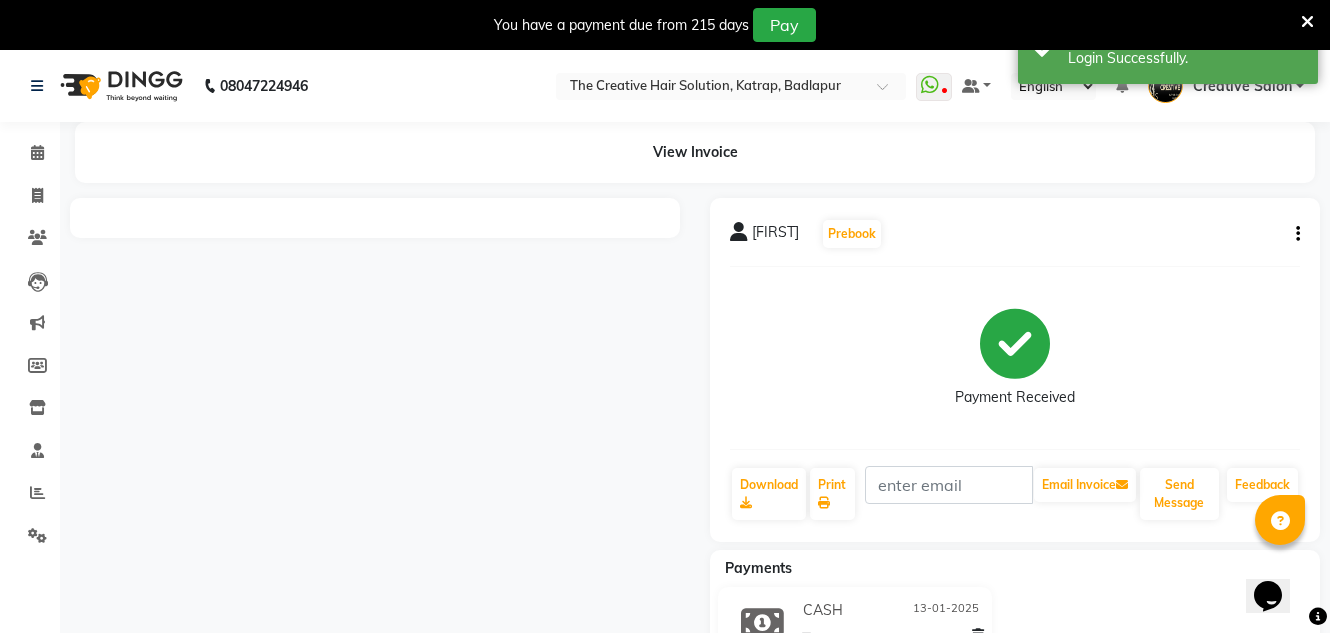 scroll, scrollTop: 0, scrollLeft: 0, axis: both 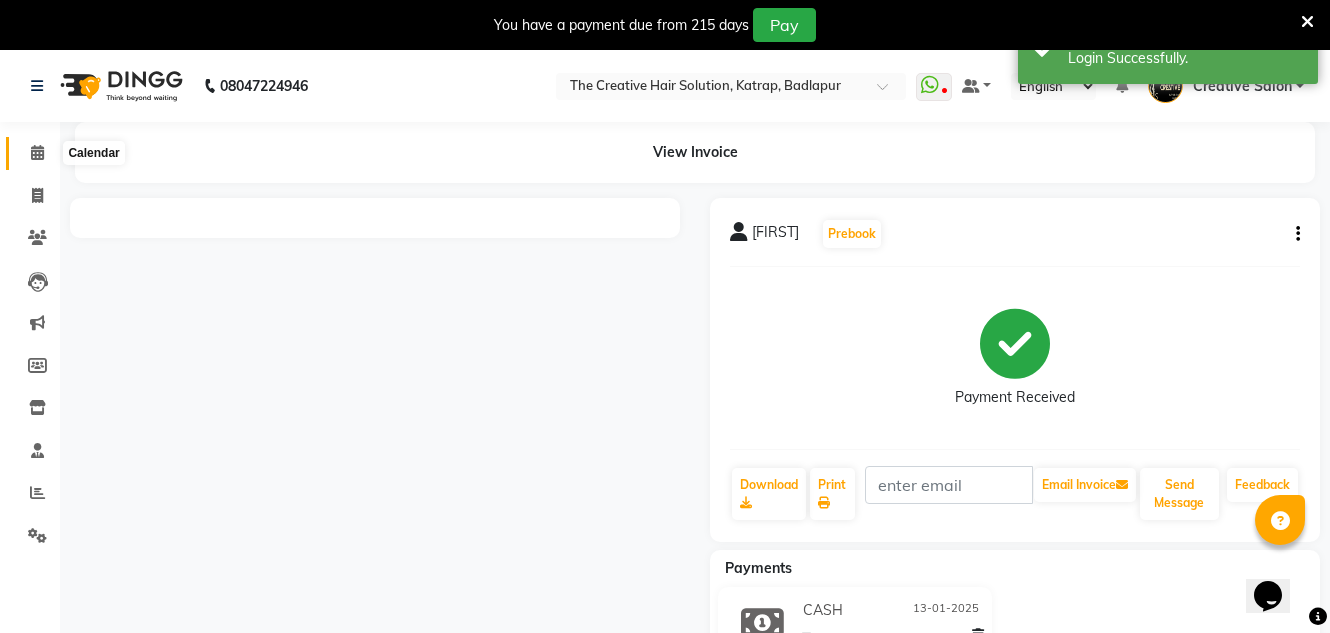 click 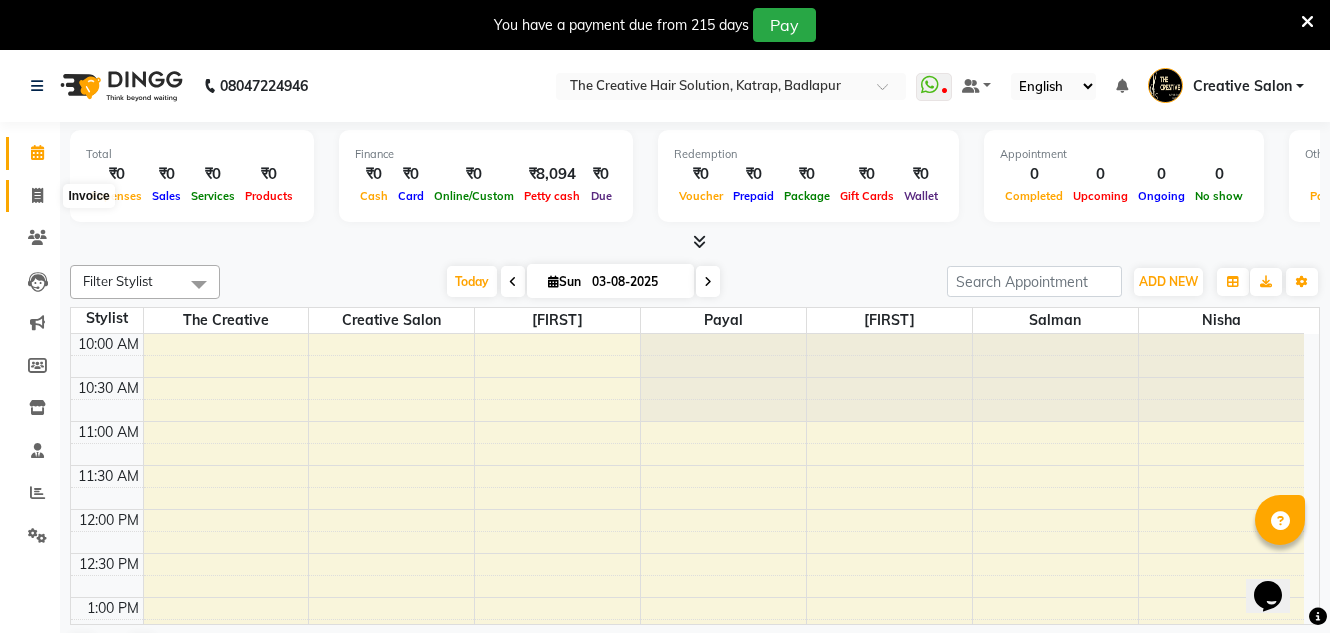 click 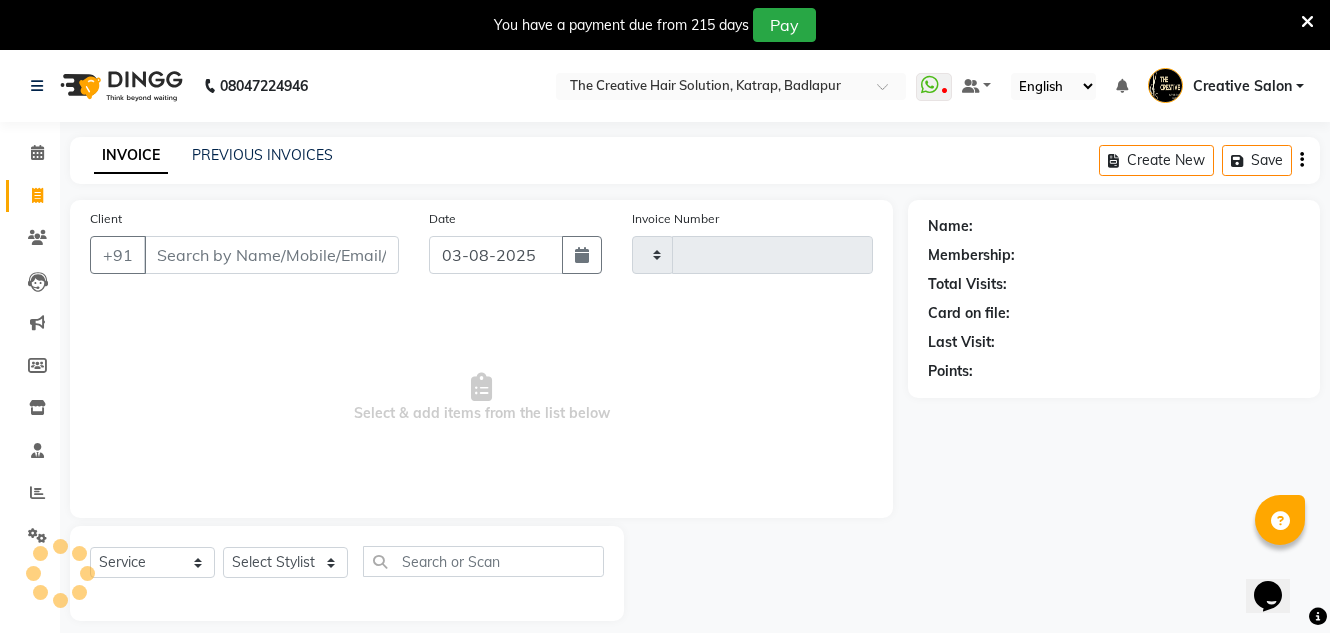 type on "1110" 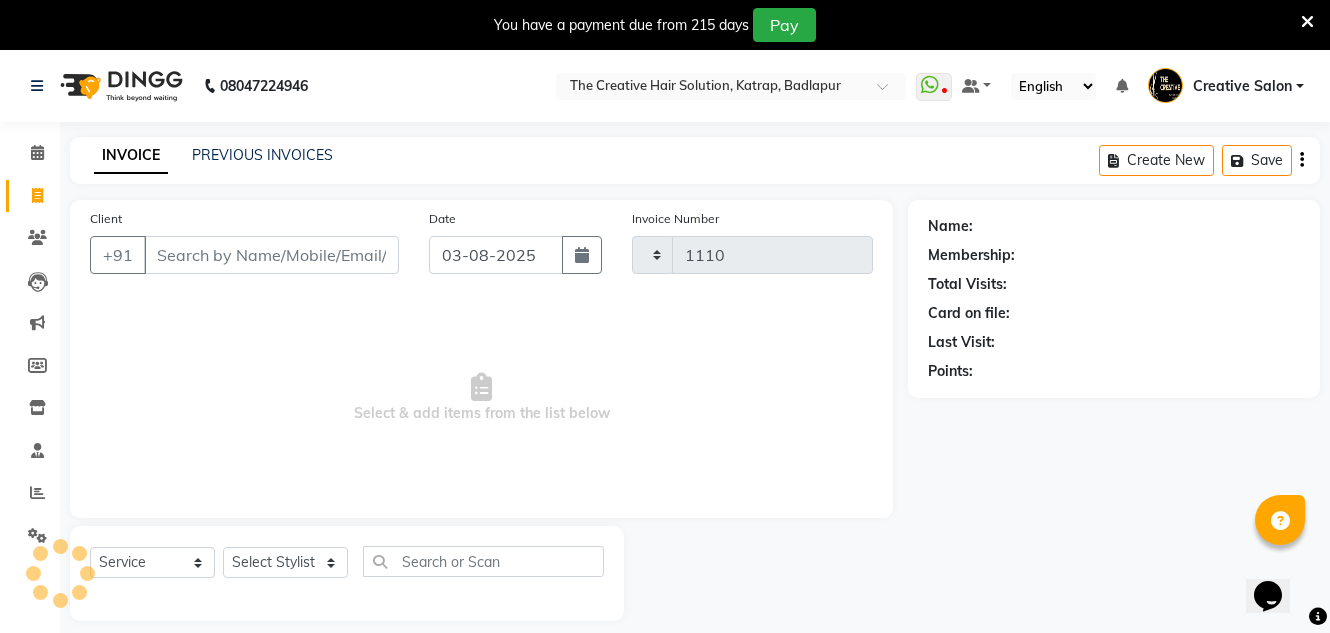 select on "527" 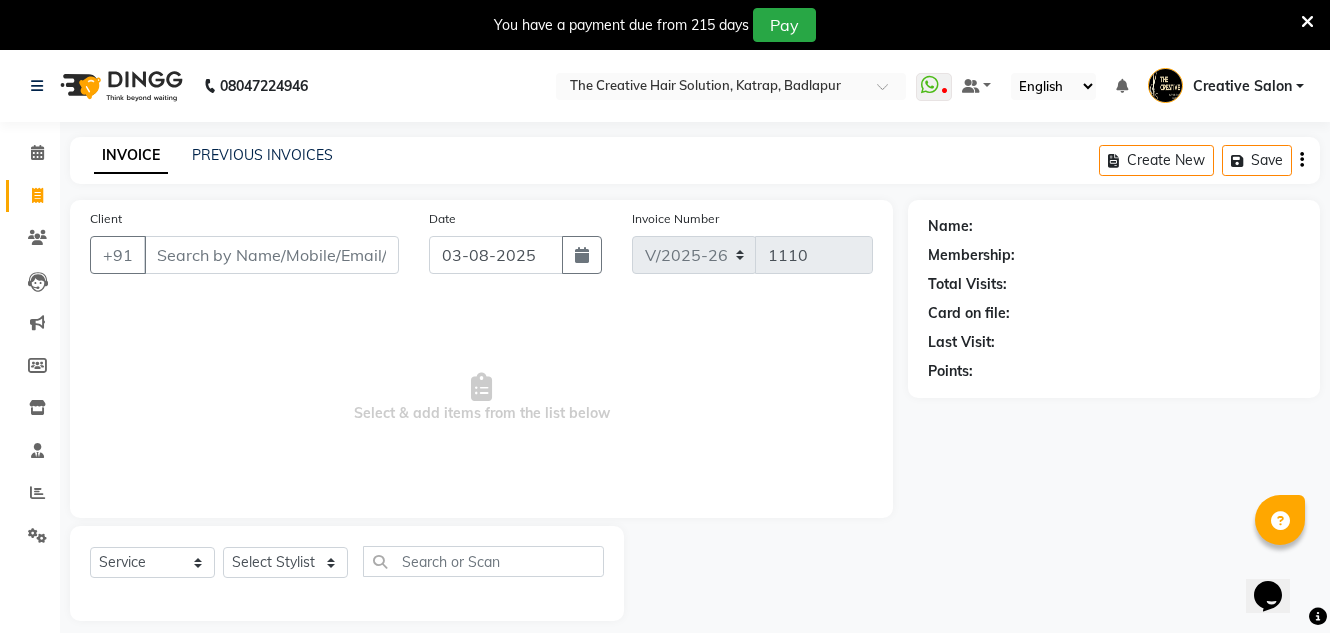 click on "Client" at bounding box center (271, 255) 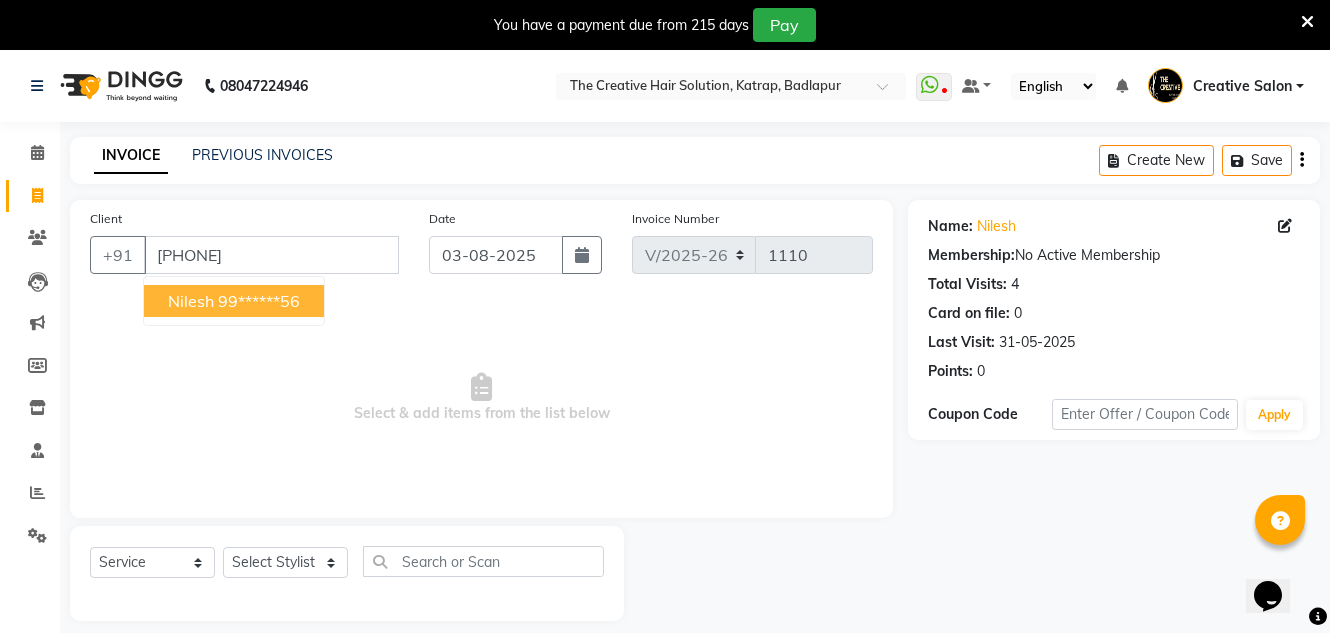 click on "[FIRST] [PHONE]" at bounding box center (234, 301) 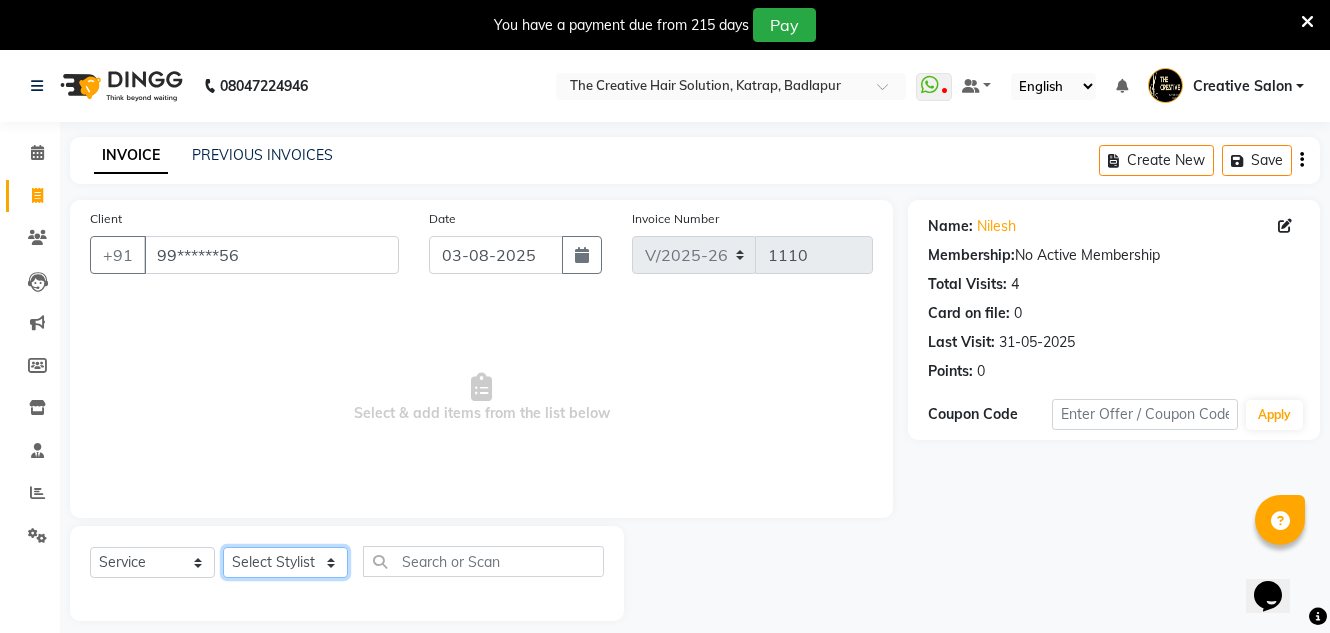 click on "Select Stylist Creative Salon [FIRST] [LAST] [FIRST] [LAST] the creative" 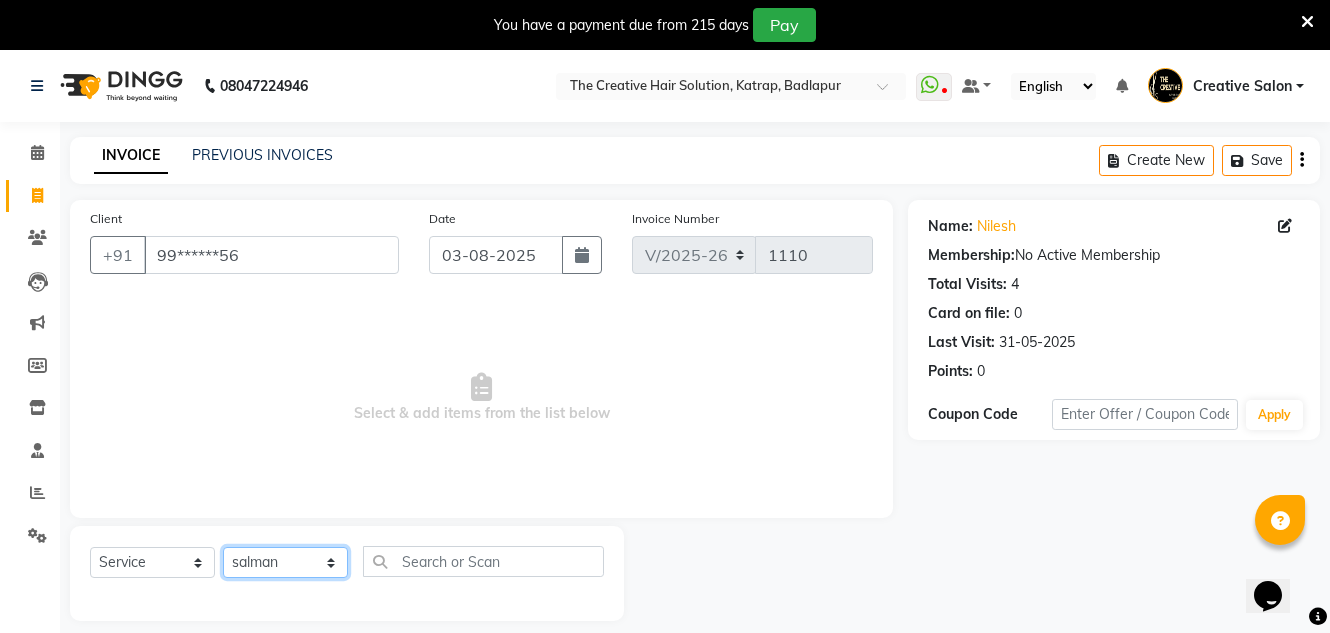 click on "Select Stylist Creative Salon [FIRST] [LAST] [FIRST] [LAST] the creative" 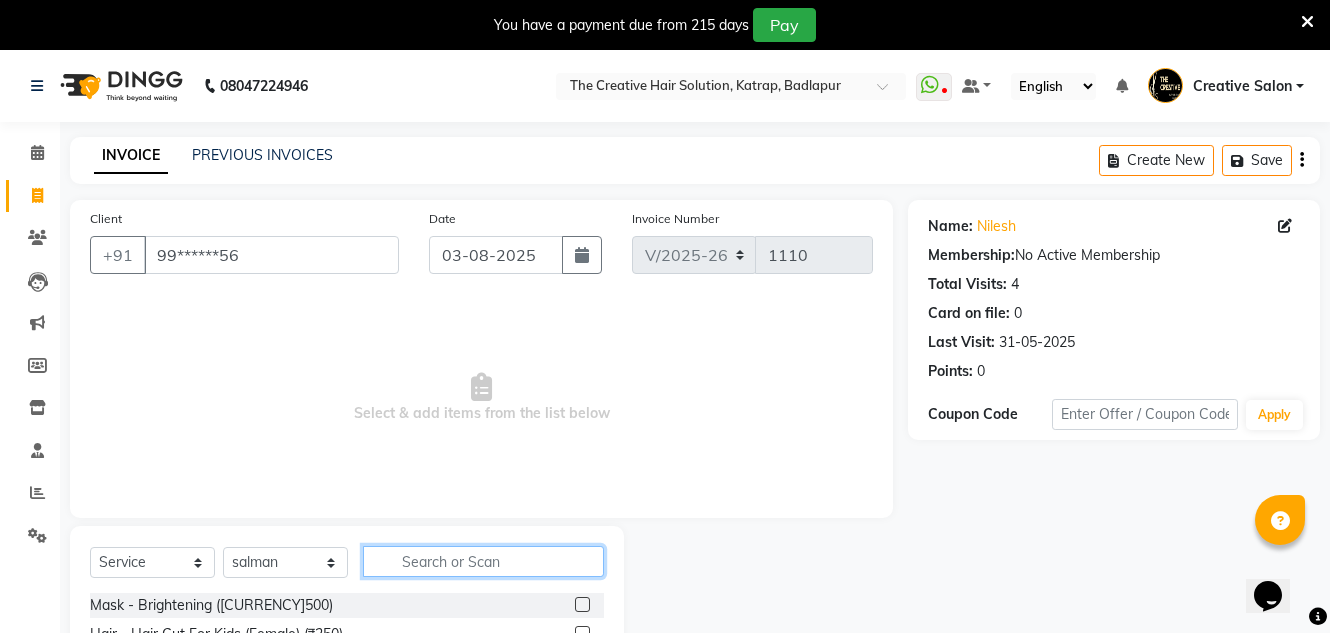 click 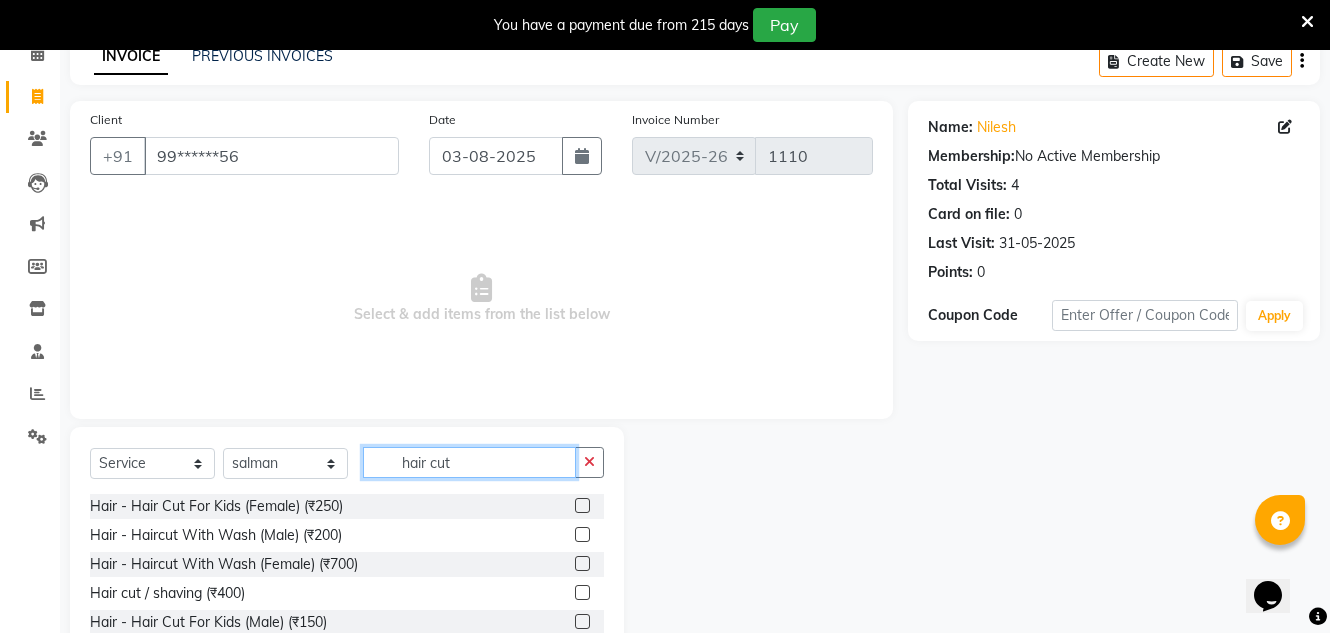 scroll, scrollTop: 192, scrollLeft: 0, axis: vertical 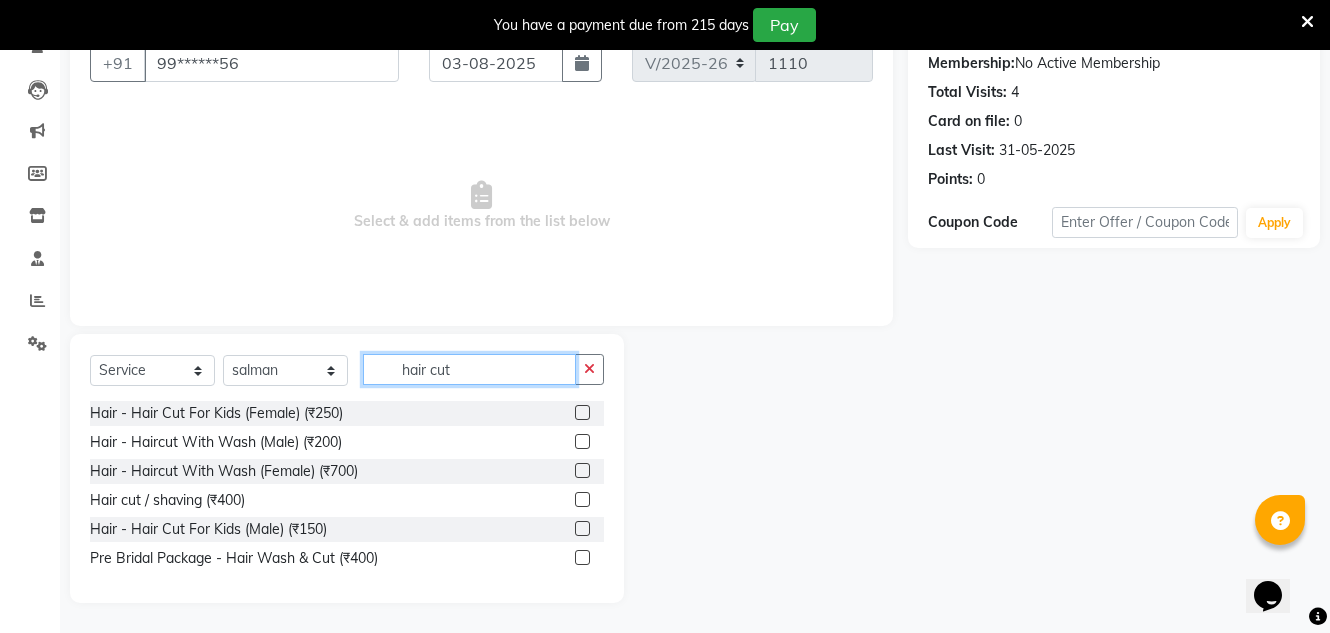 type on "hair cut" 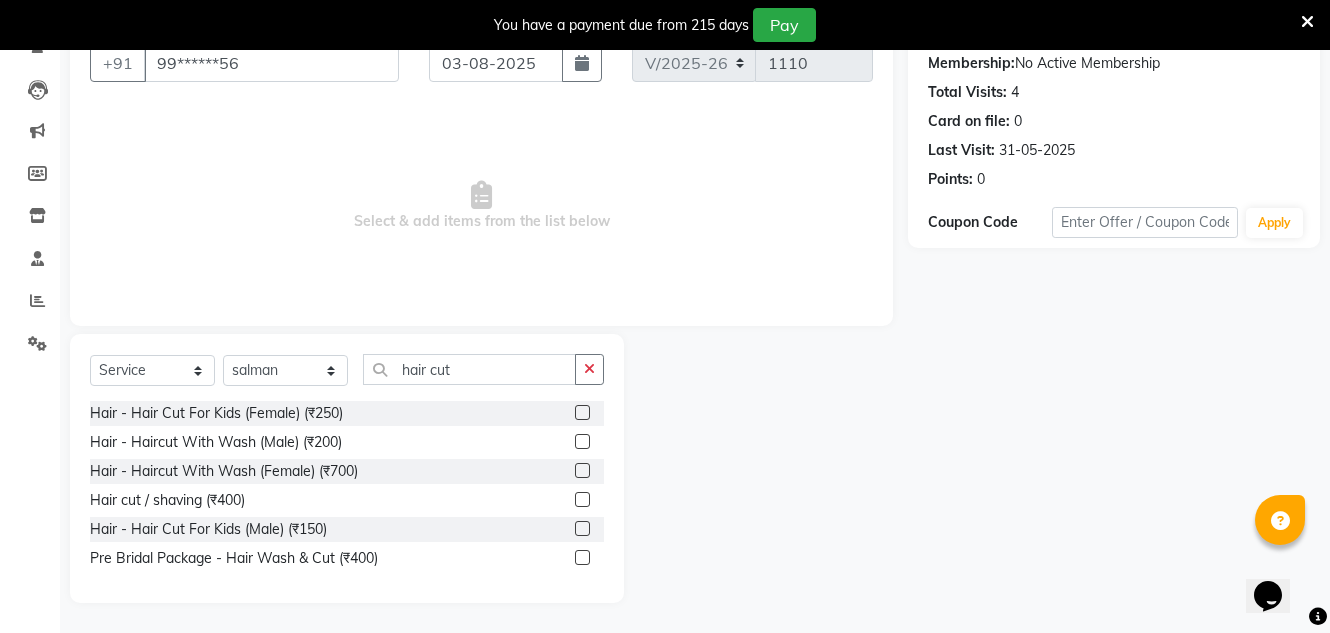 click 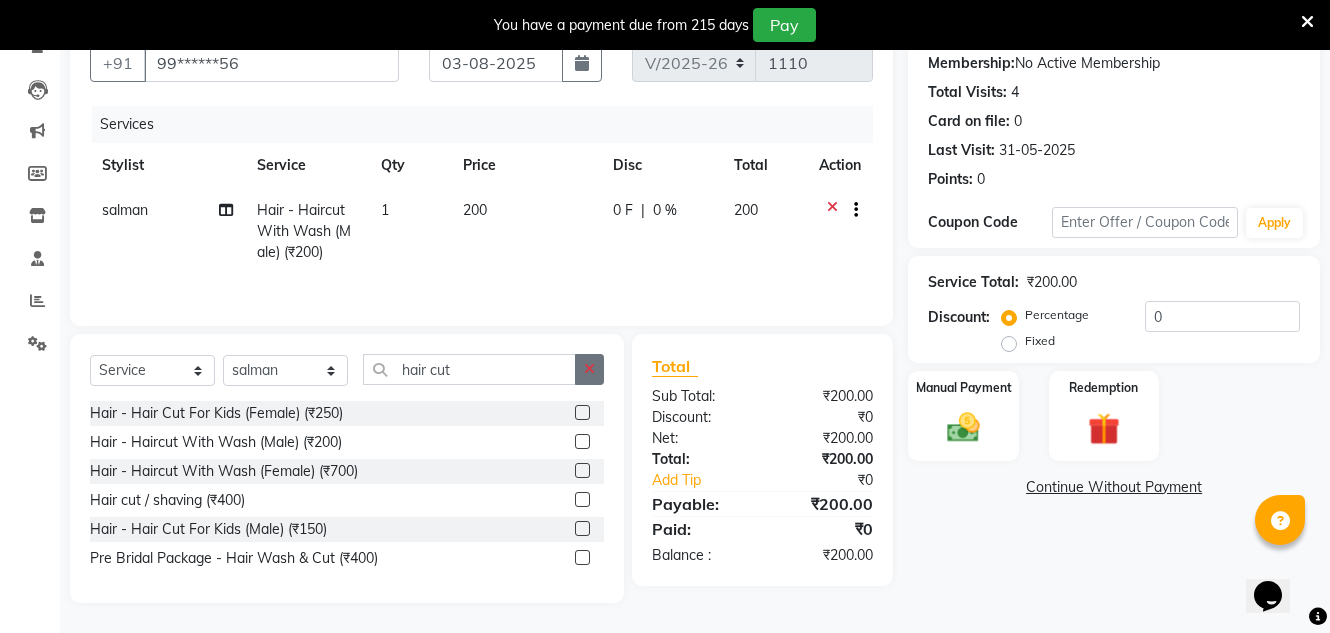 checkbox on "false" 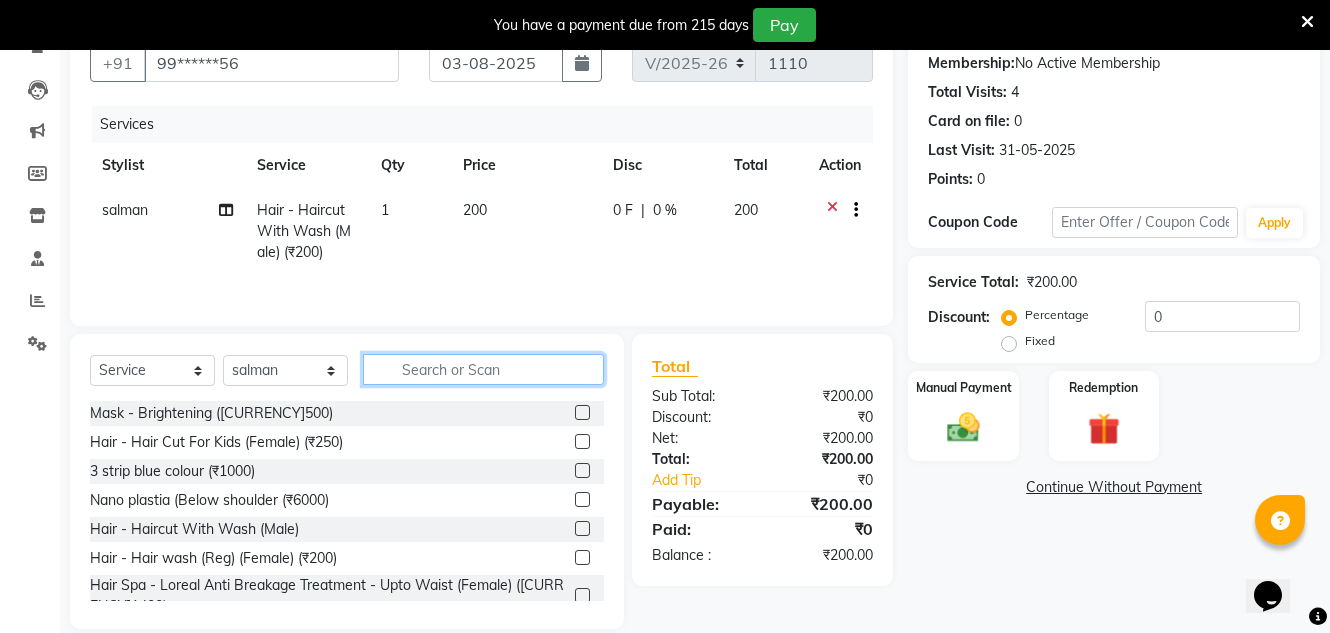 click 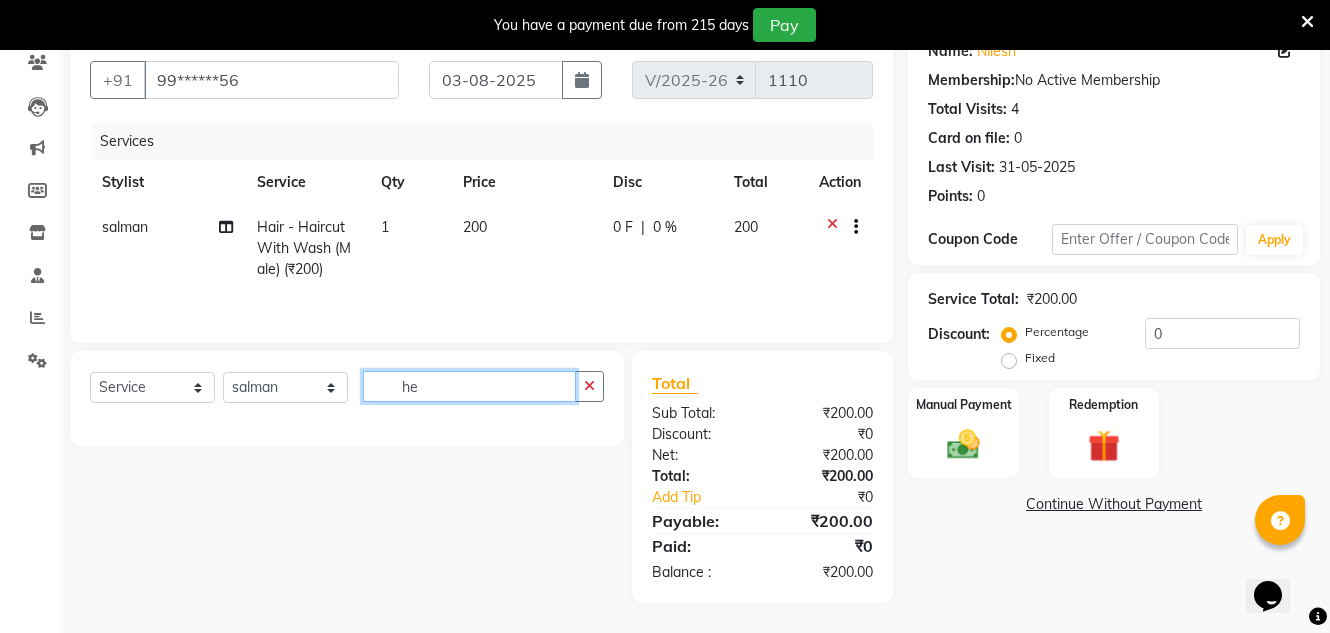 scroll, scrollTop: 192, scrollLeft: 0, axis: vertical 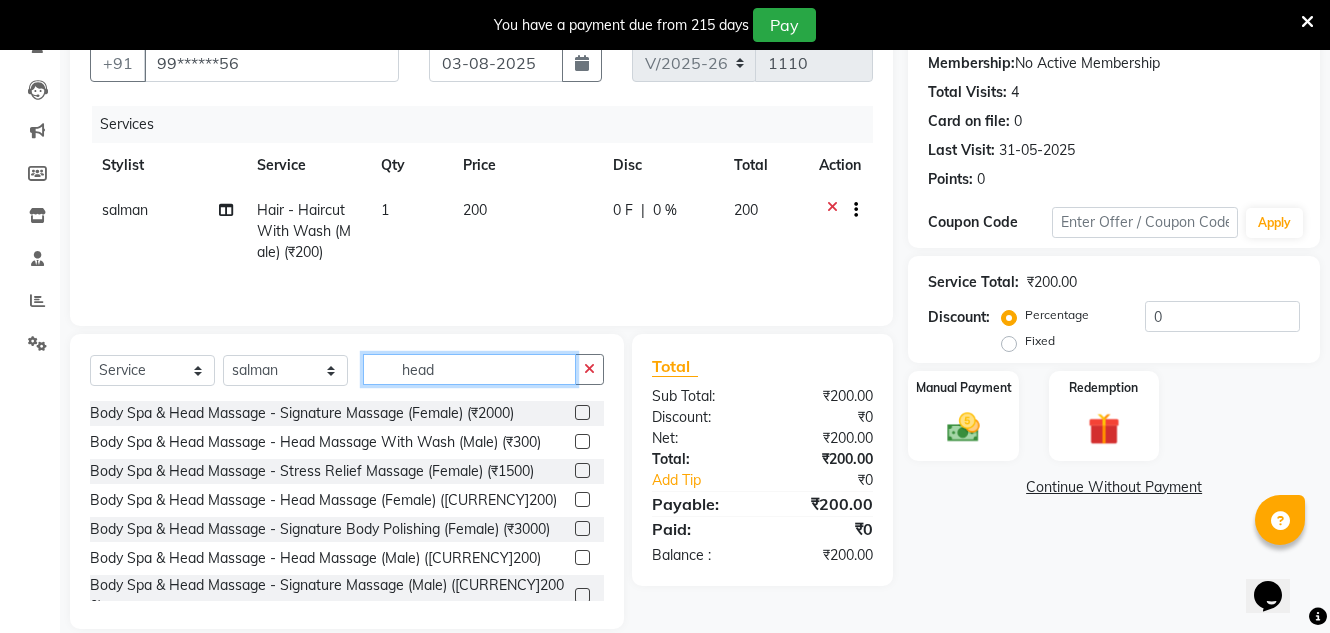 type on "head" 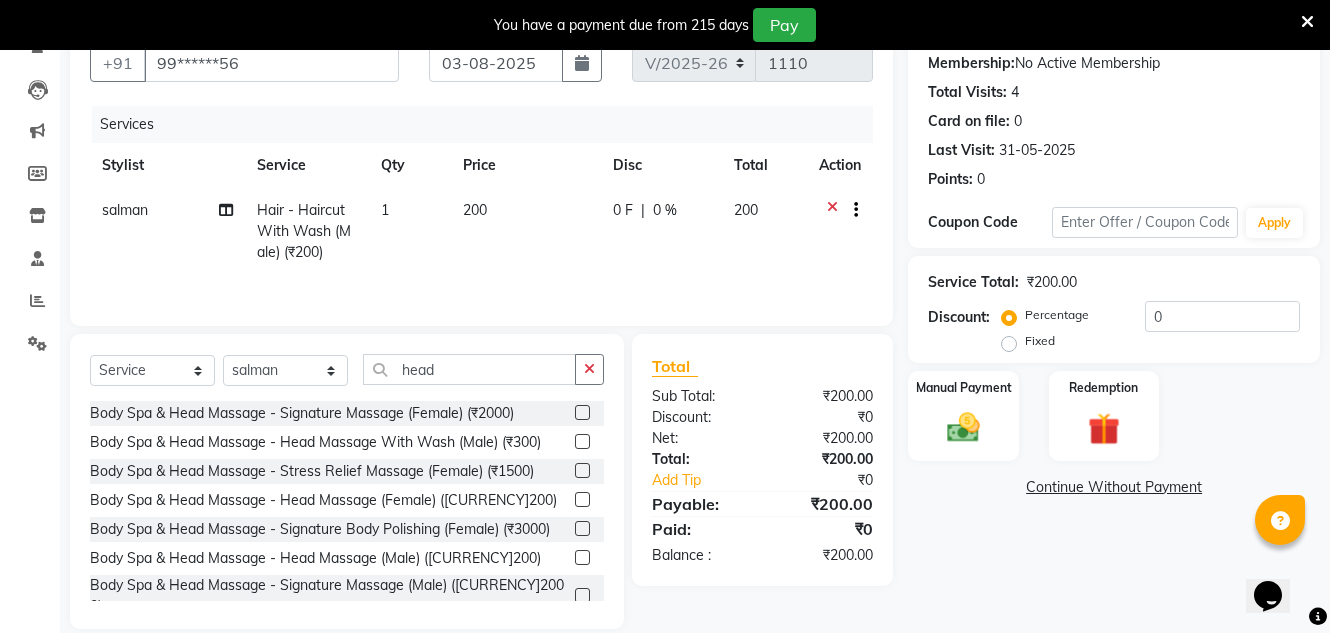 click on "Body Spa & Head Massage - Signature Massage (Female) ([CURRENCY]2000) Body Spa & Head Massage - Head Massage With Wash (Male) ([CURRENCY]300) Body Spa & Head Massage - Stress Relief Massage (Female) ([CURRENCY]1500) Body Spa & Head Massage - Head Massage (Female) ([CURRENCY]200) Body Spa & Head Massage - Signature Body Polishing (Female) ([CURRENCY]3000) Body Spa & Head Massage - Head Massage (Male) ([CURRENCY]200) Body Spa & Head Massage - Signature Massage (Male) ([CURRENCY]2000) Body Spa & Head Massage - Stress Relief Massage (Male) ([CURRENCY]1500) Body Spa & Head Massage - Body Oil Massage (Male) ([CURRENCY]800) Body Spa & Head Massage - Roller Massage (Female) ([CURRENCY]900) Body Spa & Head Massage - Body Oil Massage (Female) ([CURRENCY]800) Body Spa & Head Massage - Roller Massage (Male) ([CURRENCY]900) Body Spa & Head Massage - Signature Body Polishing (Male) ([CURRENCY]3000) forehead ([CURRENCY]20) Body Spa & Head Massage - Head Massage With Wash (Female) ([CURRENCY]400)" 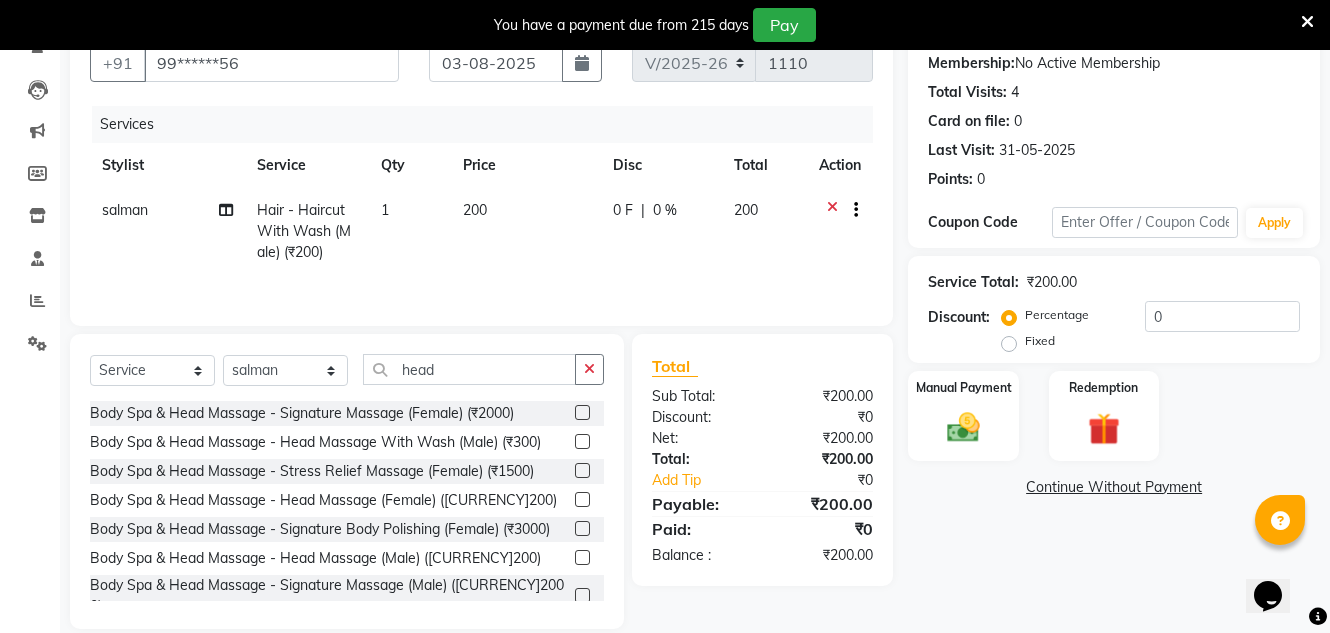 drag, startPoint x: 570, startPoint y: 441, endPoint x: 546, endPoint y: 408, distance: 40.804413 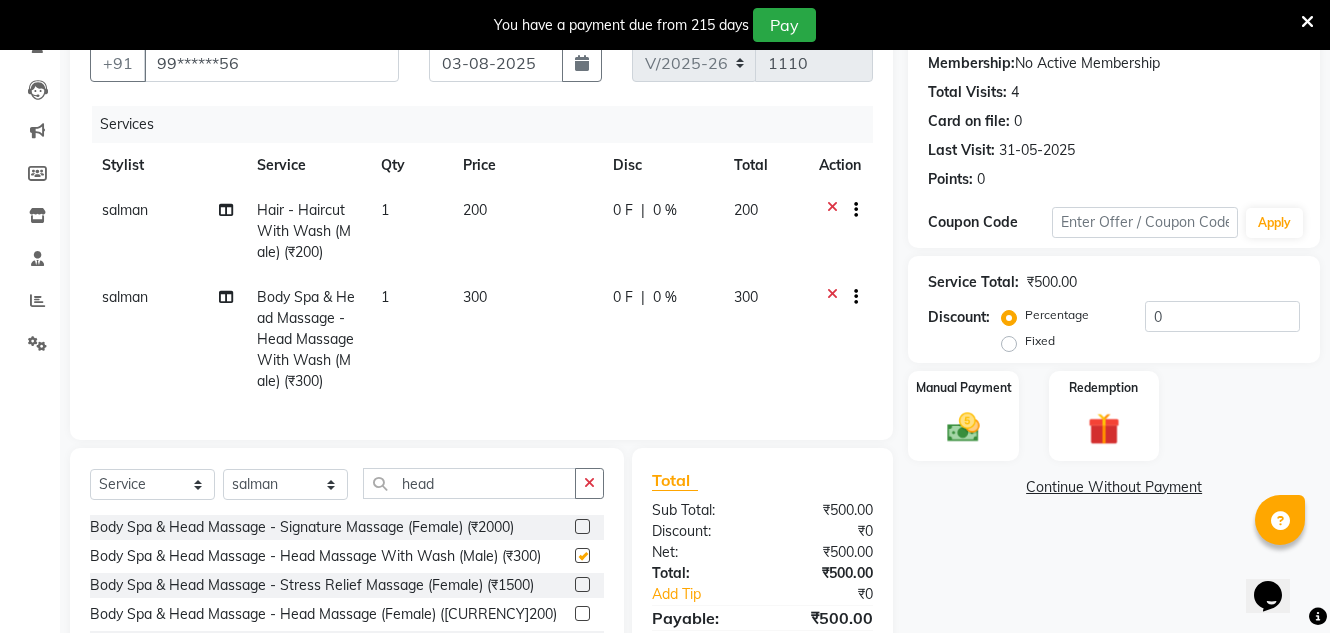 checkbox on "false" 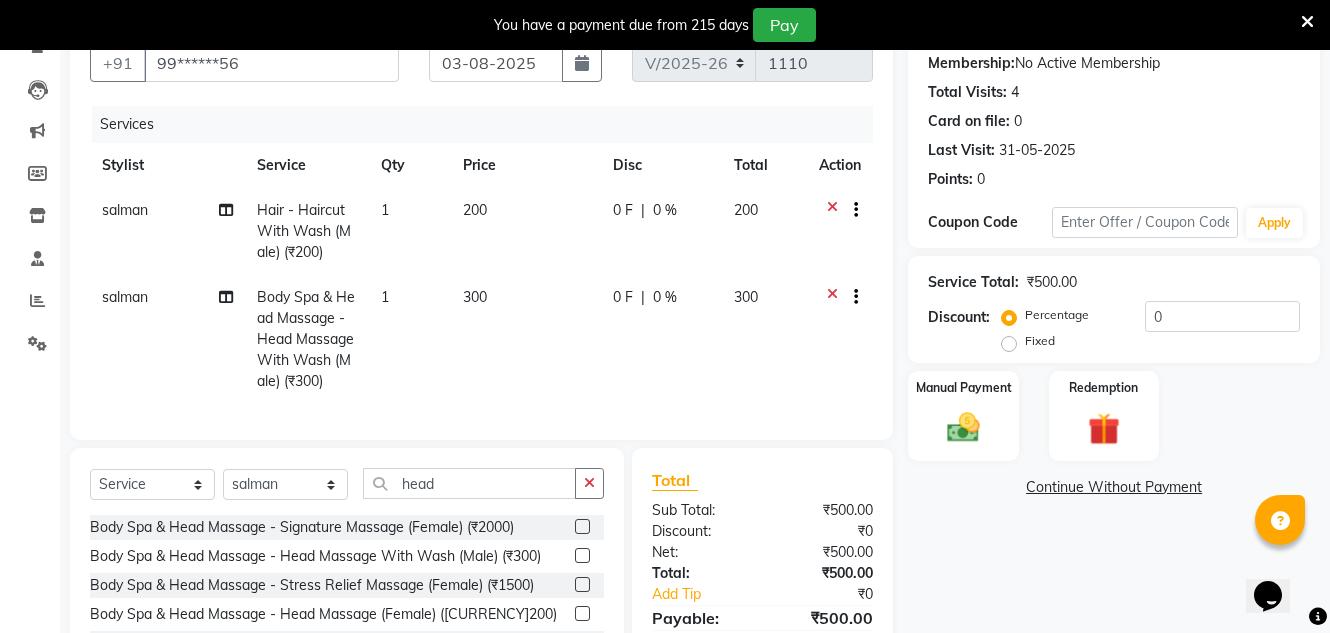 click on "300" 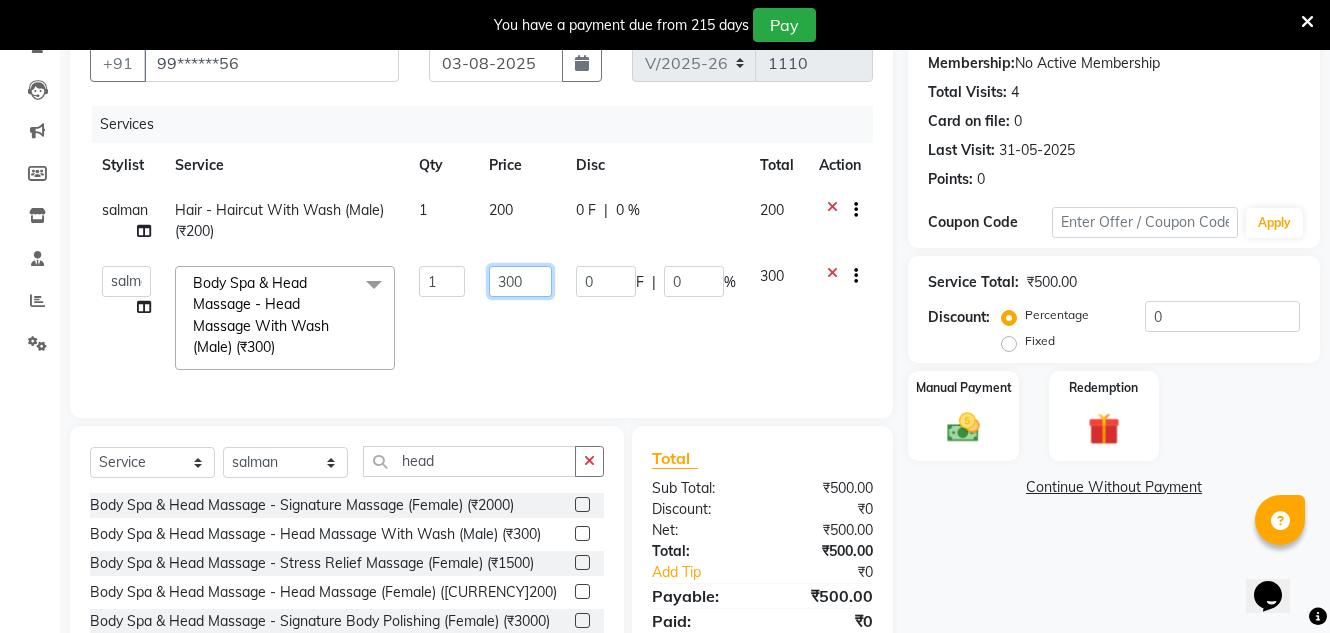 click on "300" 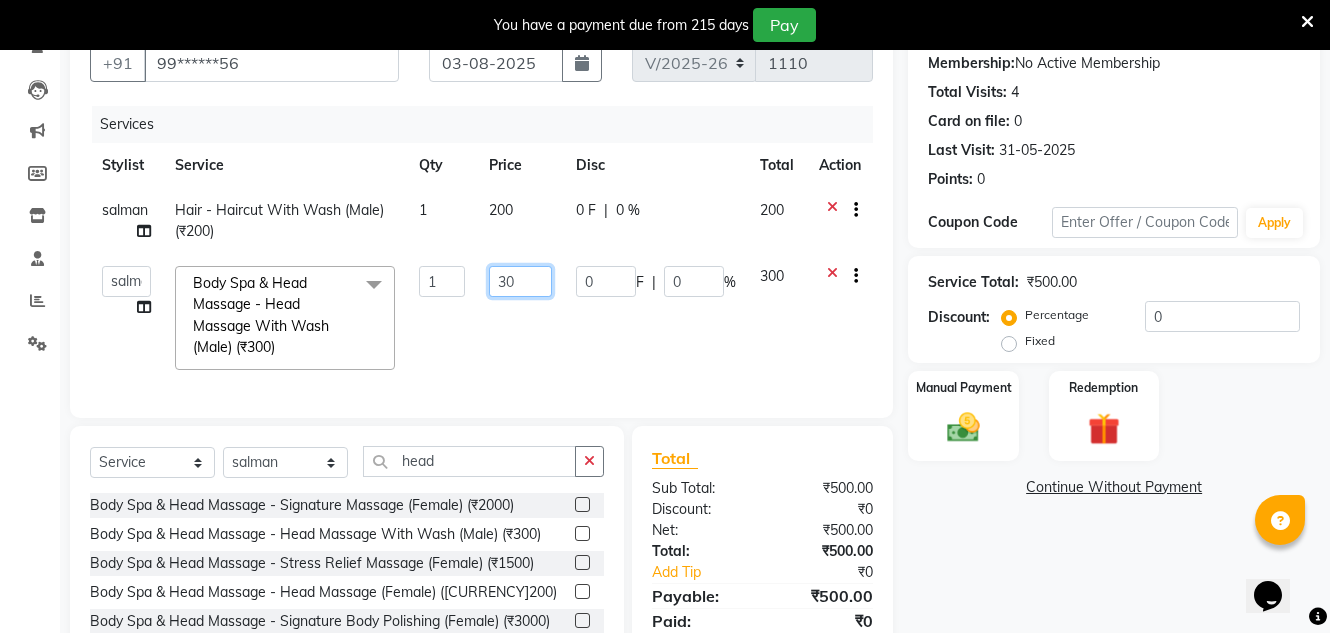 type on "350" 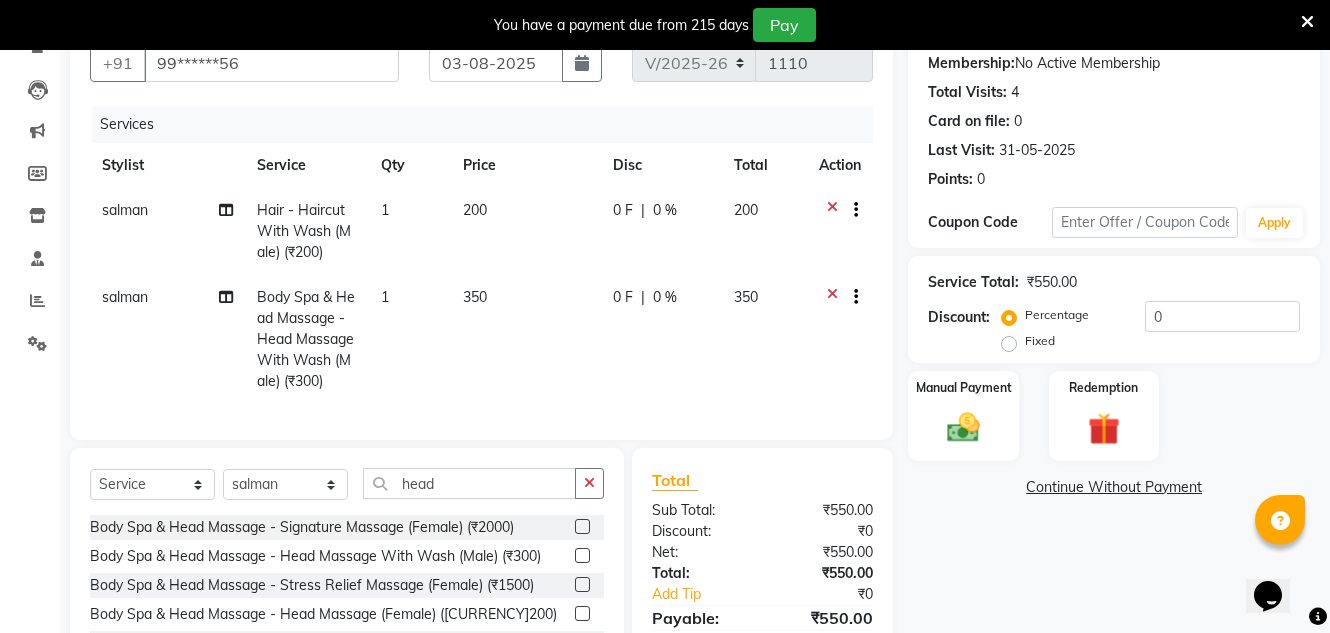 click on "0 F | 0 %" 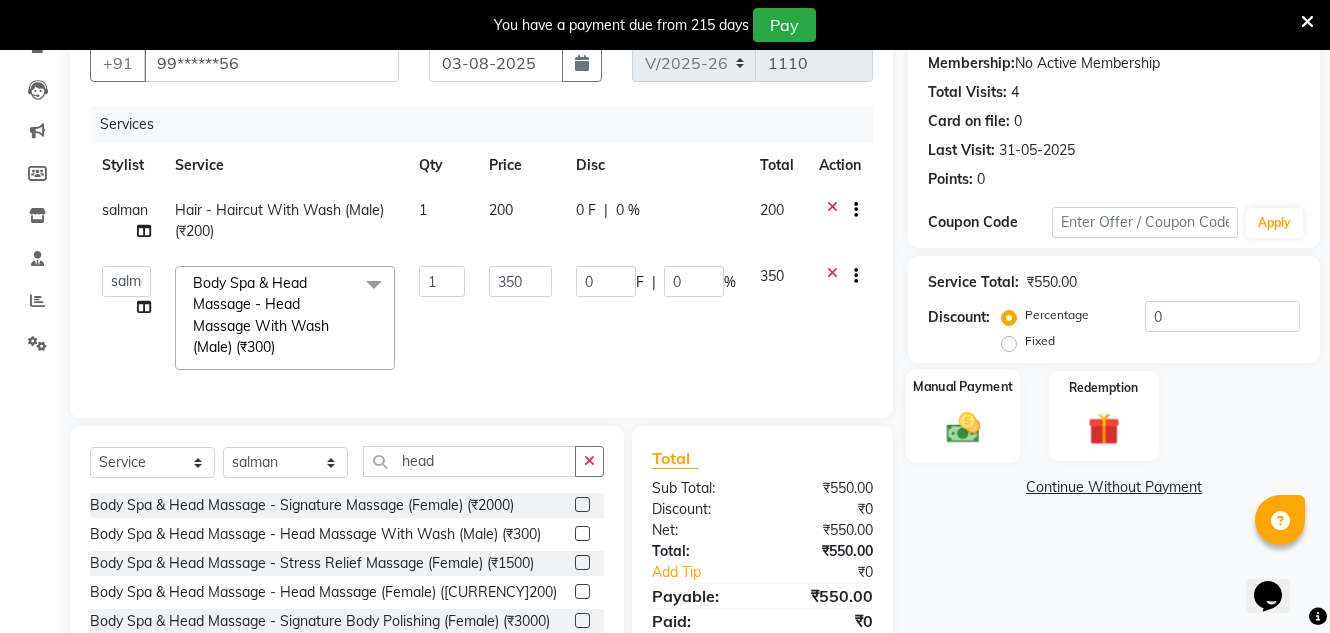 click 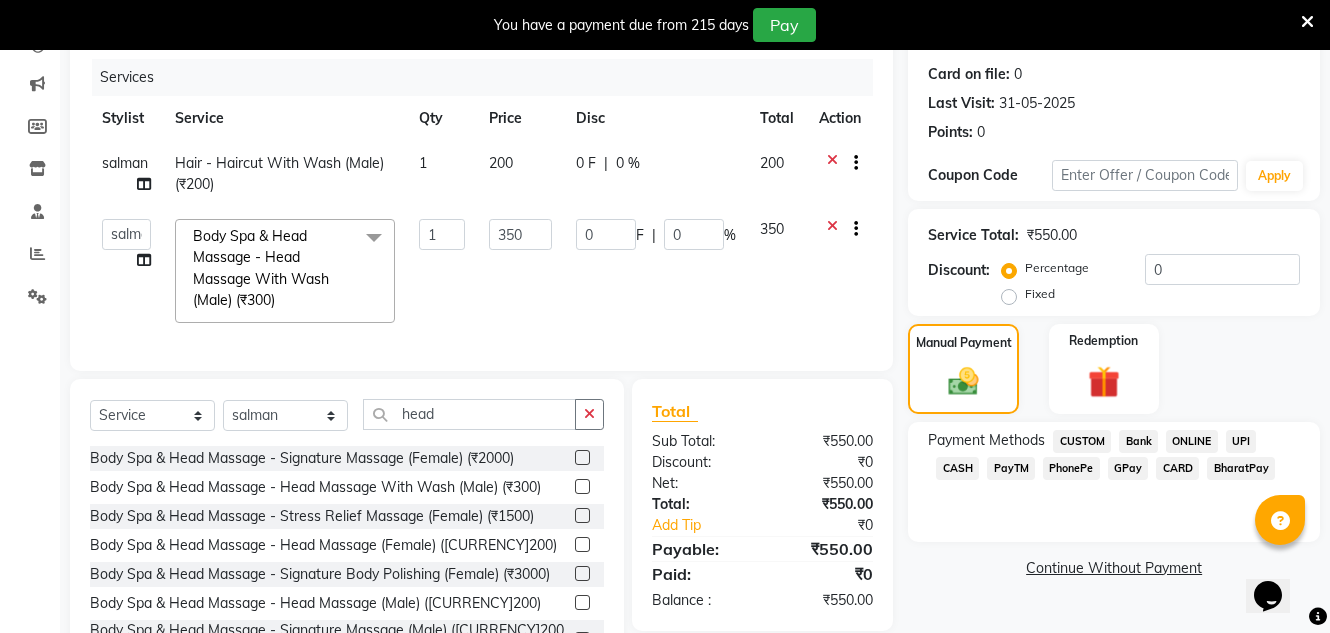 scroll, scrollTop: 325, scrollLeft: 0, axis: vertical 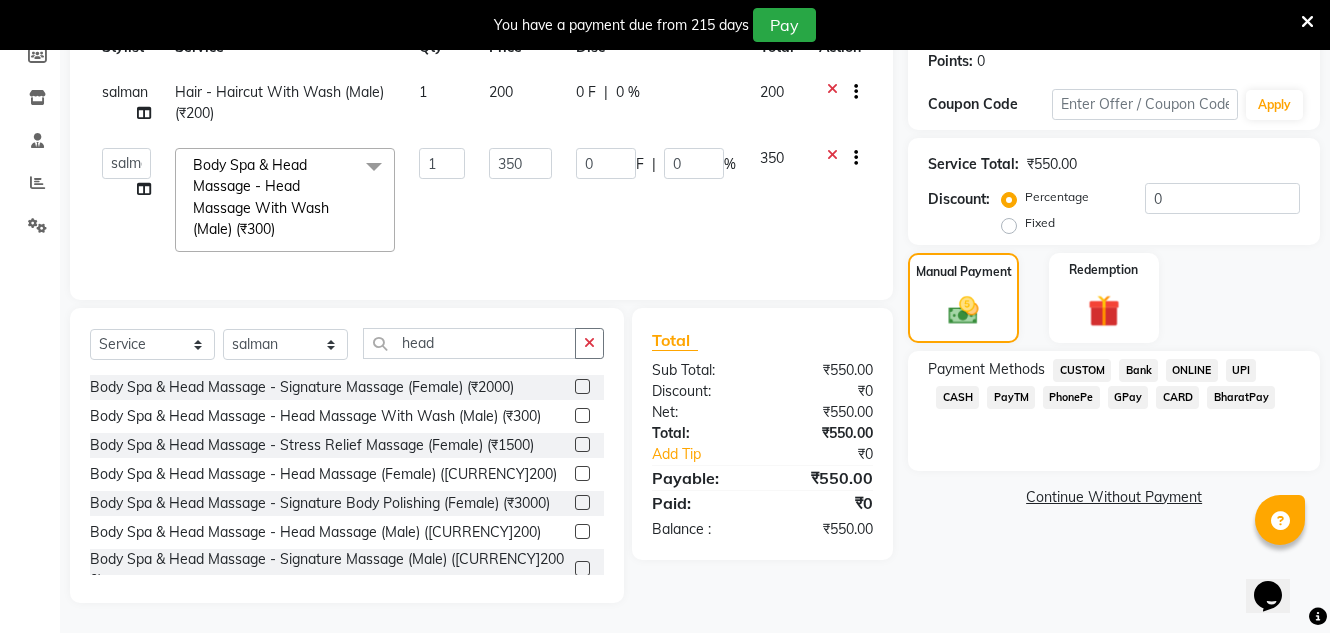 click on "GPay" 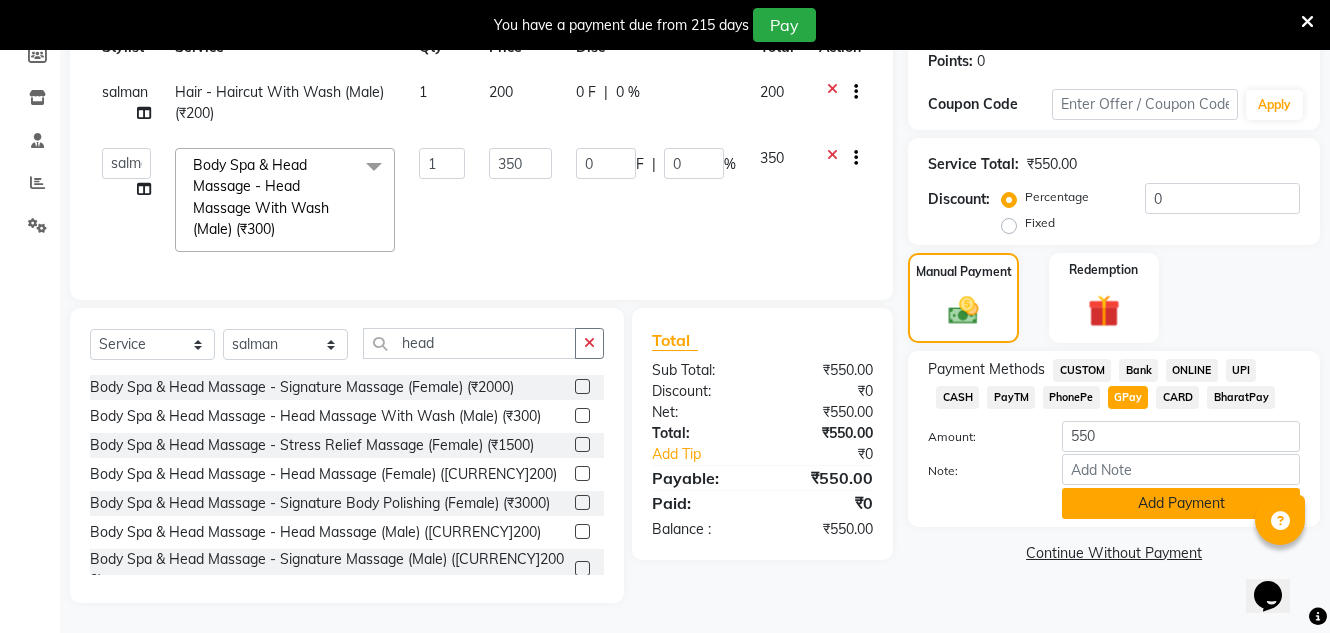 click on "Add Payment" 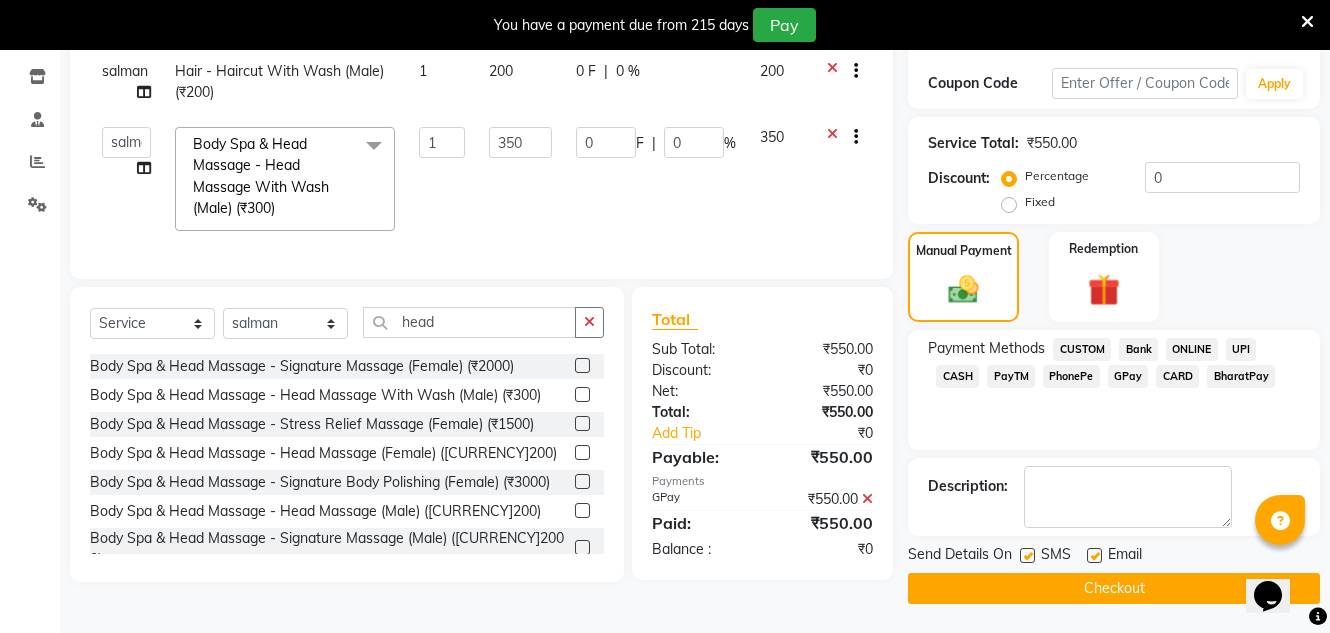 scroll, scrollTop: 332, scrollLeft: 0, axis: vertical 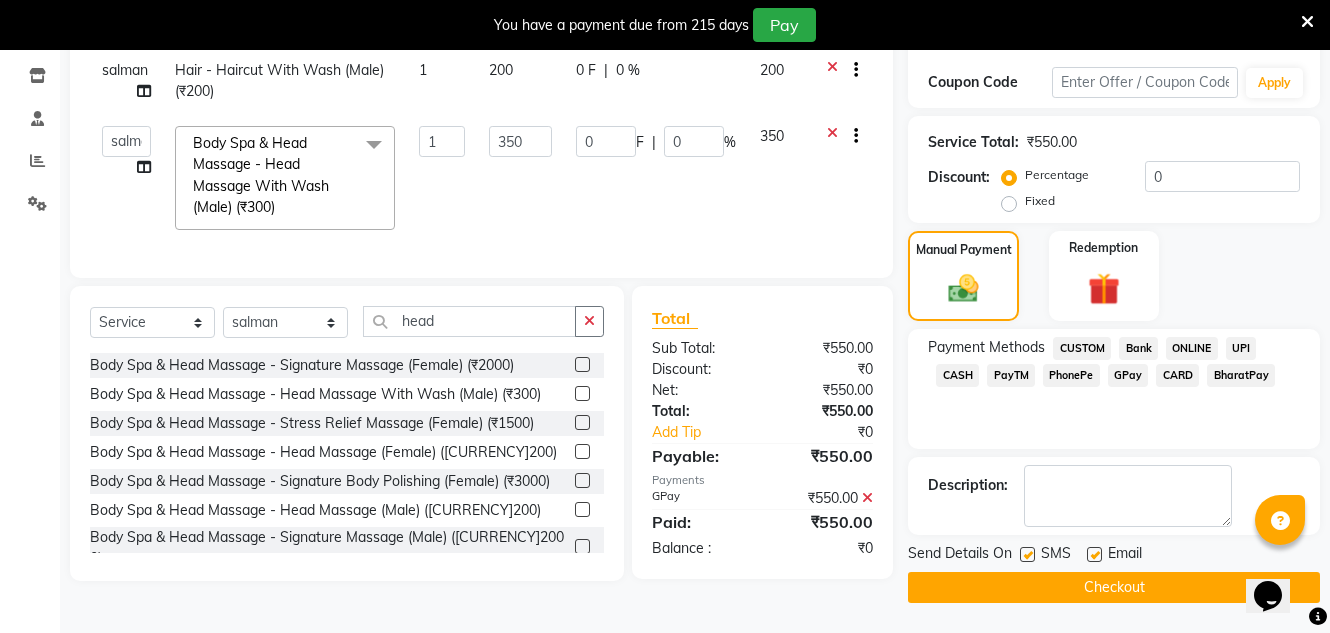 click 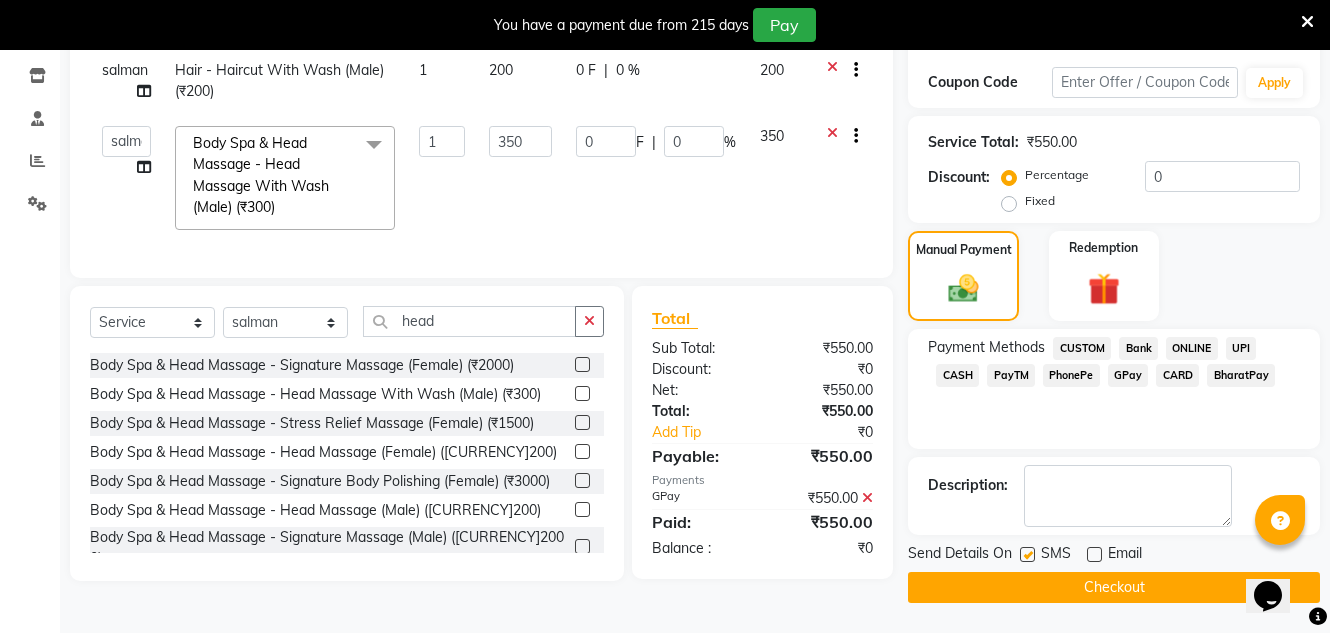 click on "Checkout" 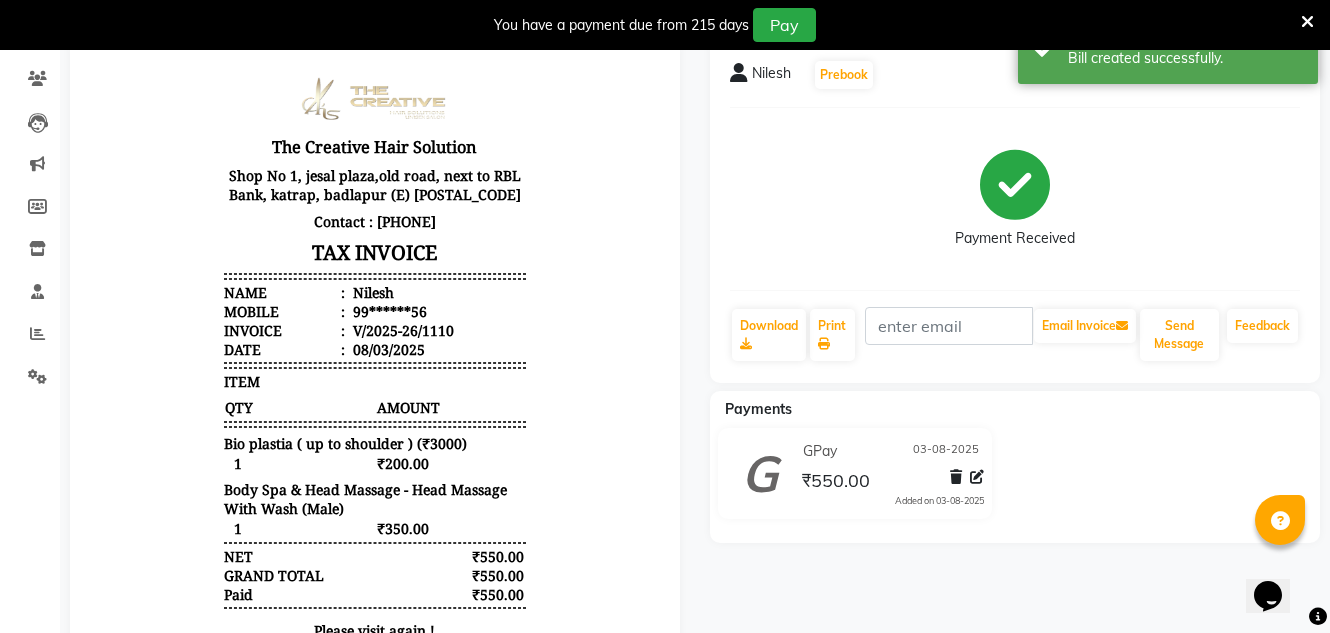 scroll, scrollTop: 0, scrollLeft: 0, axis: both 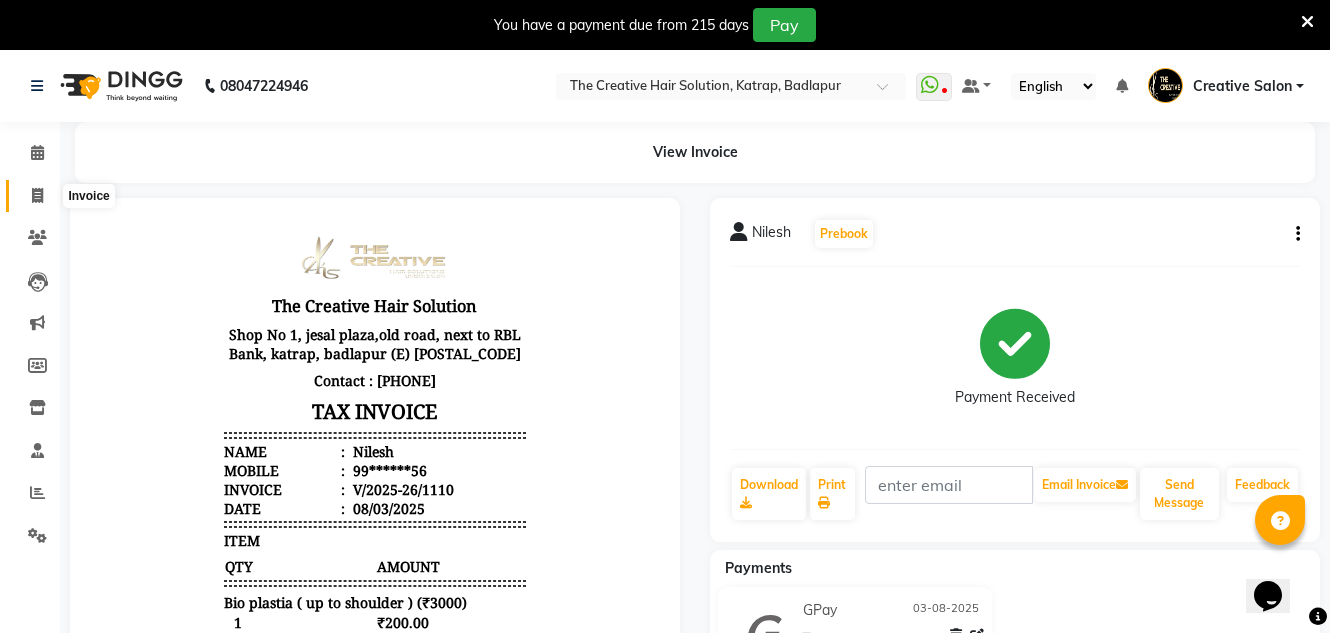 drag, startPoint x: 38, startPoint y: 197, endPoint x: 43, endPoint y: 188, distance: 10.29563 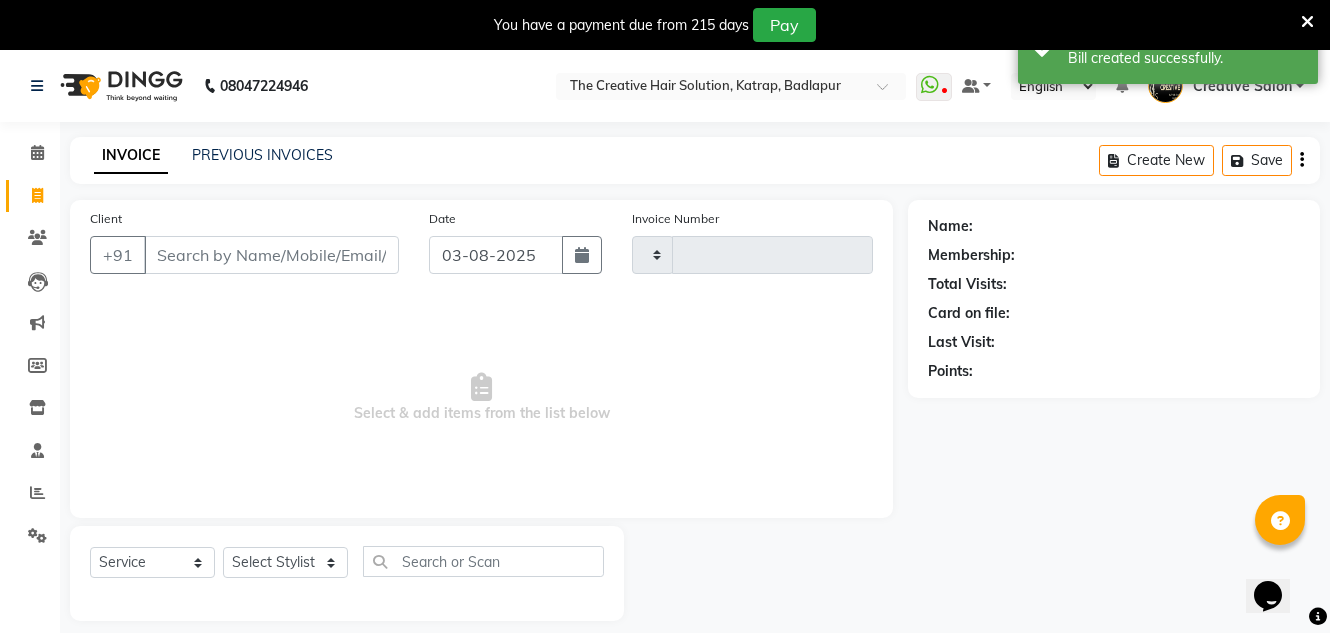 scroll, scrollTop: 50, scrollLeft: 0, axis: vertical 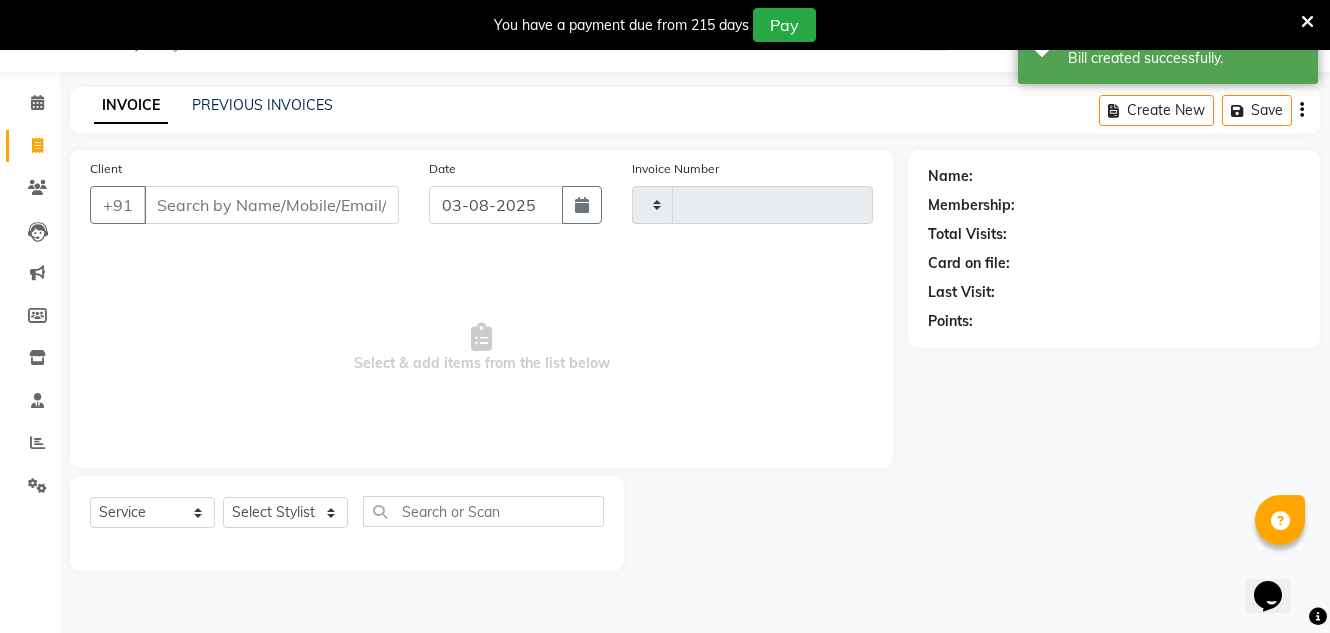 type on "1111" 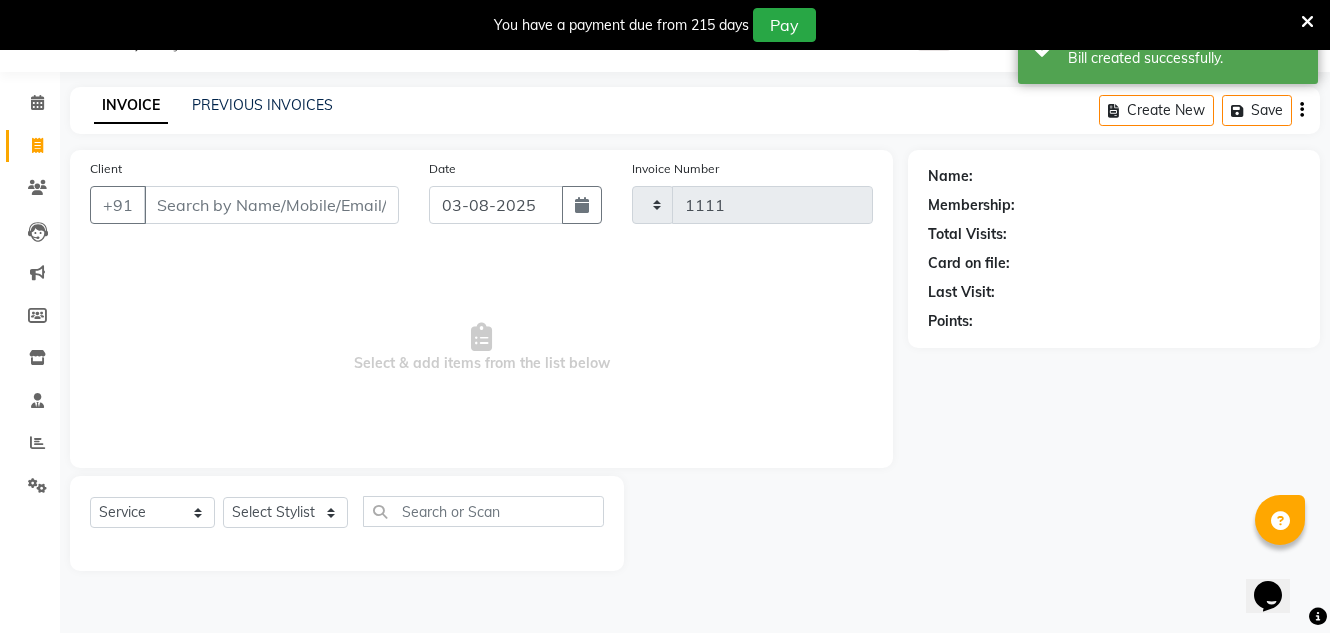 select on "527" 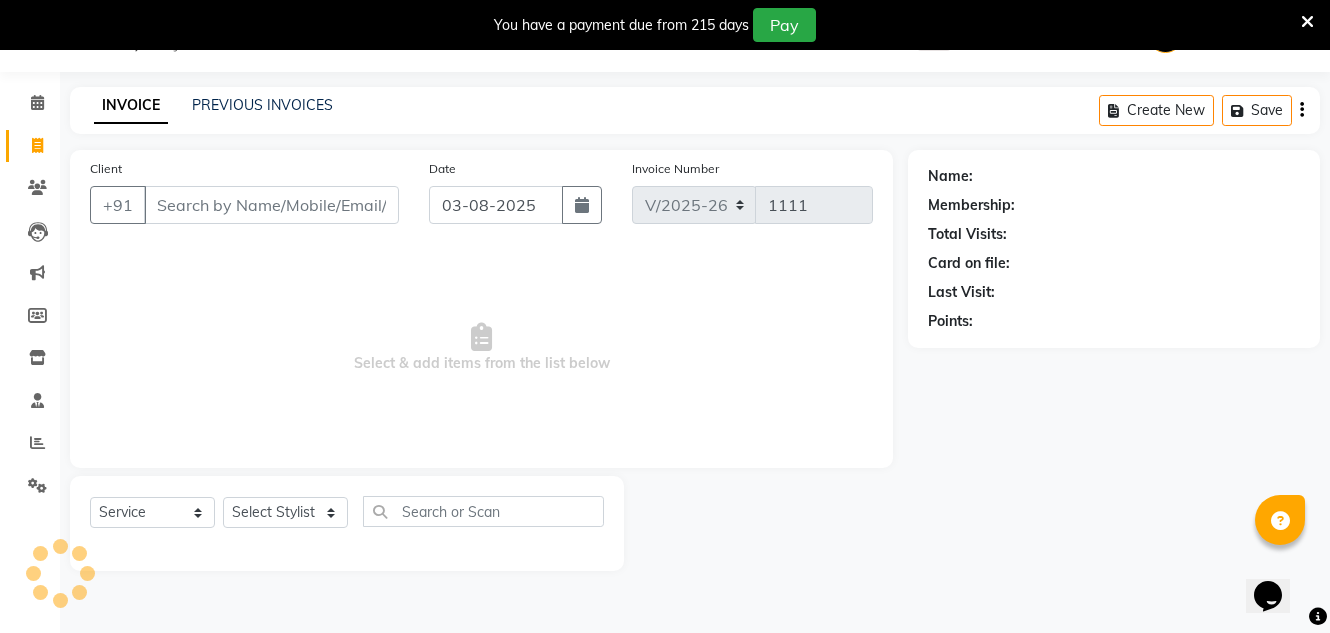click on "Client" at bounding box center (271, 205) 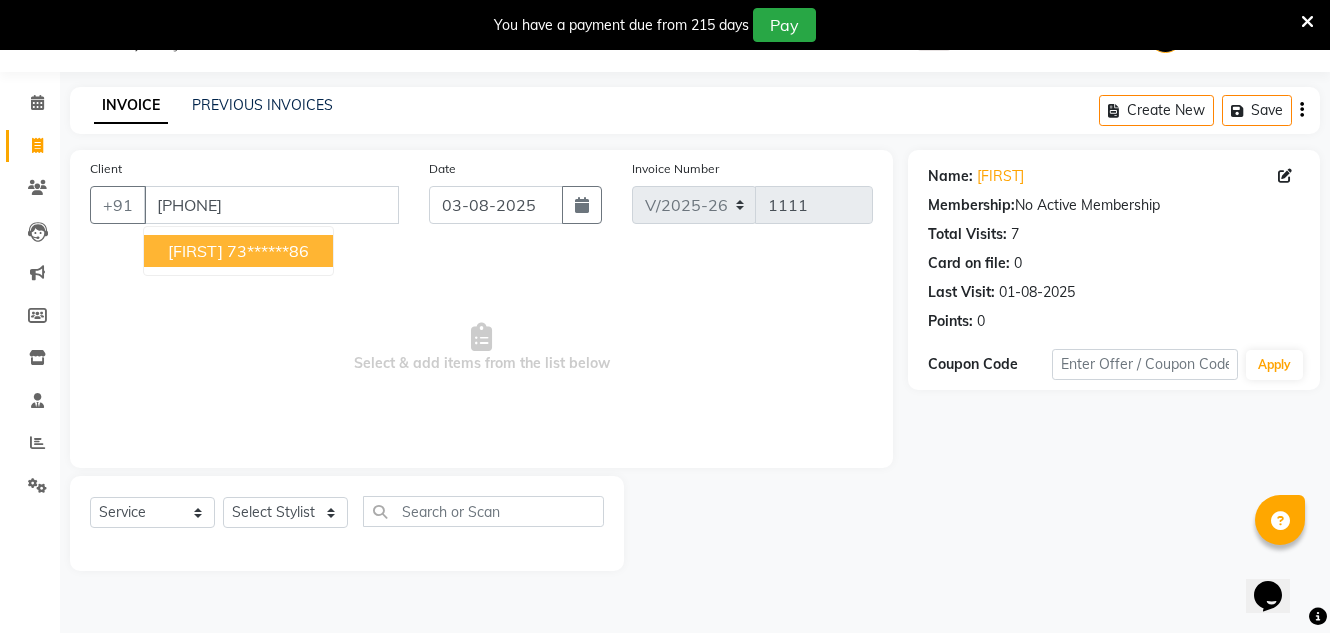 click on "[FIRST]" at bounding box center [195, 251] 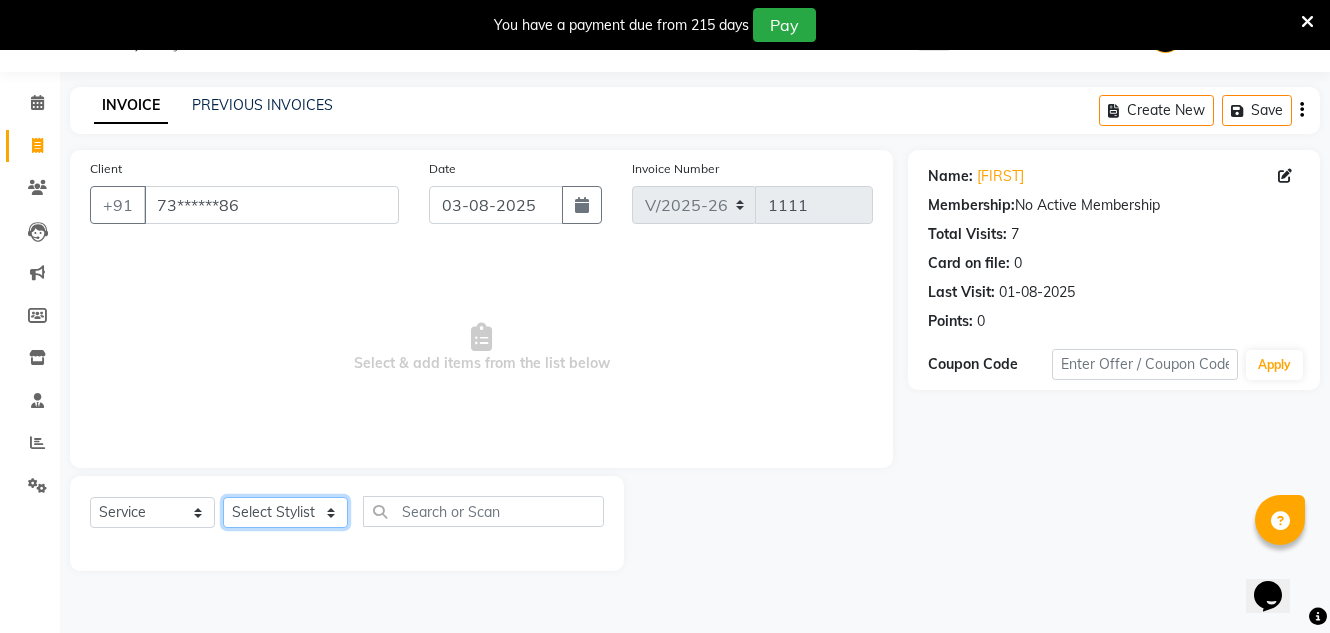 click on "Select Stylist Creative Salon [FIRST] [LAST] [FIRST] [LAST] the creative" 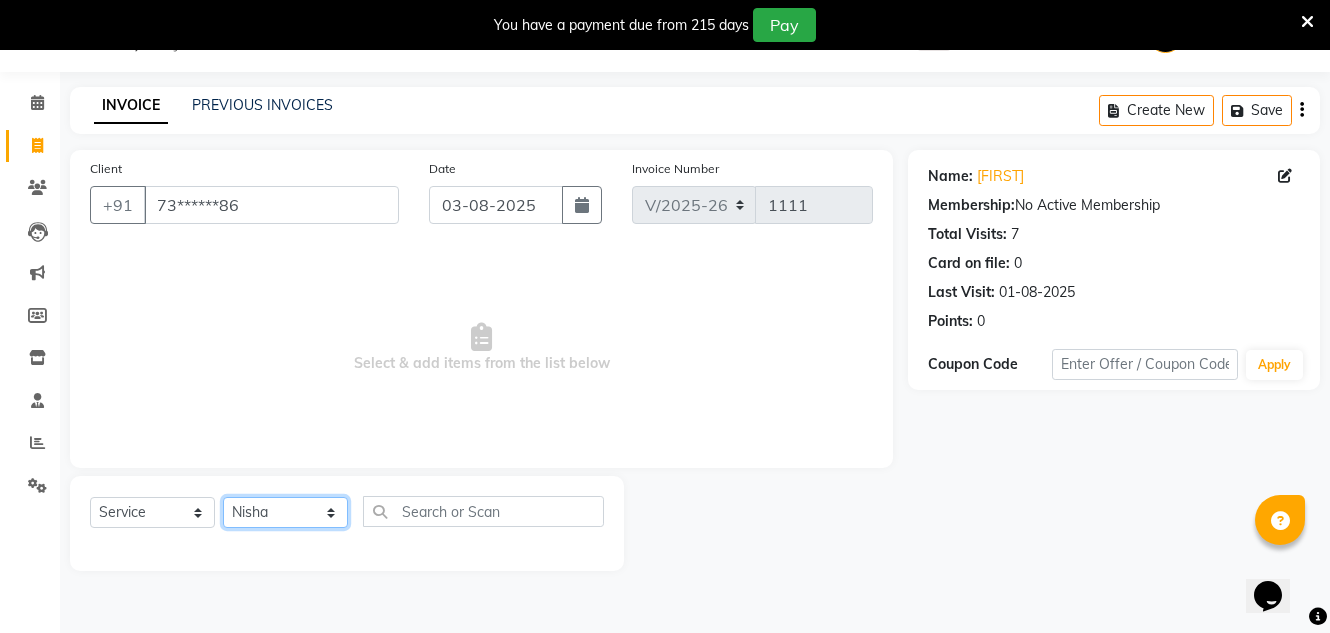 click on "Select Stylist Creative Salon [FIRST] [LAST] [FIRST] [LAST] the creative" 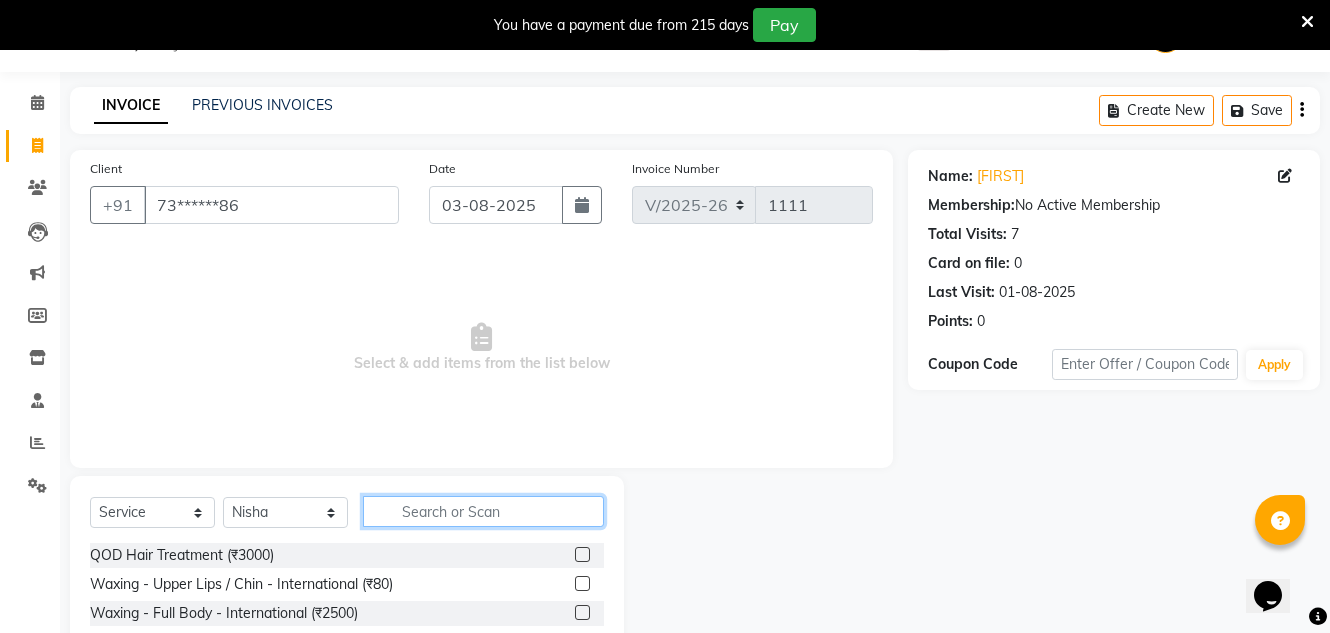 click 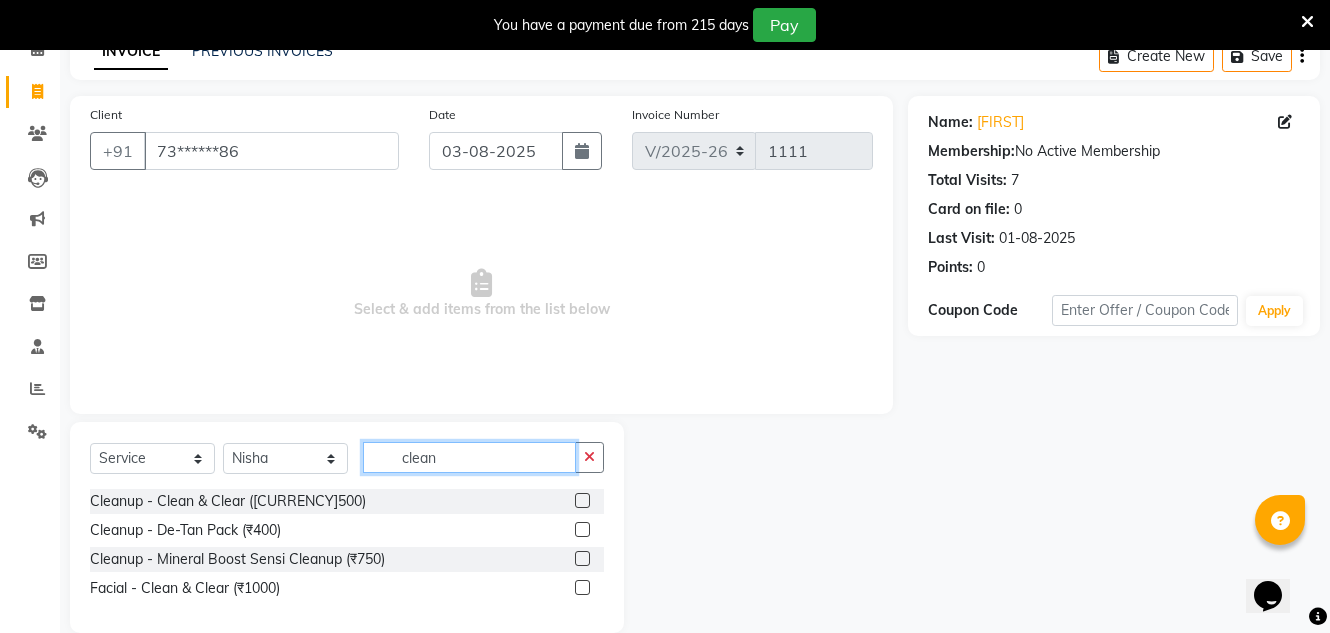 scroll, scrollTop: 134, scrollLeft: 0, axis: vertical 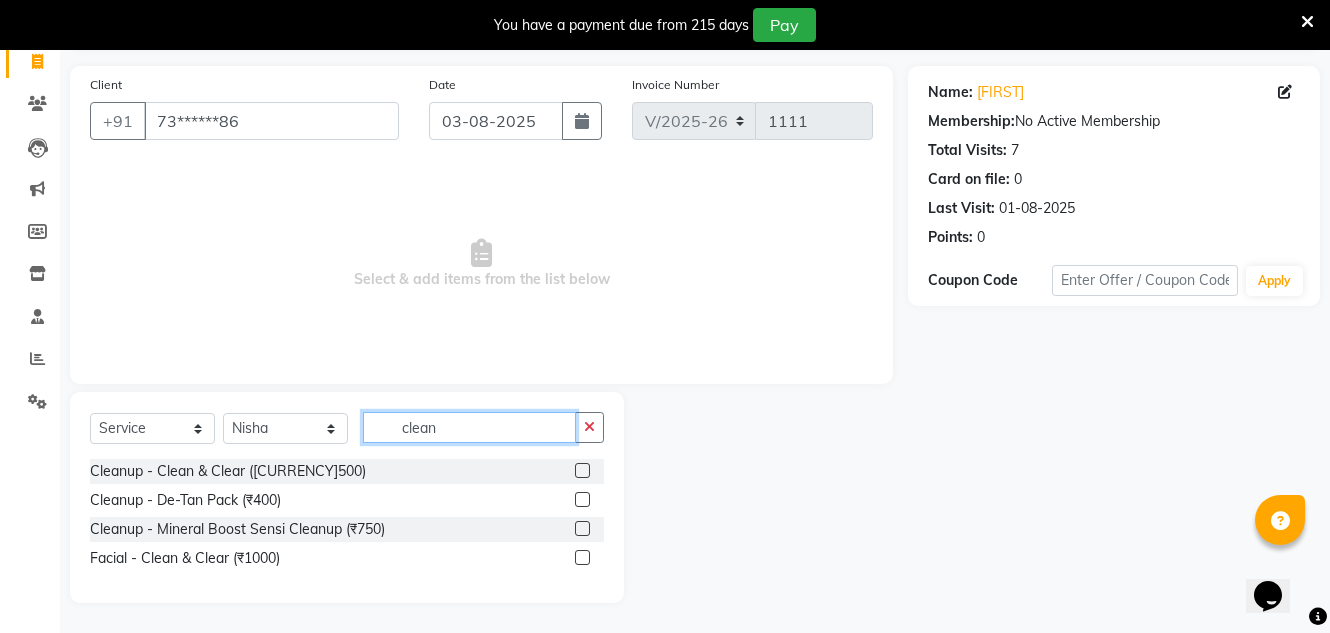 type on "clean" 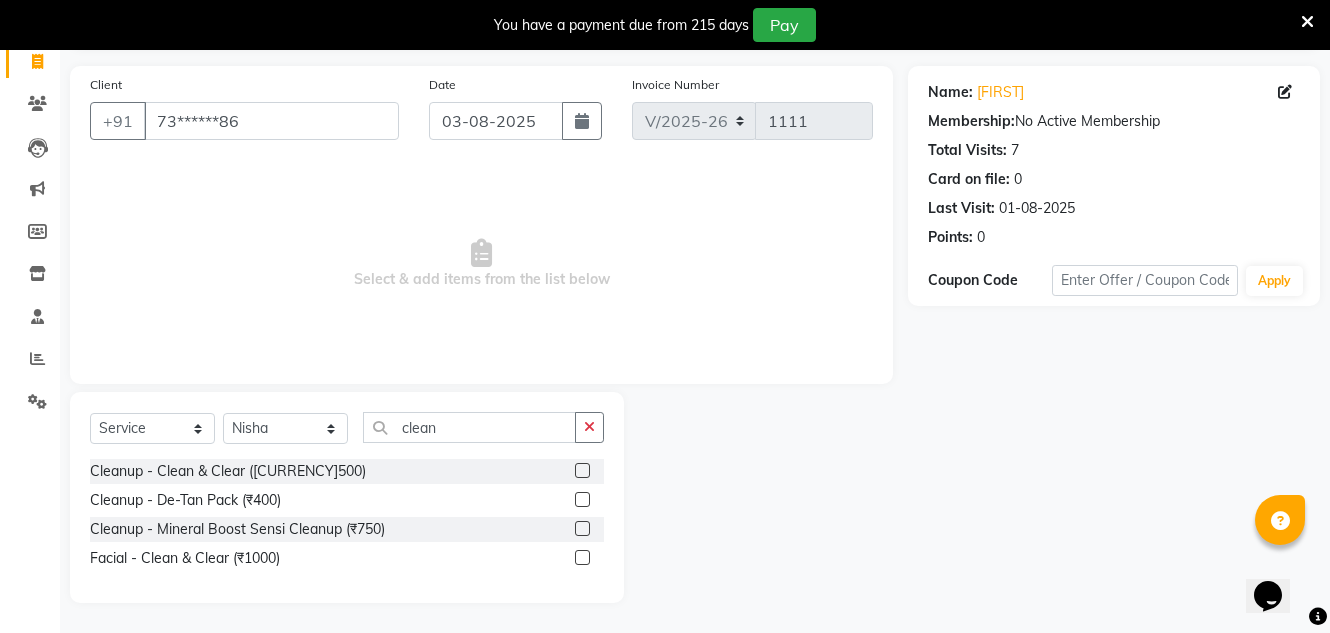 click 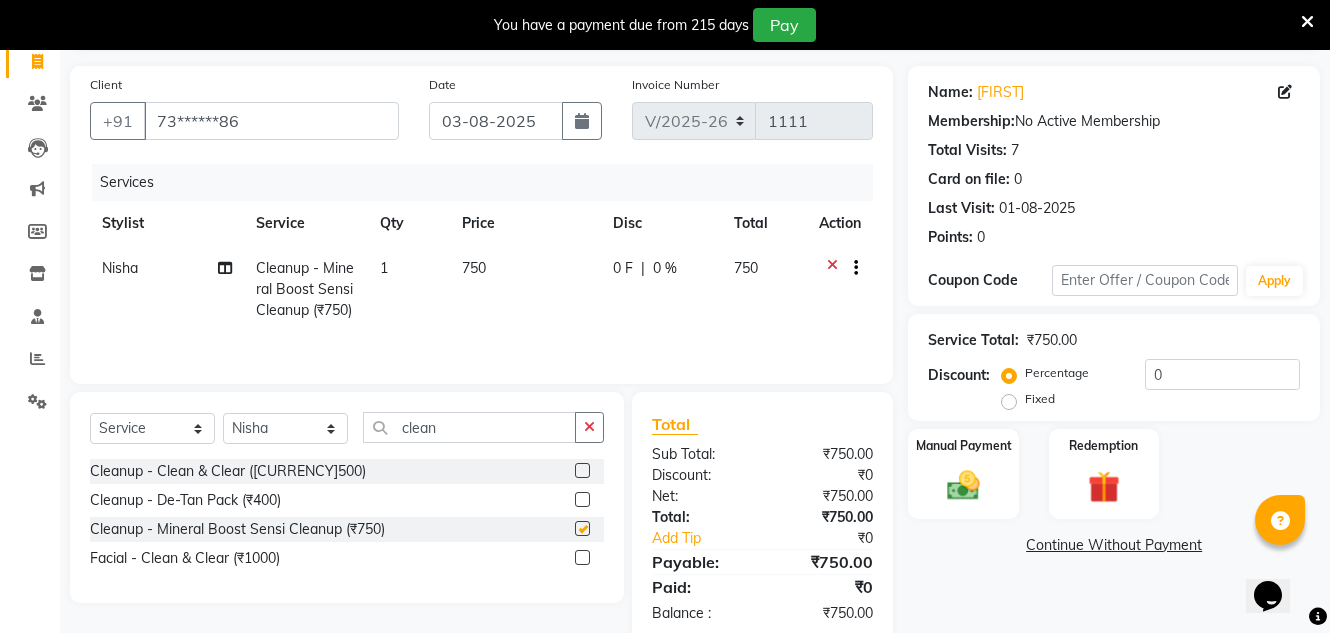 checkbox on "false" 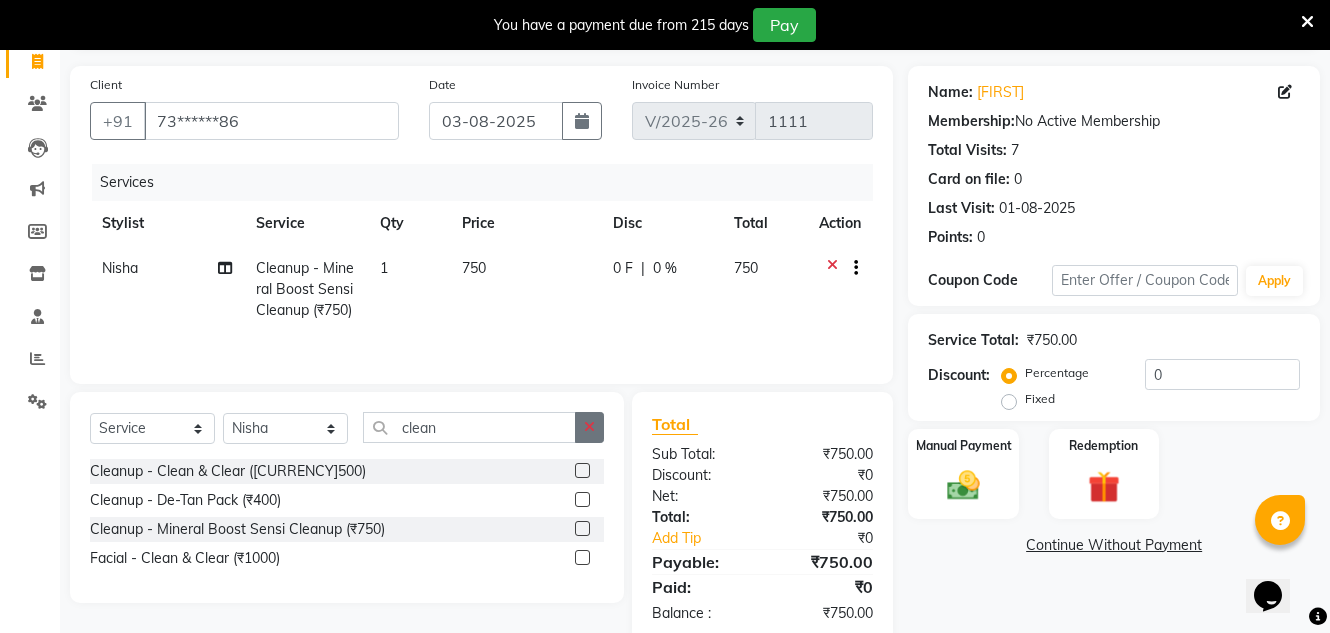 click 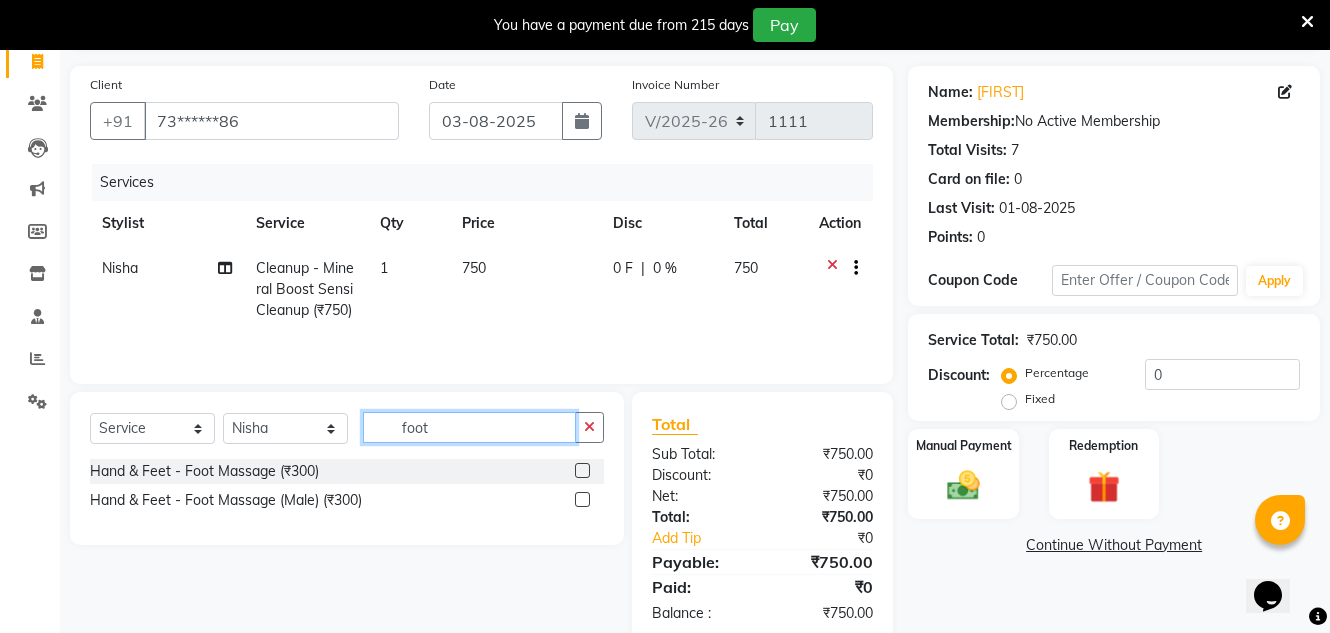 type on "foot" 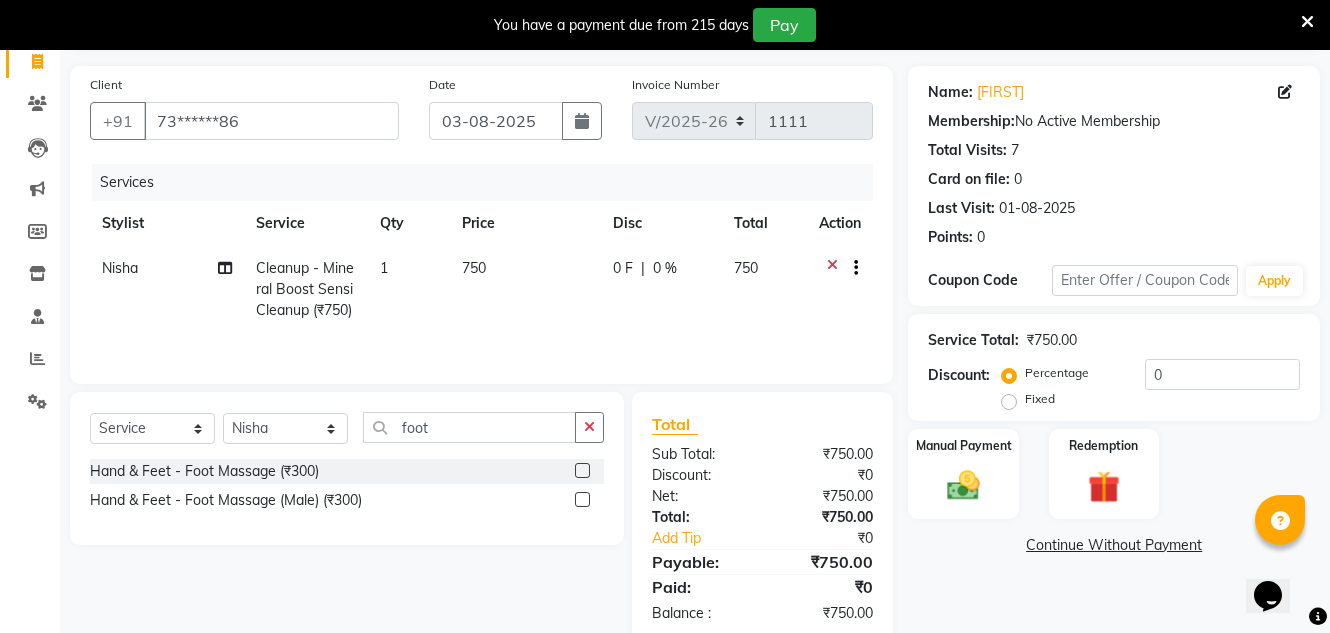 click 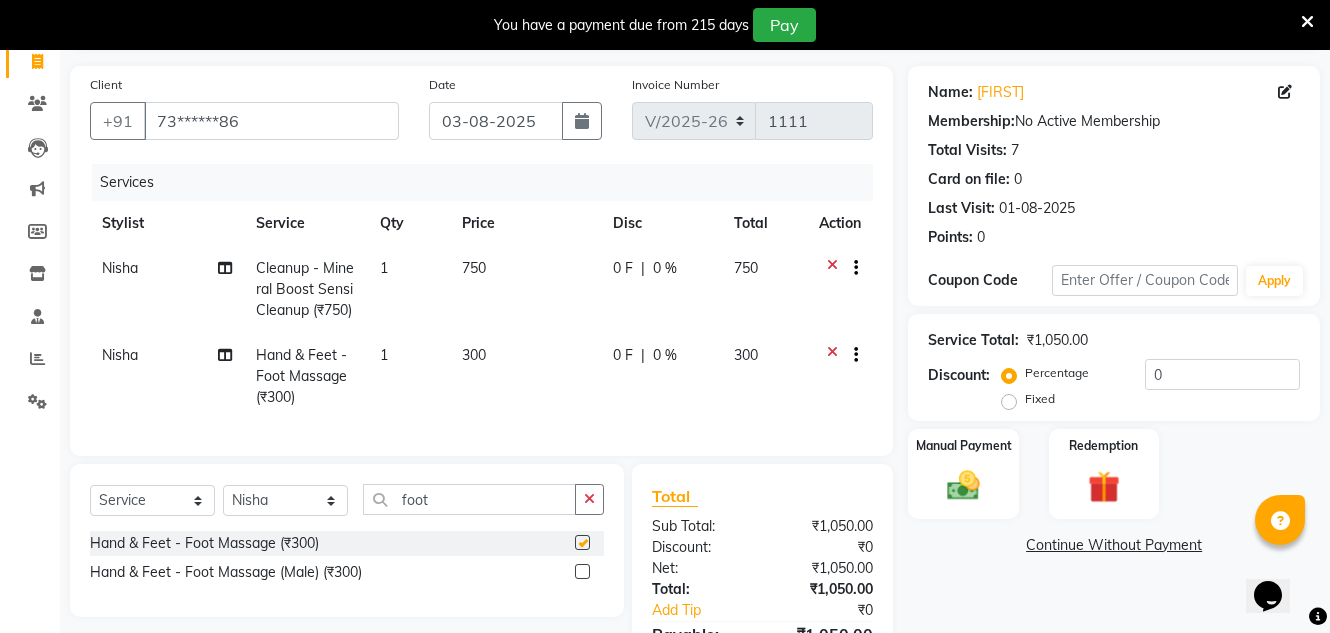 checkbox on "false" 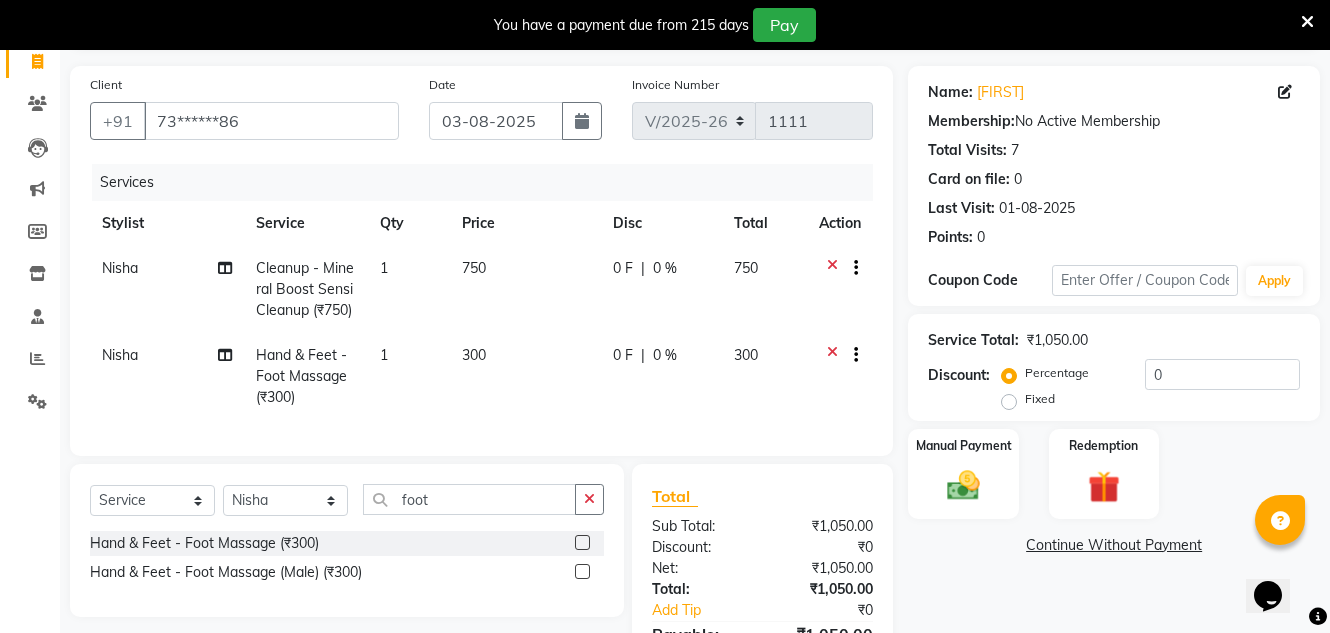 click on "300" 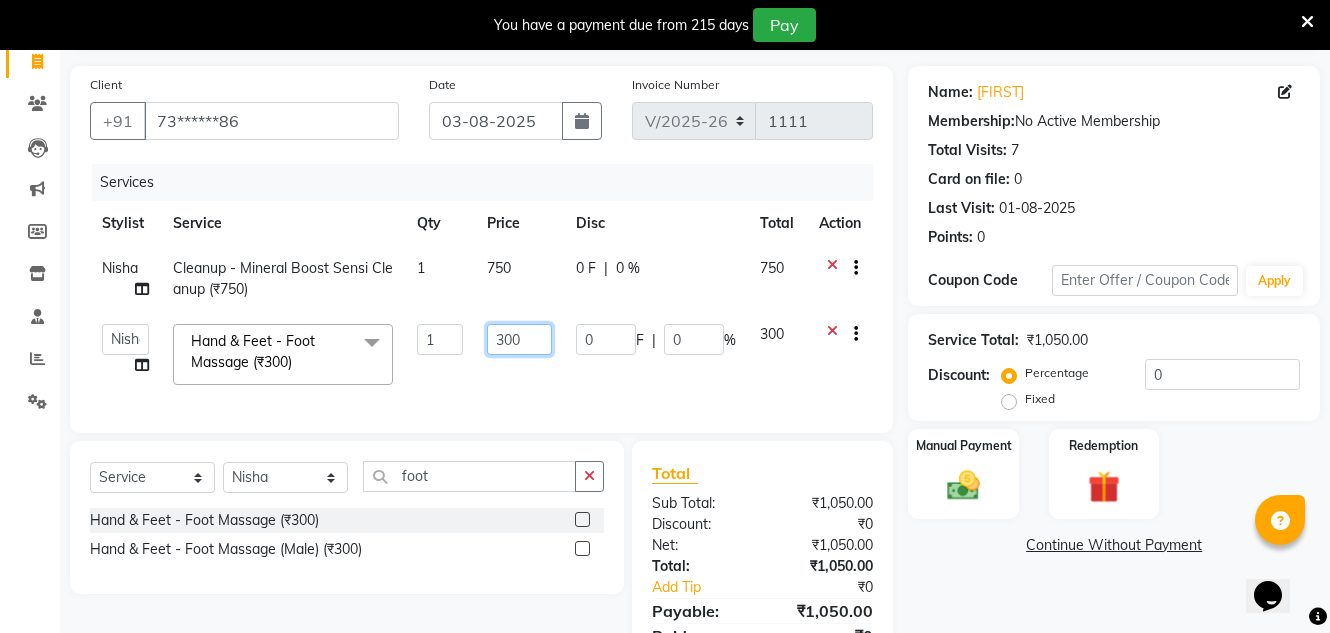 click on "300" 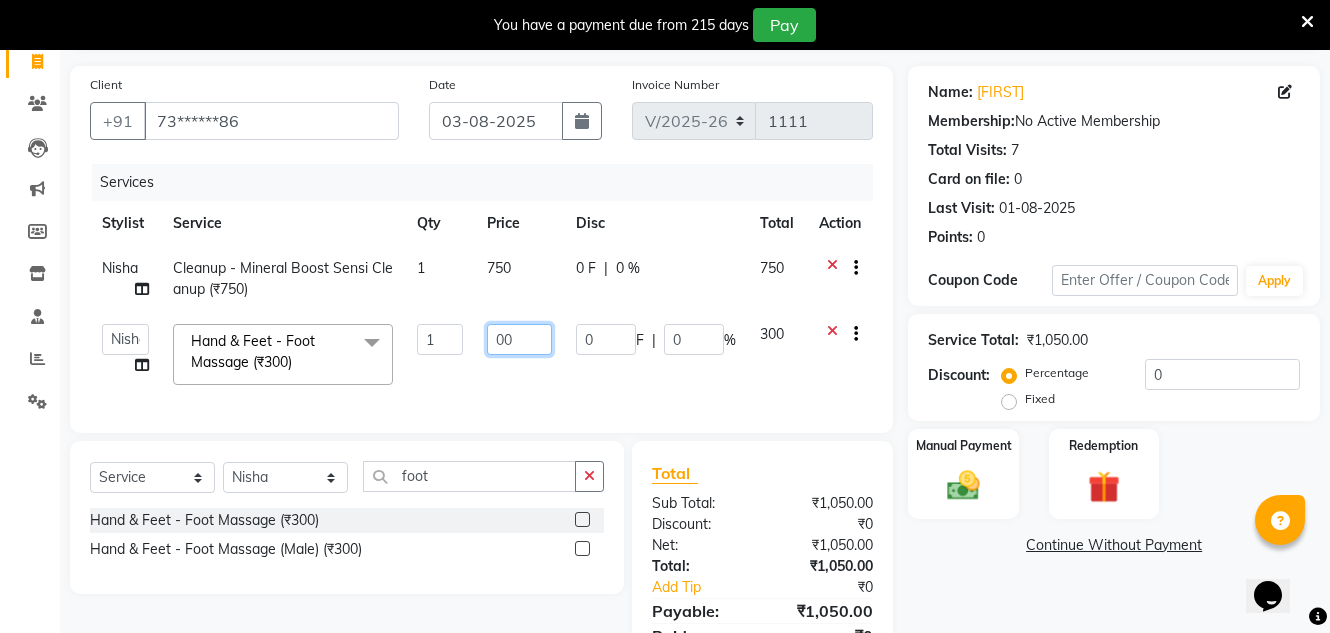 click on "00" 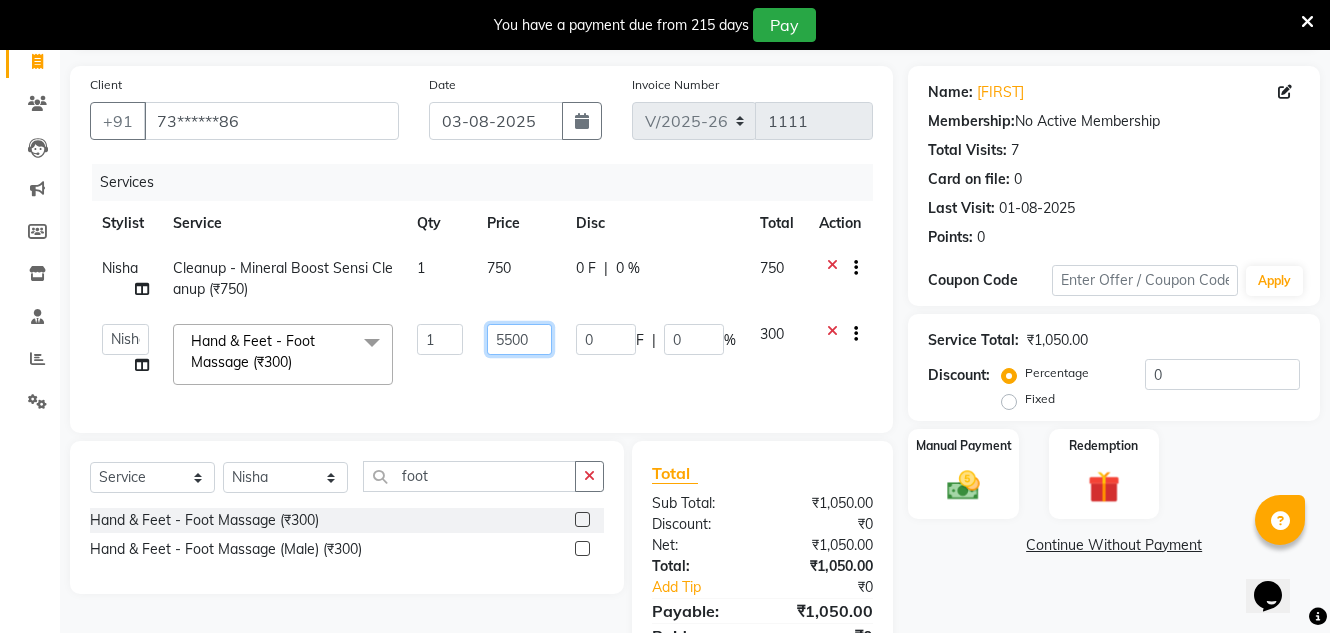type on "550" 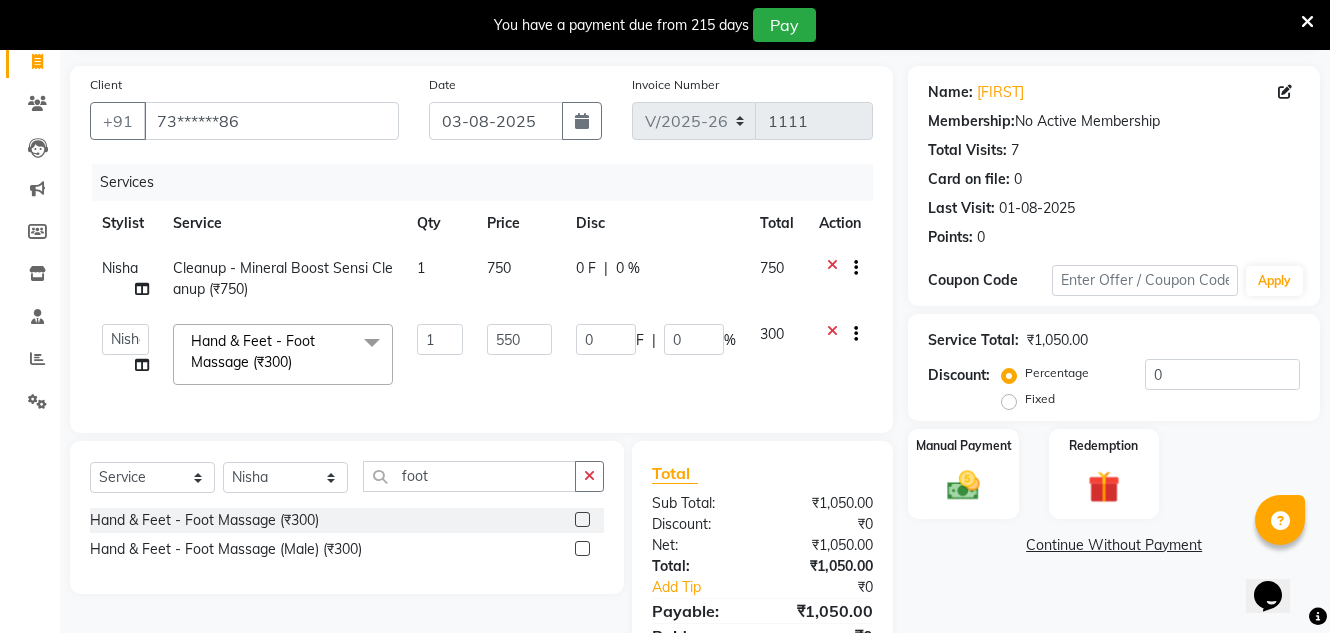 click on "Total Sub Total: ₹1,050.00 Discount: ₹0 Net: ₹1,050.00 Total: ₹1,050.00 Add Tip ₹0 Payable: ₹1,050.00 Paid: ₹0 Balance   : ₹1,050.00" 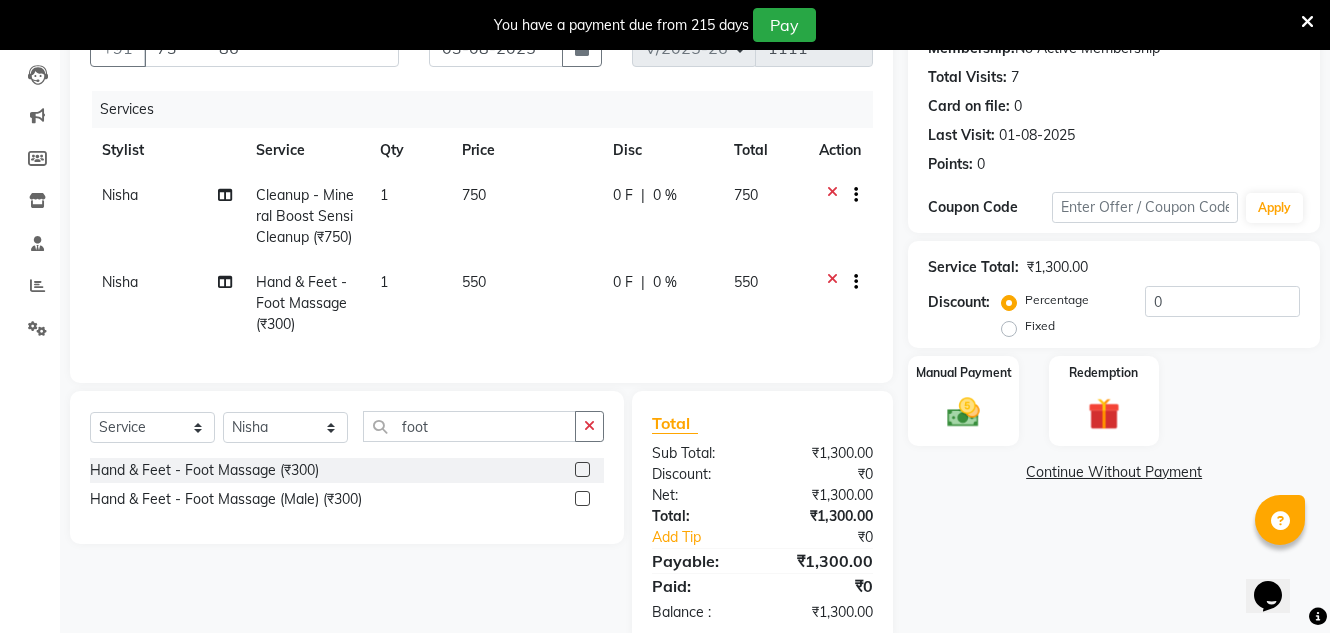 scroll, scrollTop: 283, scrollLeft: 0, axis: vertical 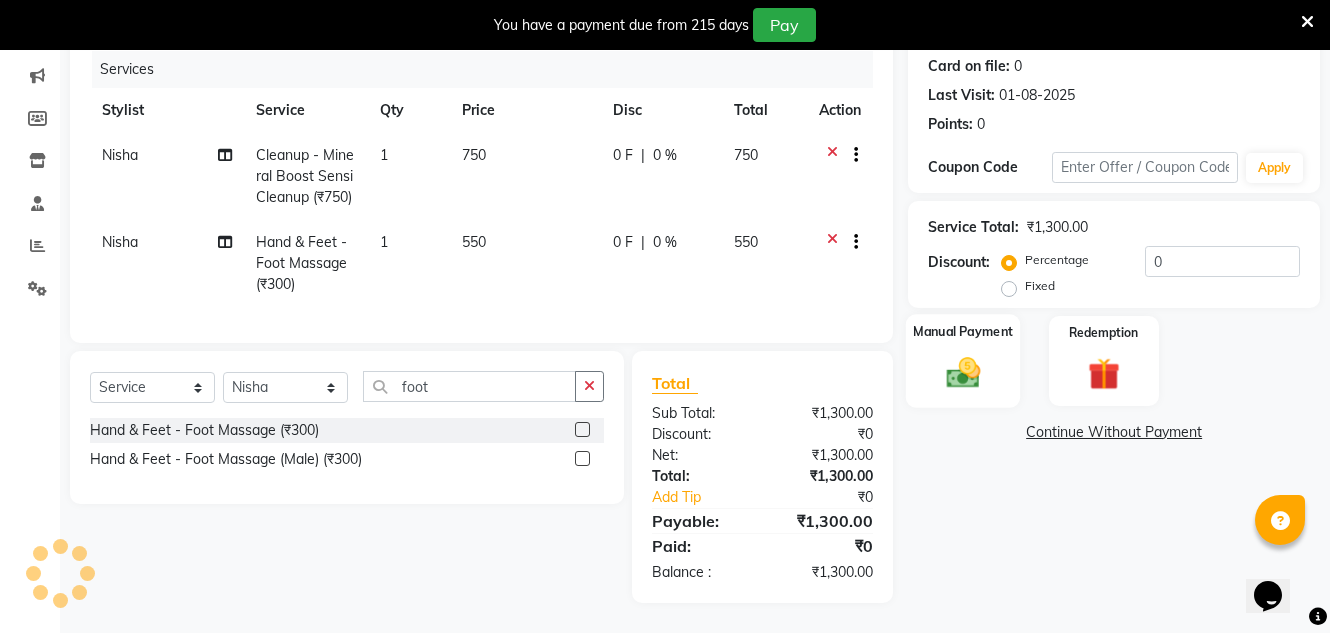 click 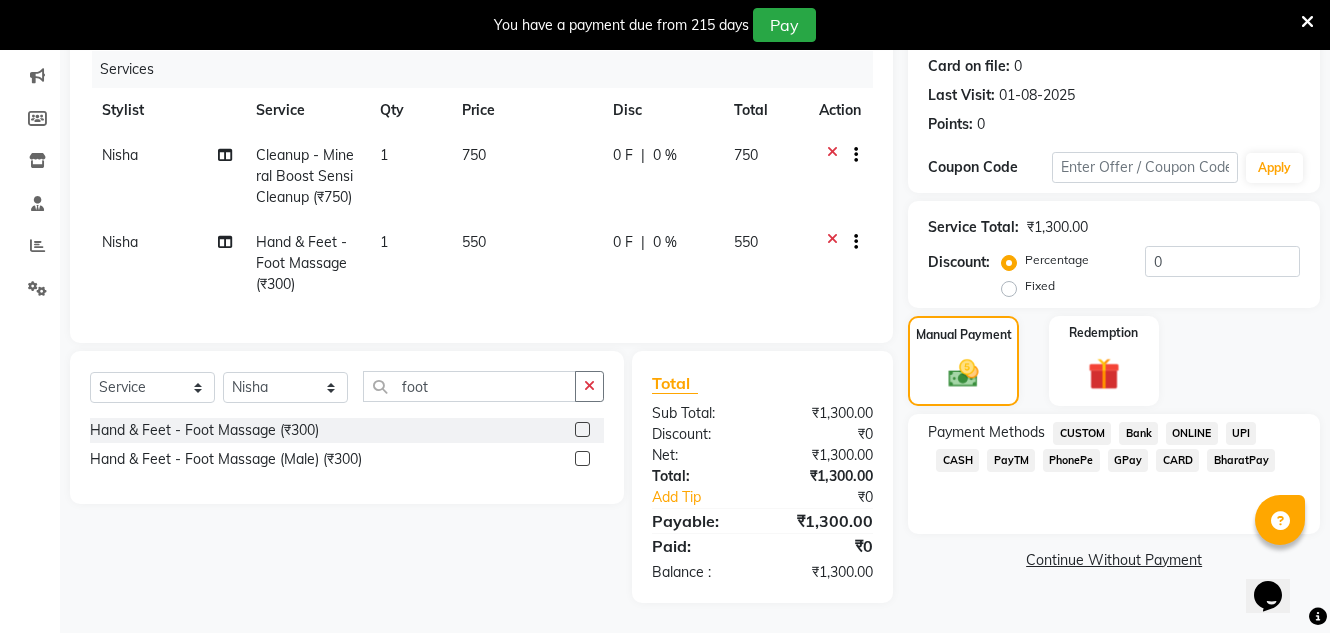 click on "GPay" 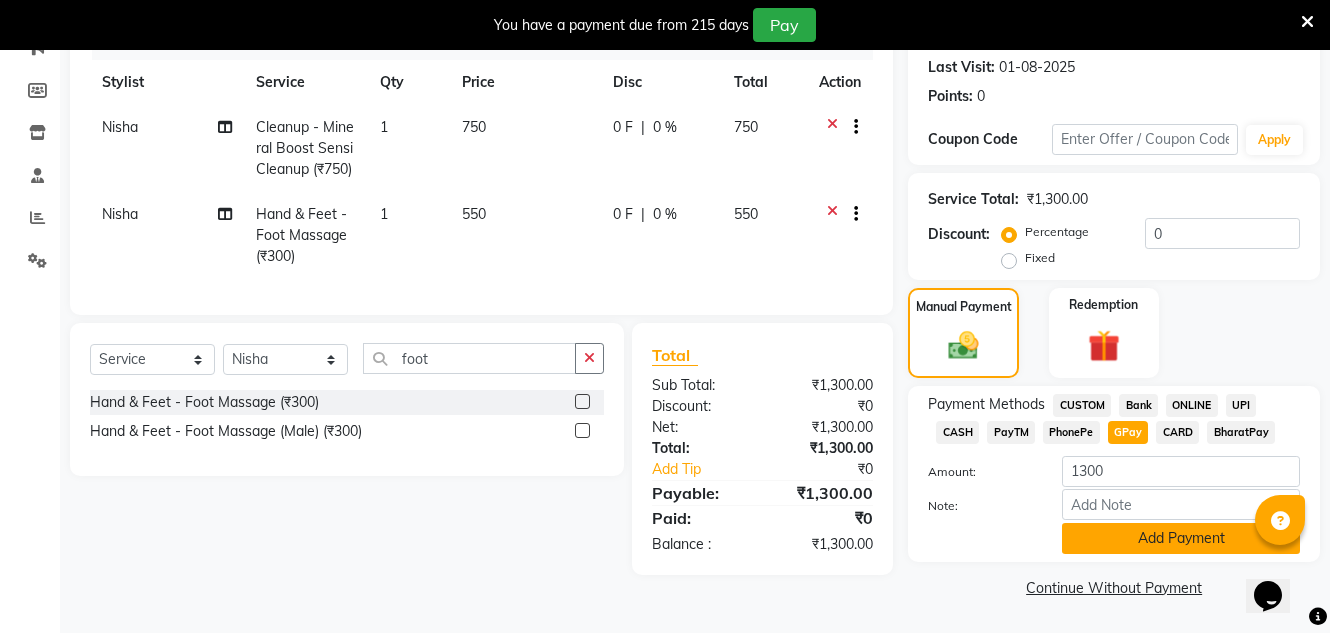 click on "Add Payment" 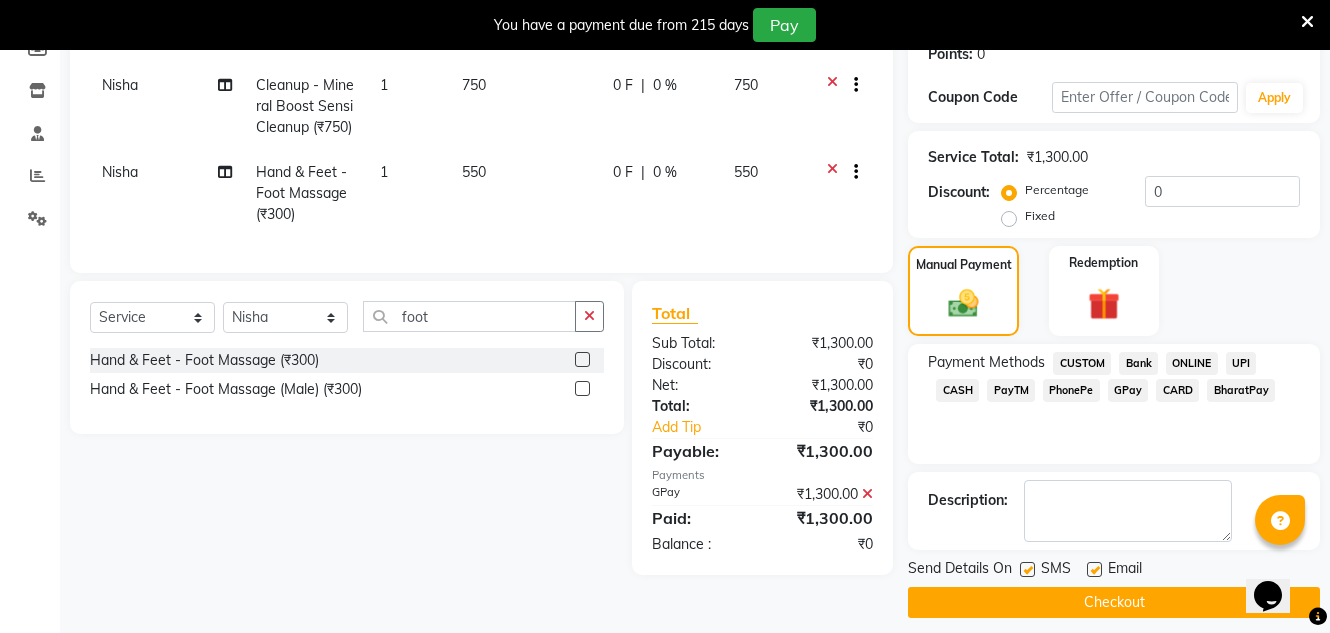 scroll, scrollTop: 332, scrollLeft: 0, axis: vertical 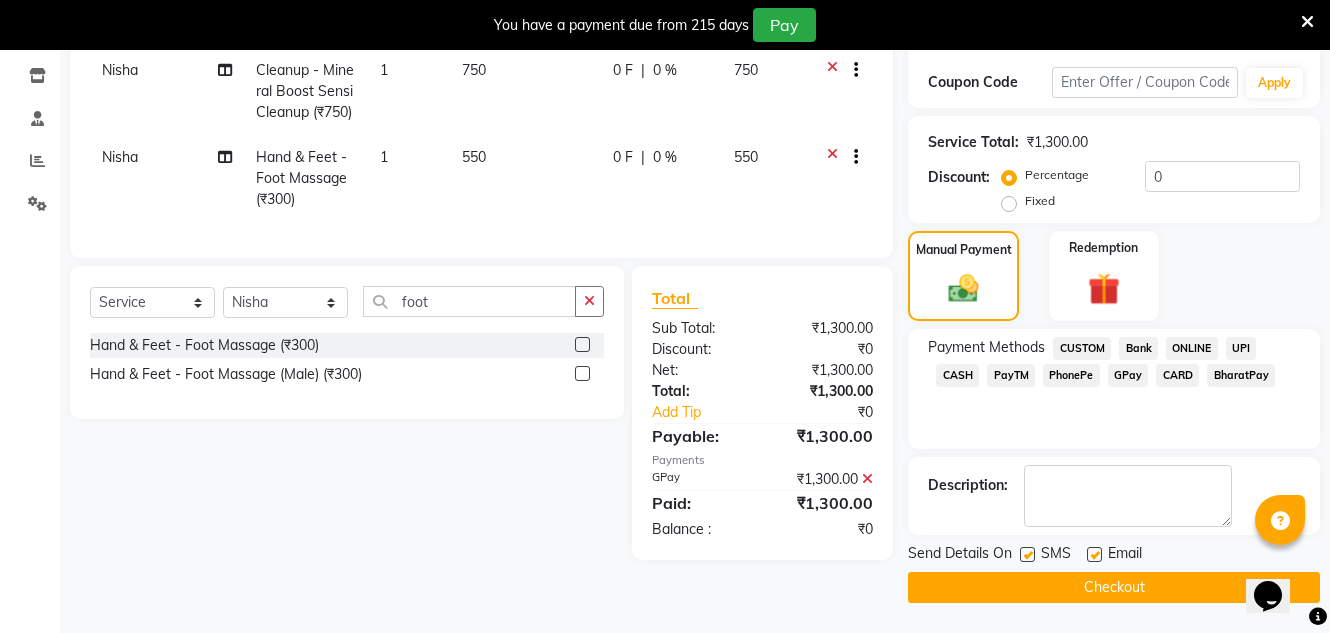 click 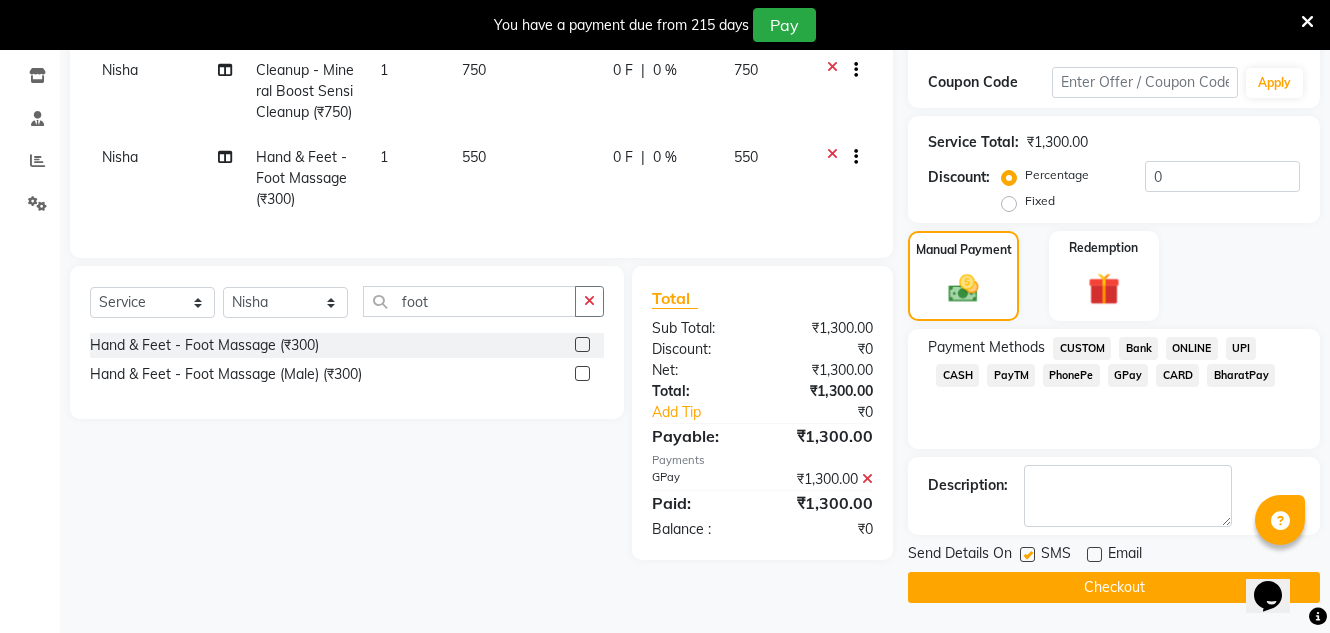 click on "Checkout" 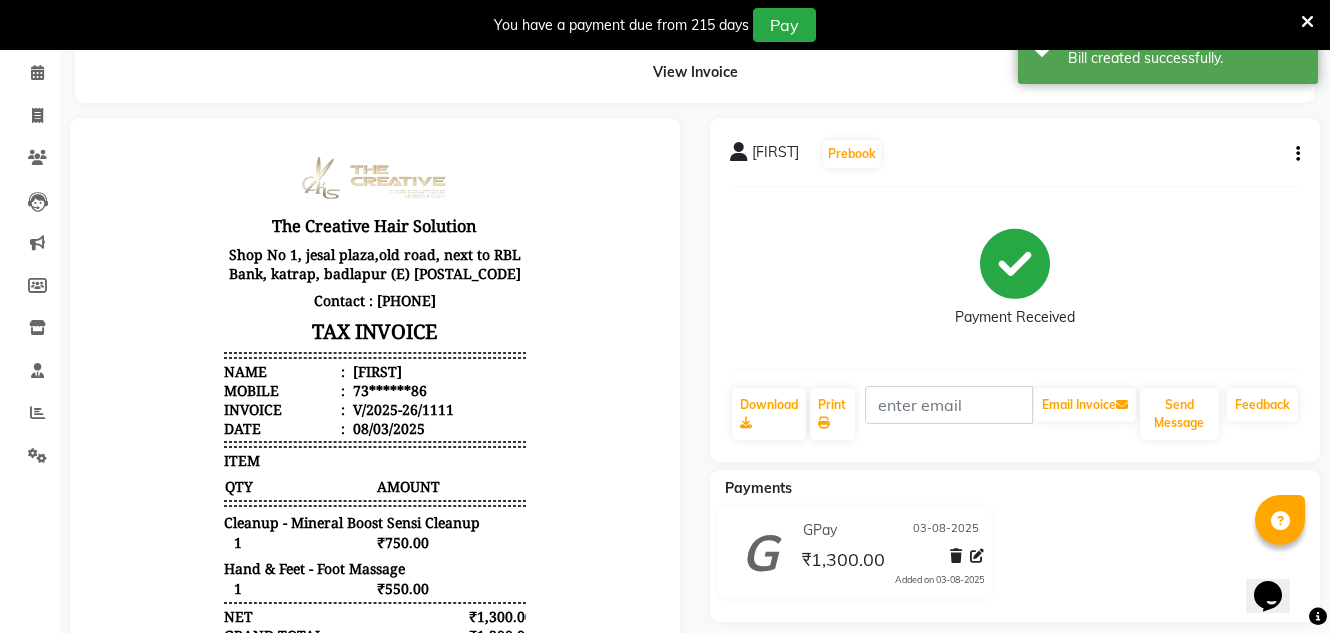 scroll, scrollTop: 0, scrollLeft: 0, axis: both 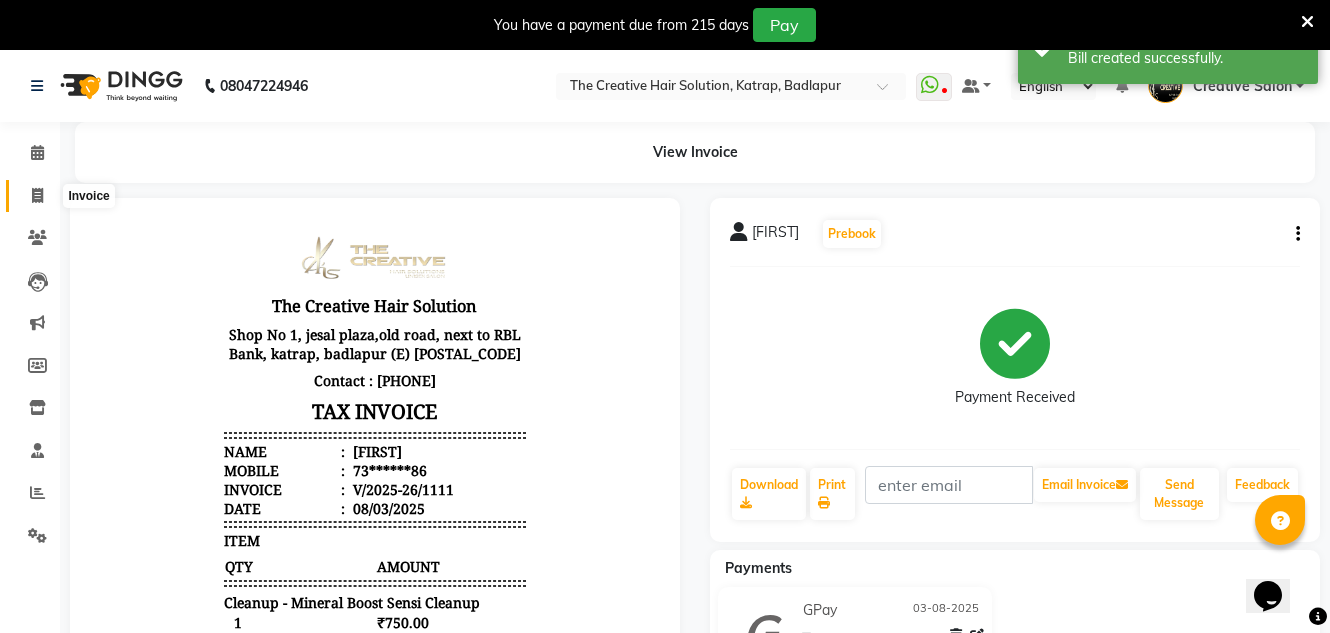 click 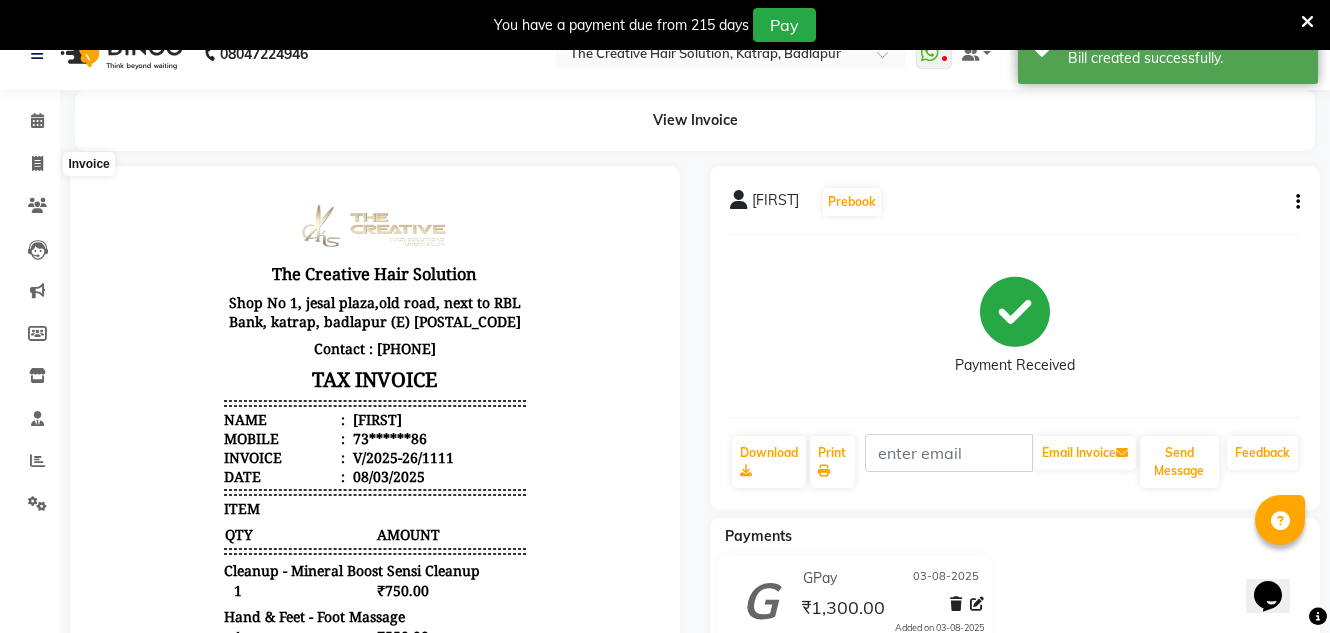 select on "527" 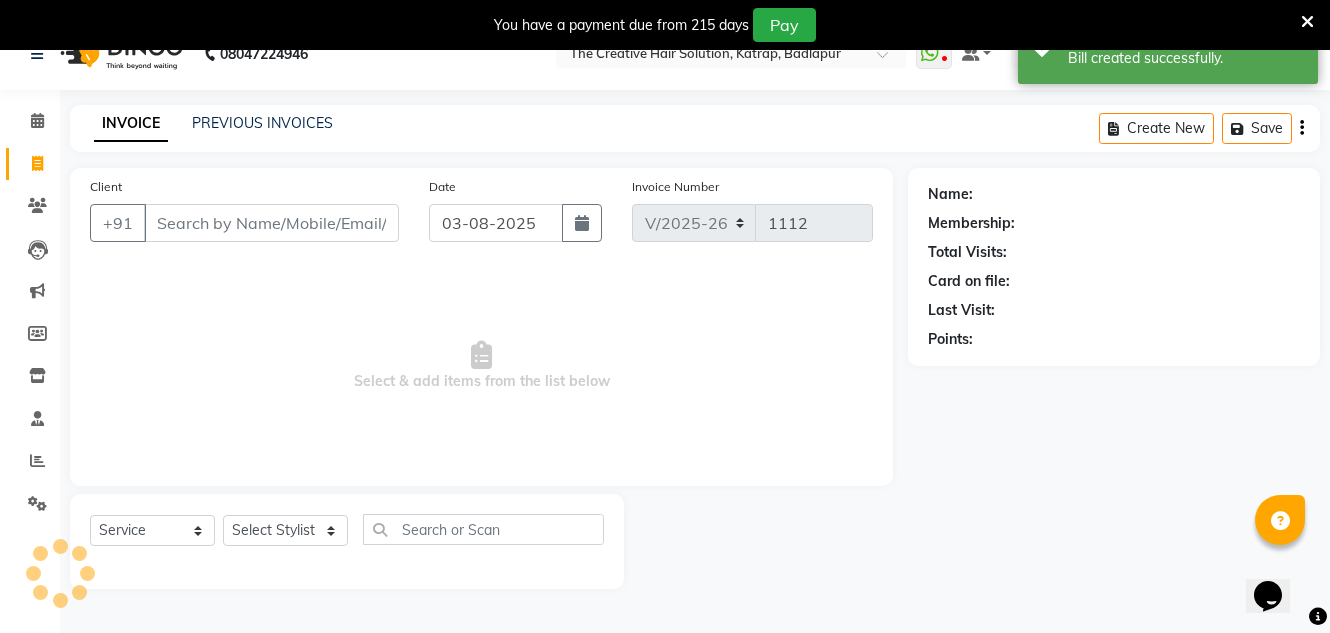 scroll, scrollTop: 50, scrollLeft: 0, axis: vertical 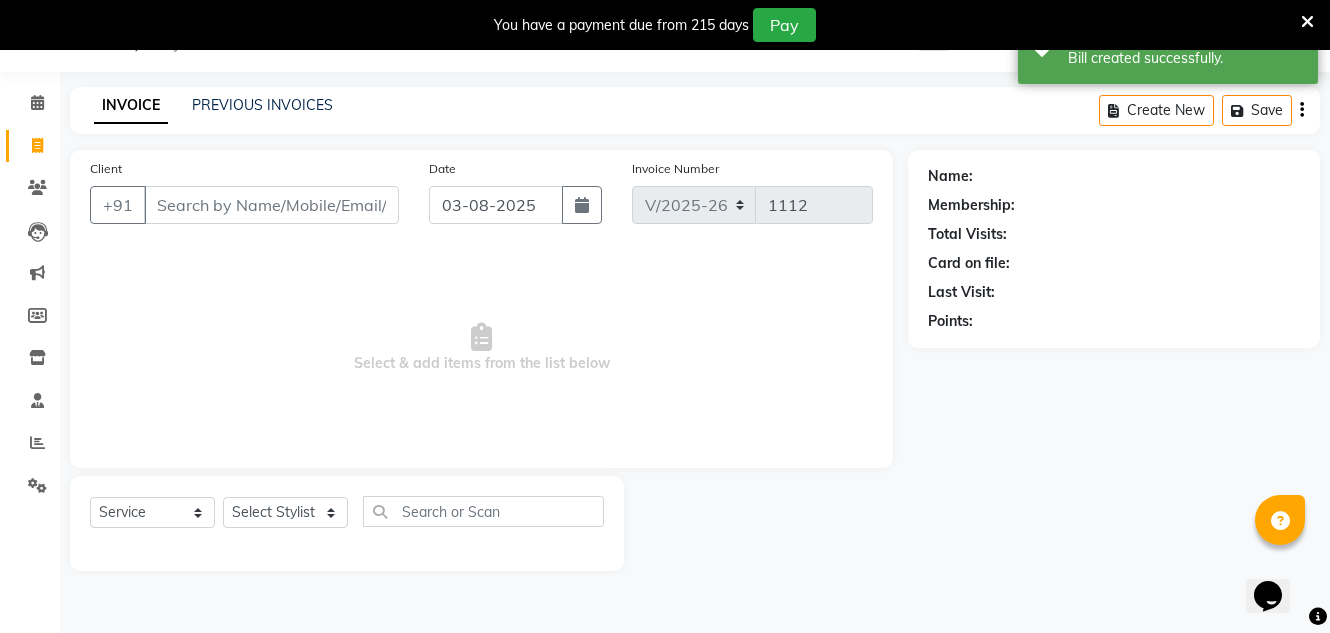 click on "Client" at bounding box center (271, 205) 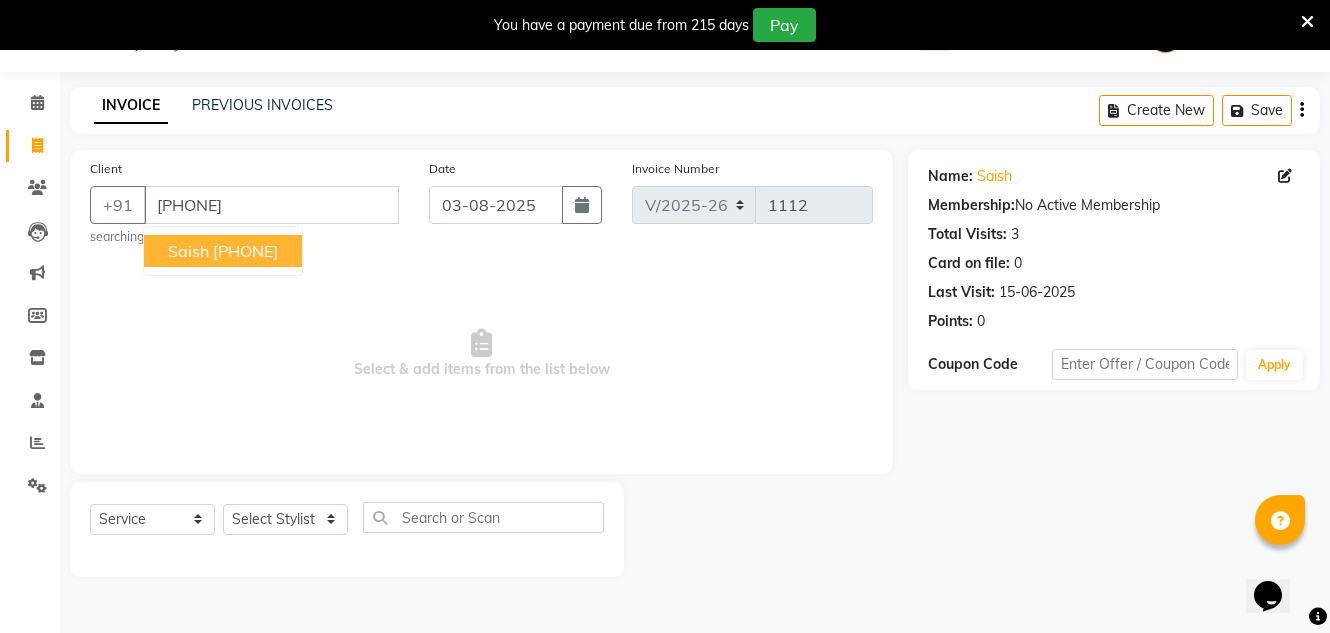 click on "[PHONE]" at bounding box center (245, 251) 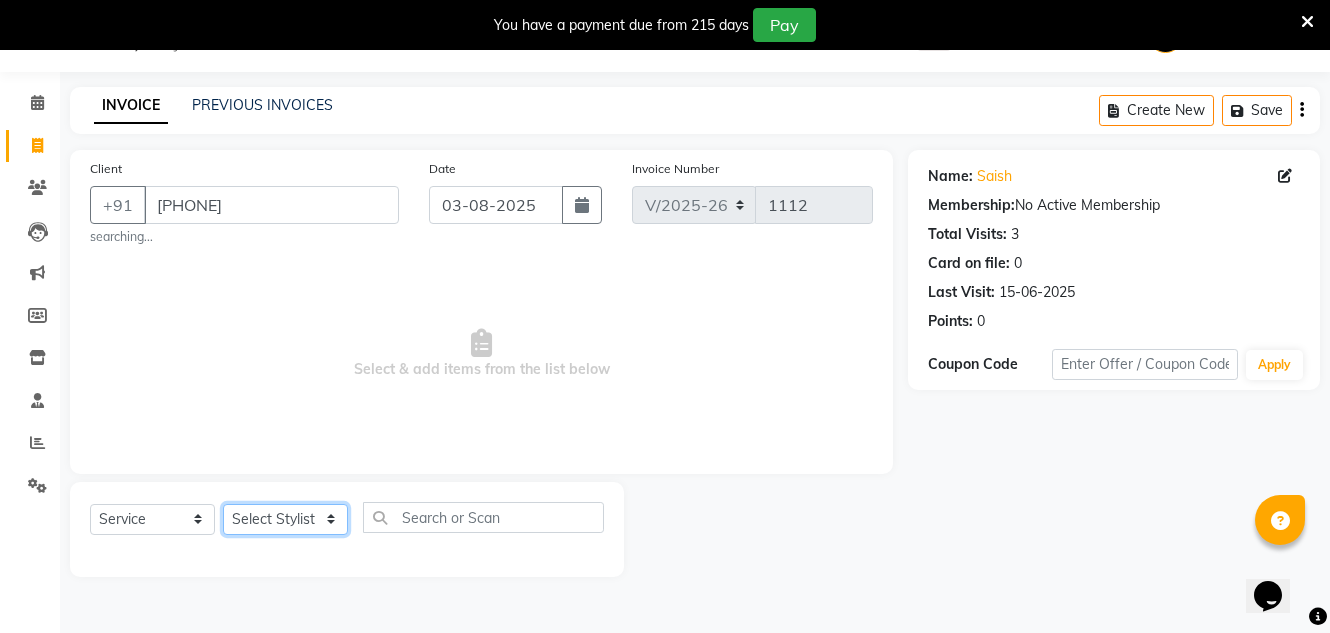 click on "Select Stylist Creative Salon [FIRST] [LAST] [FIRST] [LAST] the creative" 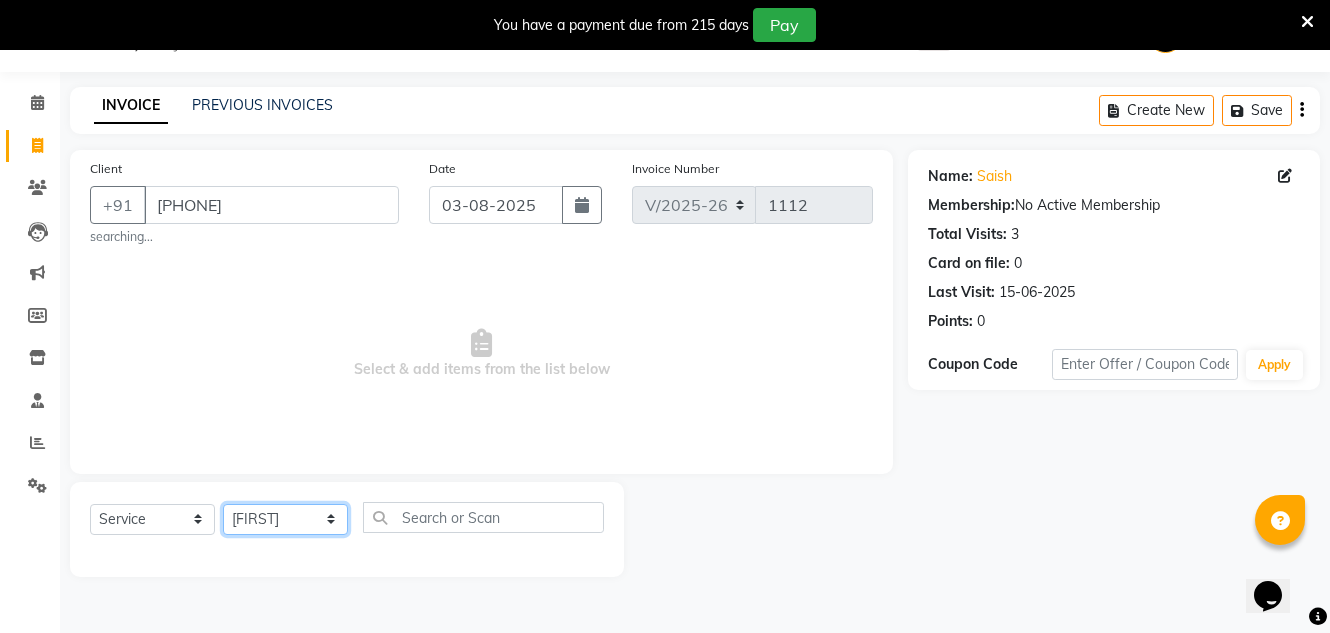 click on "Select Stylist Creative Salon [FIRST] [LAST] [FIRST] [LAST] the creative" 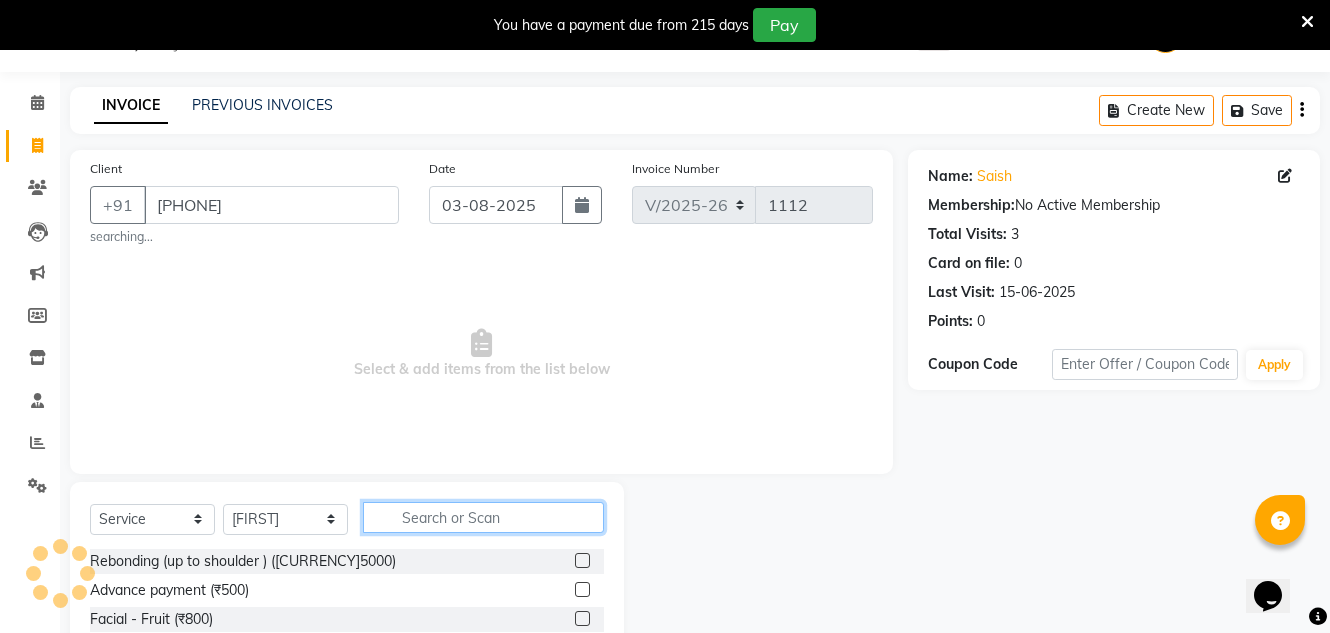 click 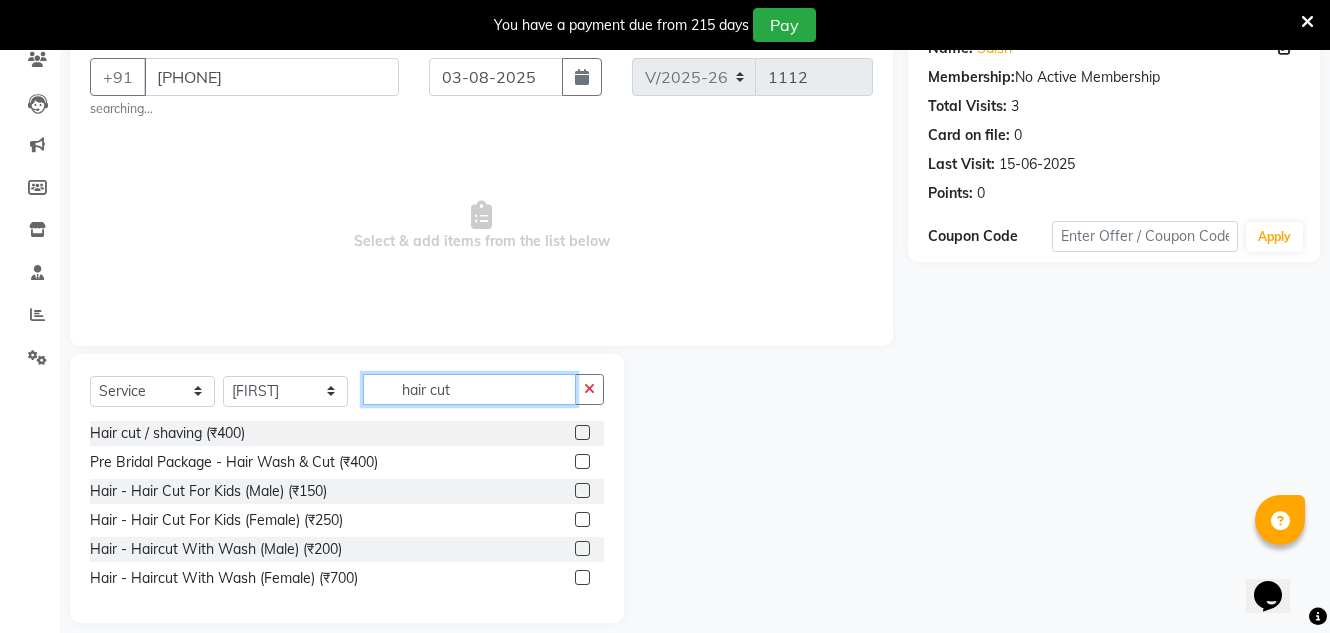scroll, scrollTop: 198, scrollLeft: 0, axis: vertical 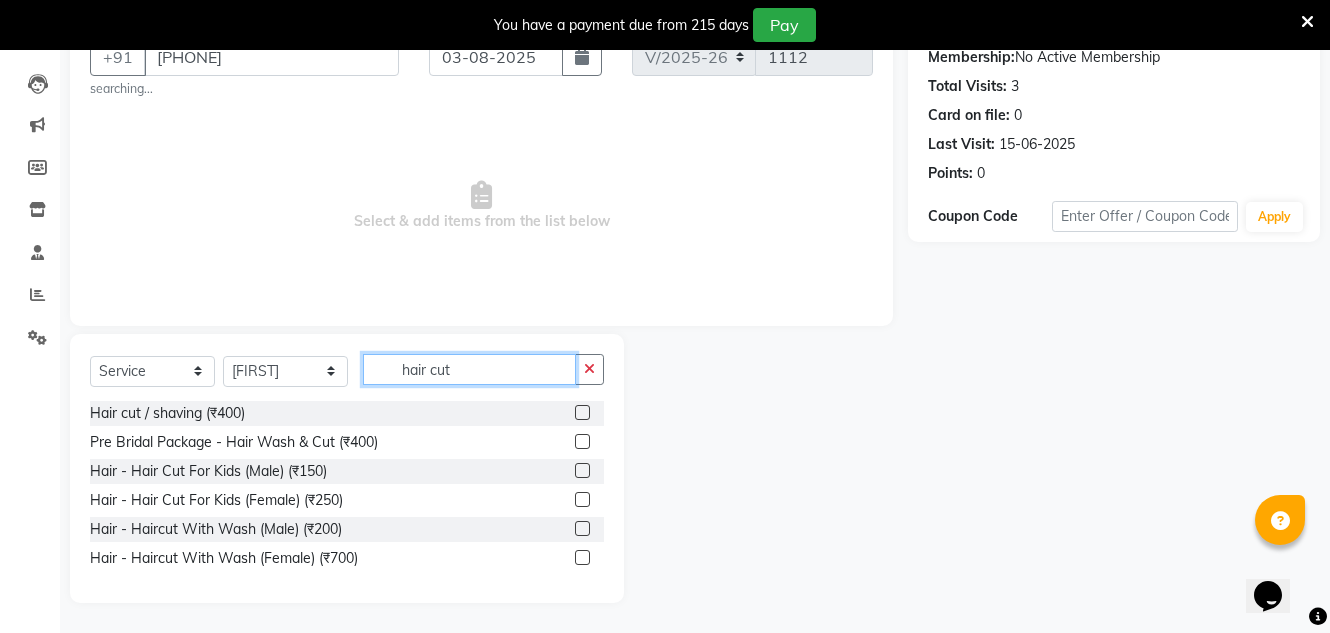 type on "hair cut" 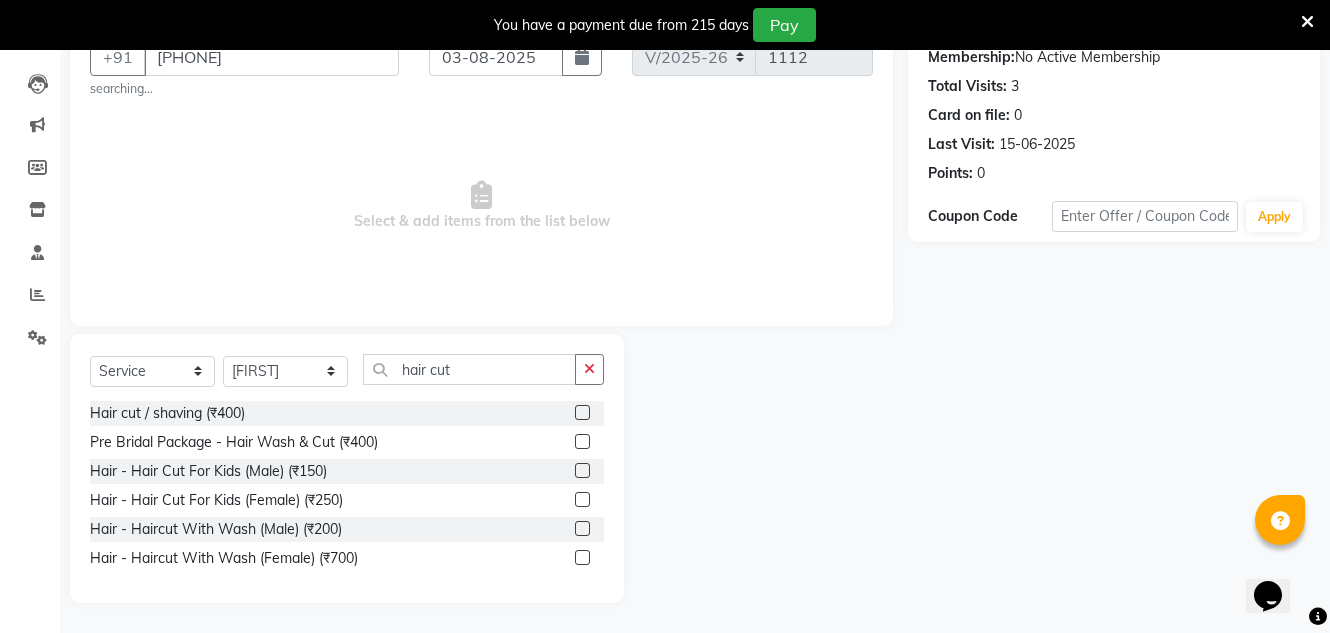 click 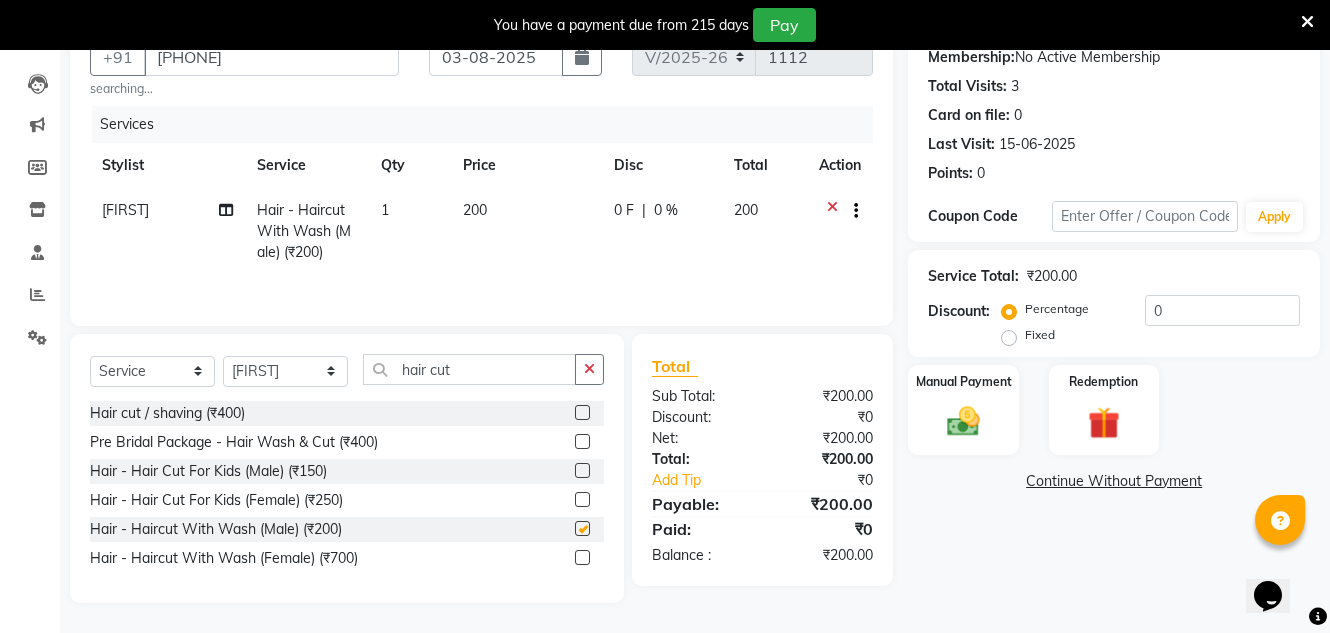 checkbox on "false" 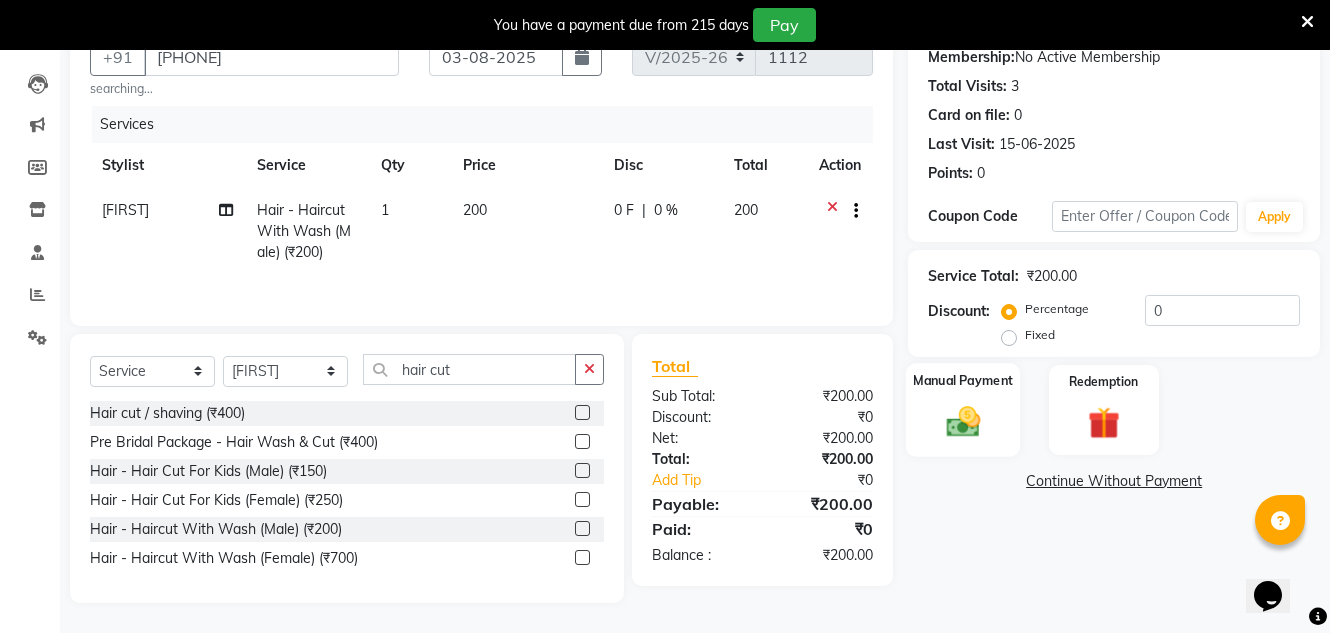 click 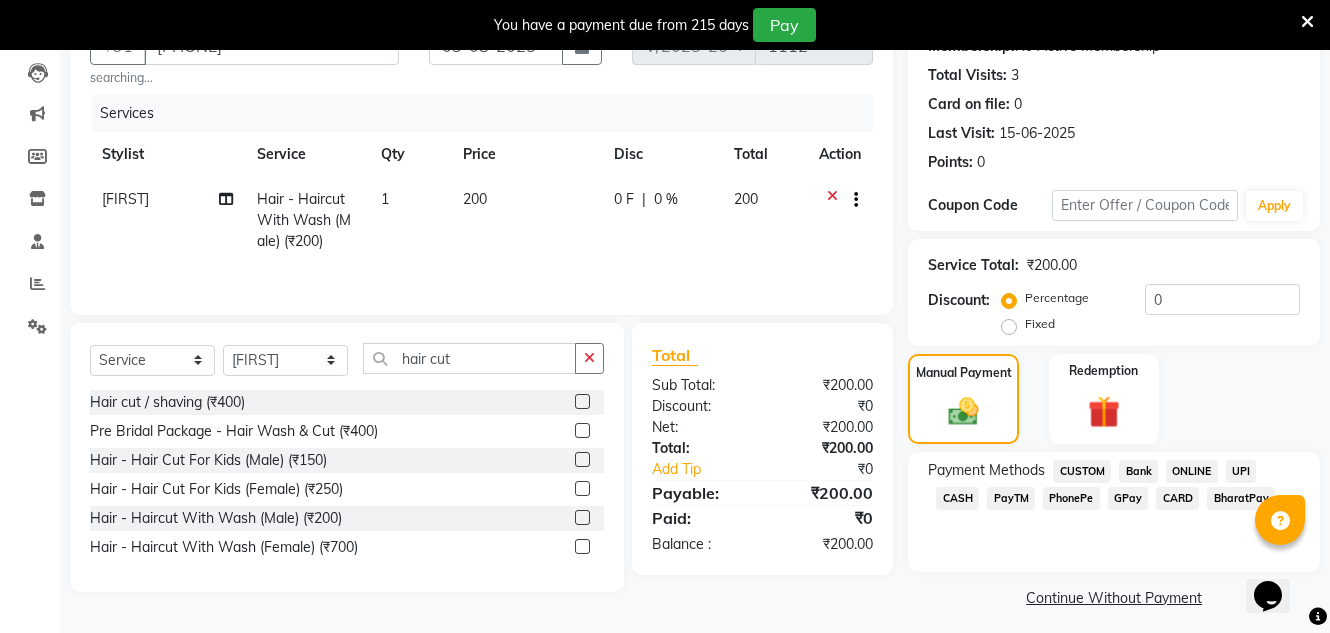 scroll, scrollTop: 219, scrollLeft: 0, axis: vertical 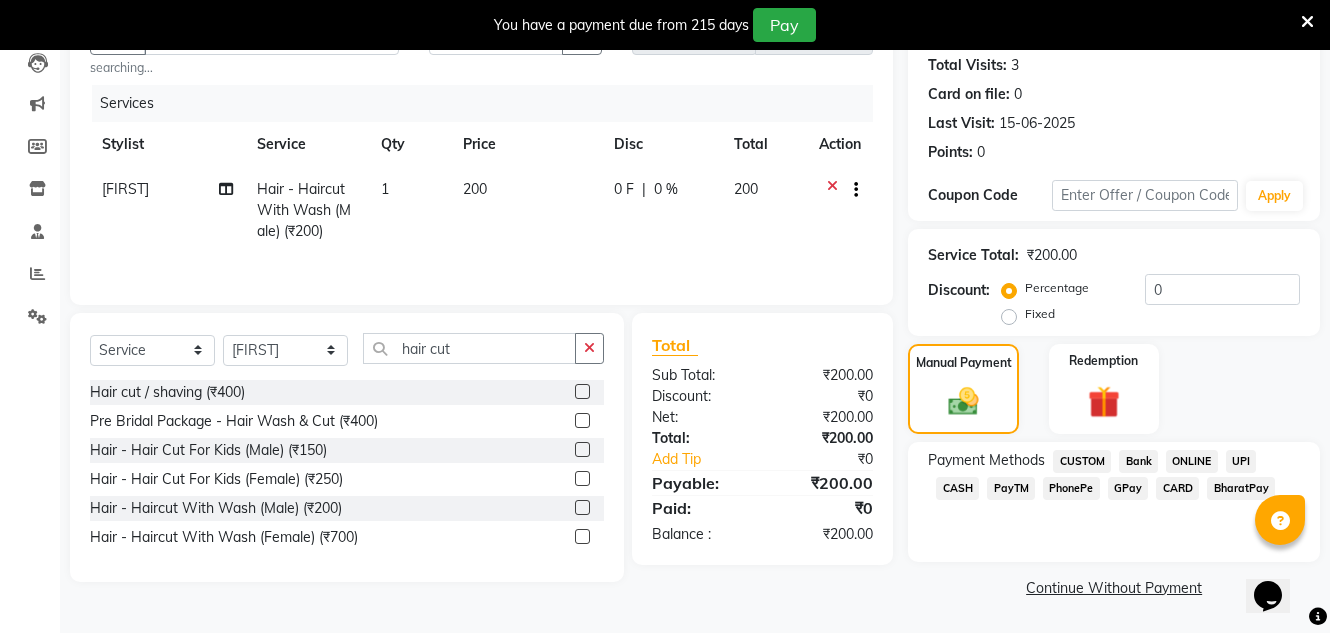 click on "GPay" 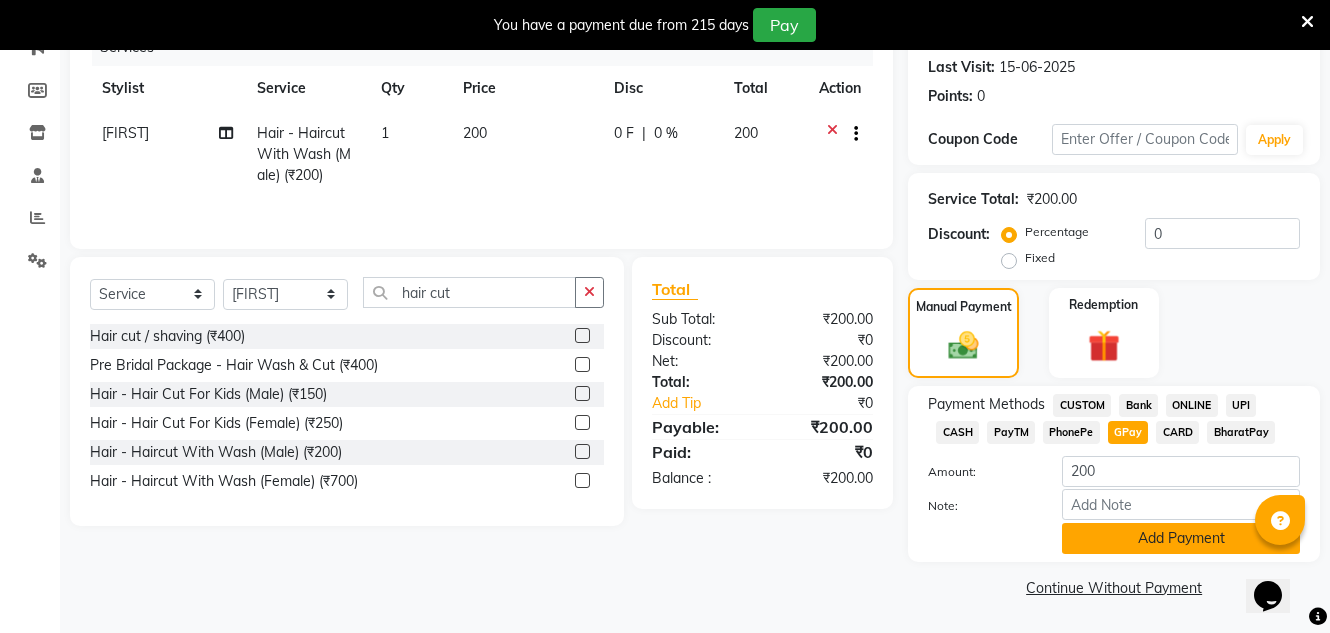 click on "Add Payment" 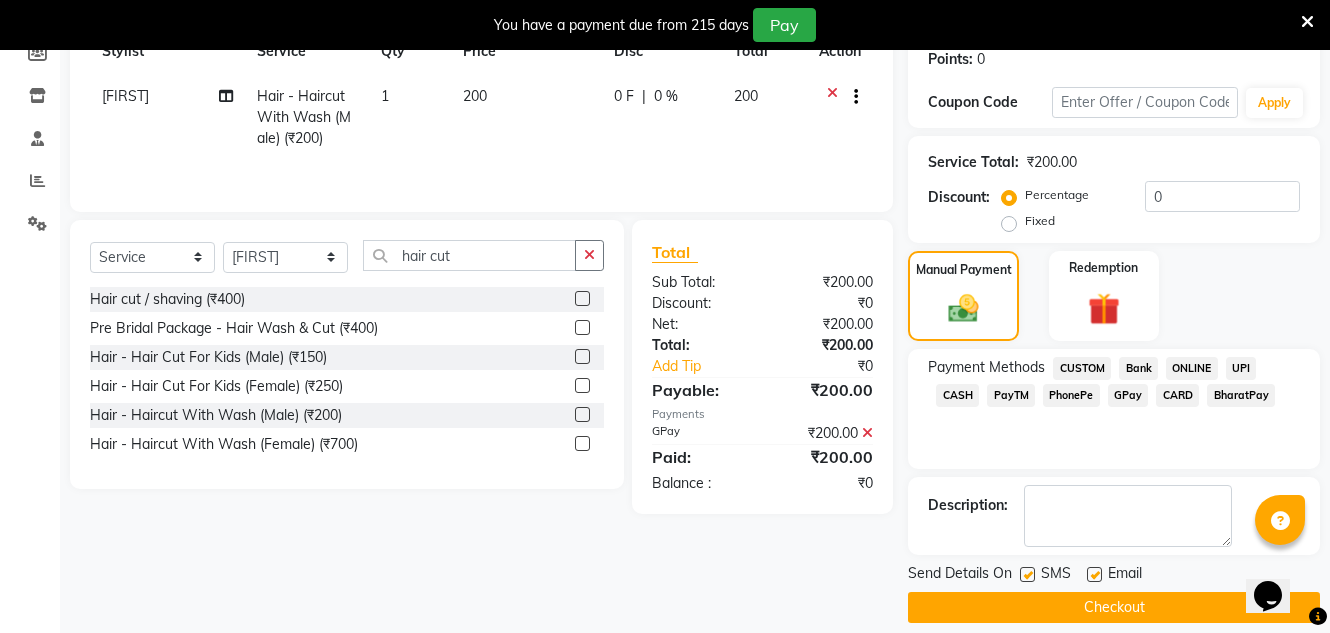 scroll, scrollTop: 332, scrollLeft: 0, axis: vertical 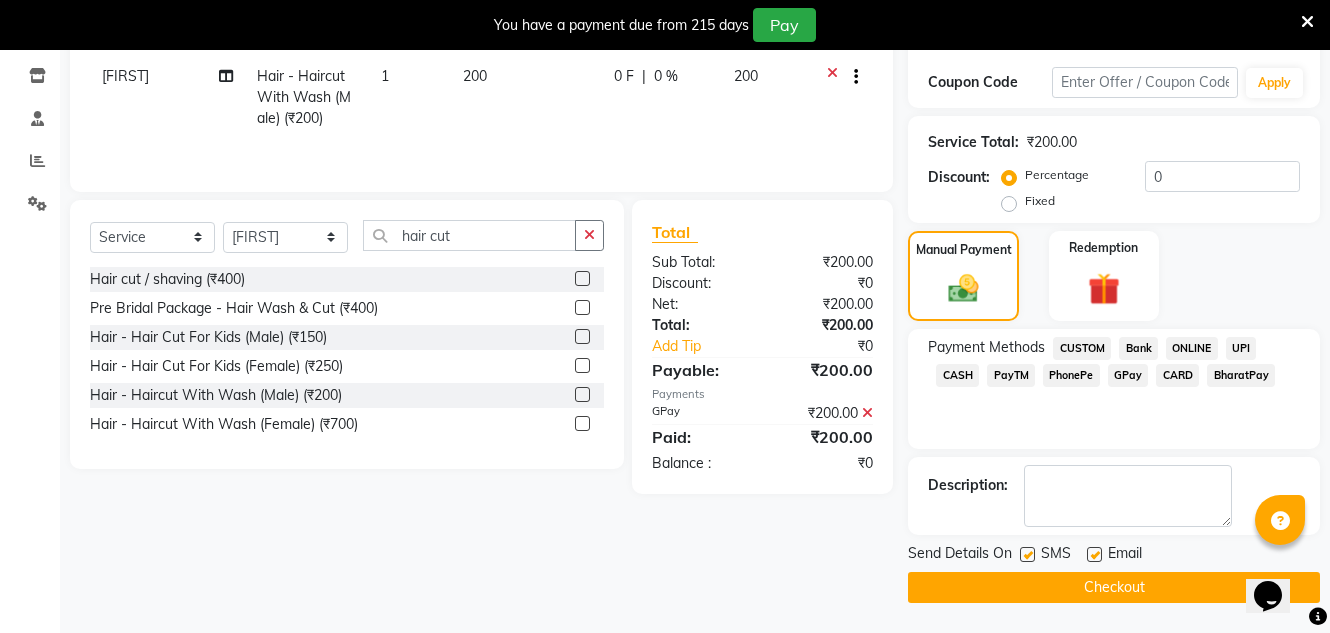 click 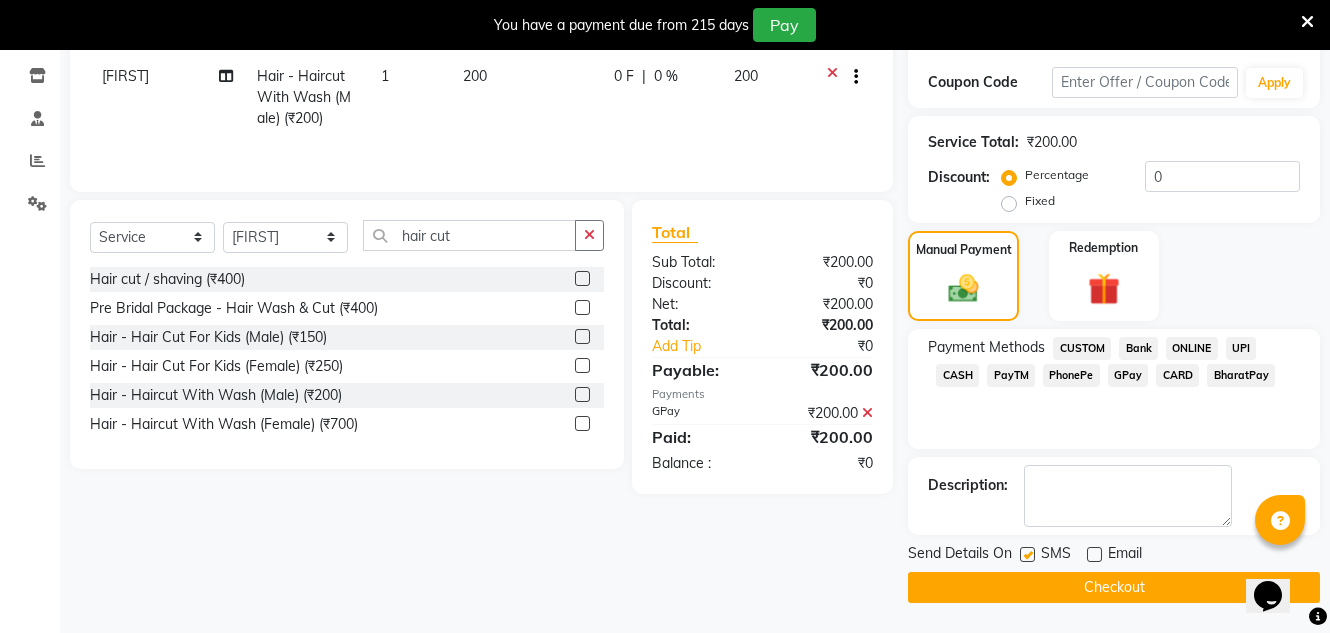 click on "Checkout" 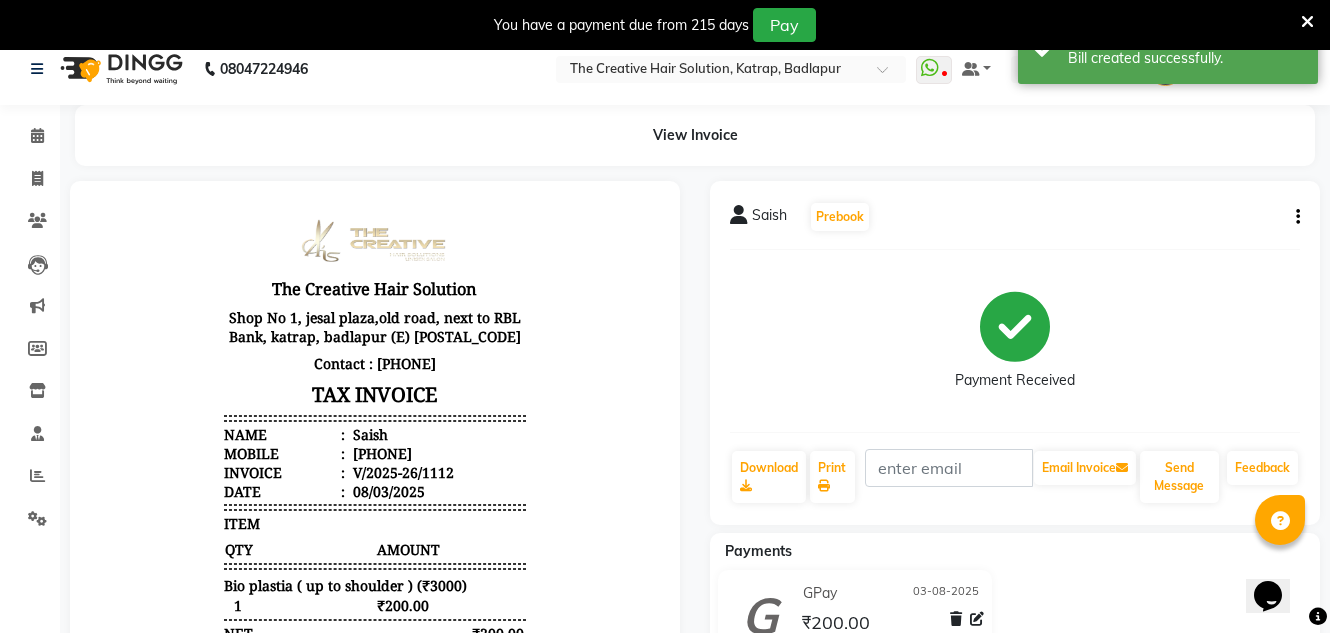 scroll, scrollTop: 0, scrollLeft: 0, axis: both 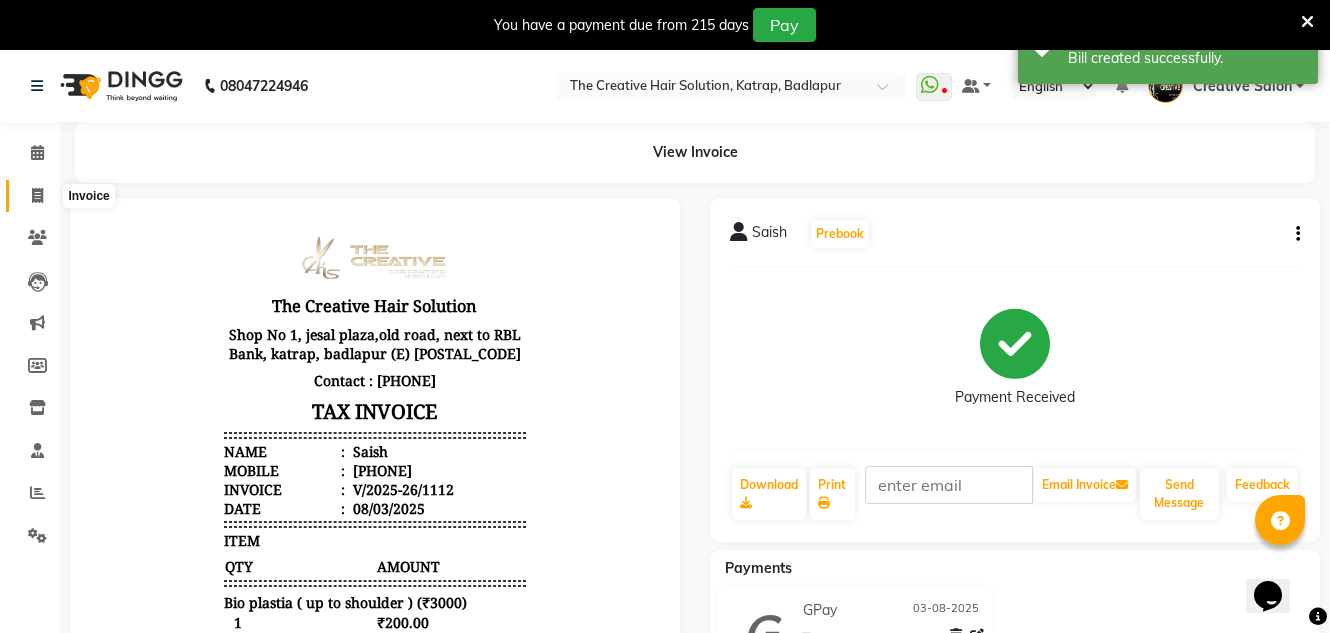 drag, startPoint x: 50, startPoint y: 200, endPoint x: 38, endPoint y: 194, distance: 13.416408 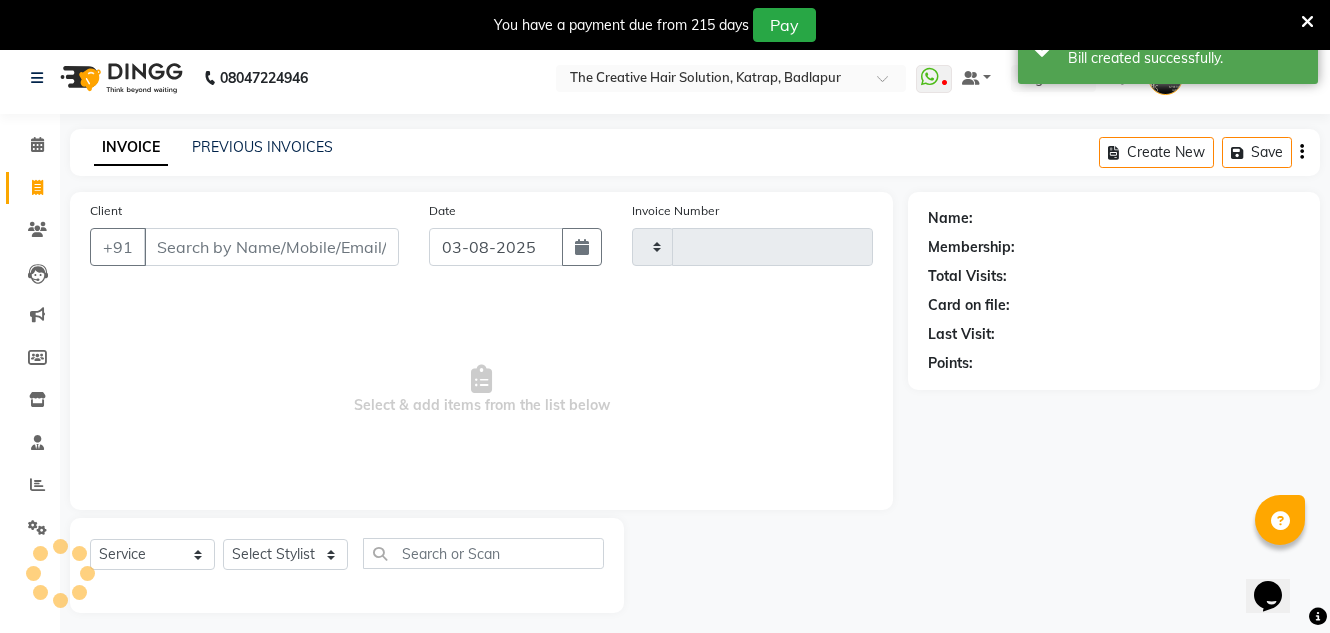 type on "1113" 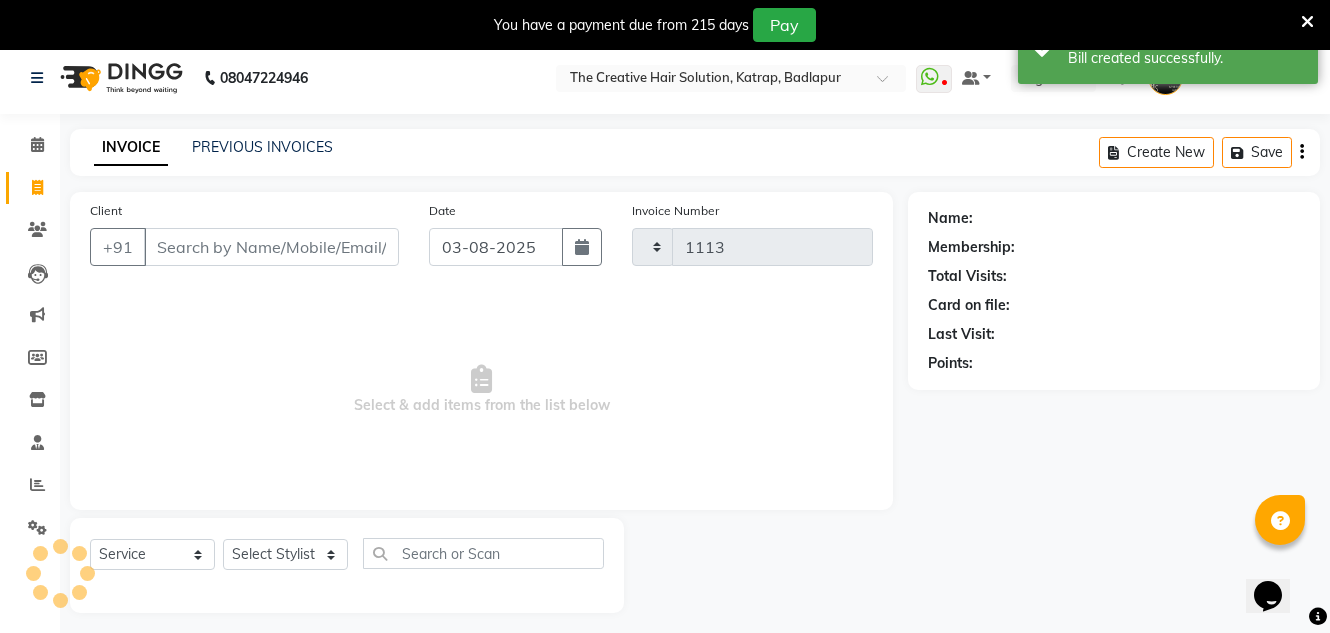 select on "527" 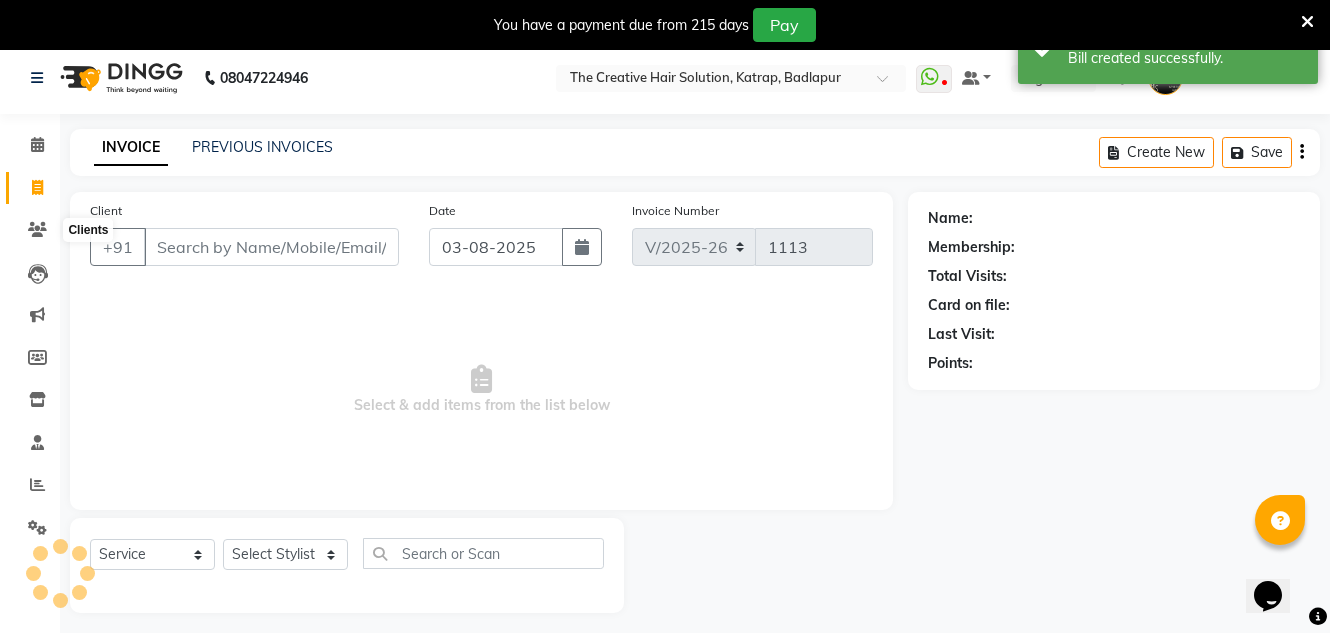 scroll, scrollTop: 50, scrollLeft: 0, axis: vertical 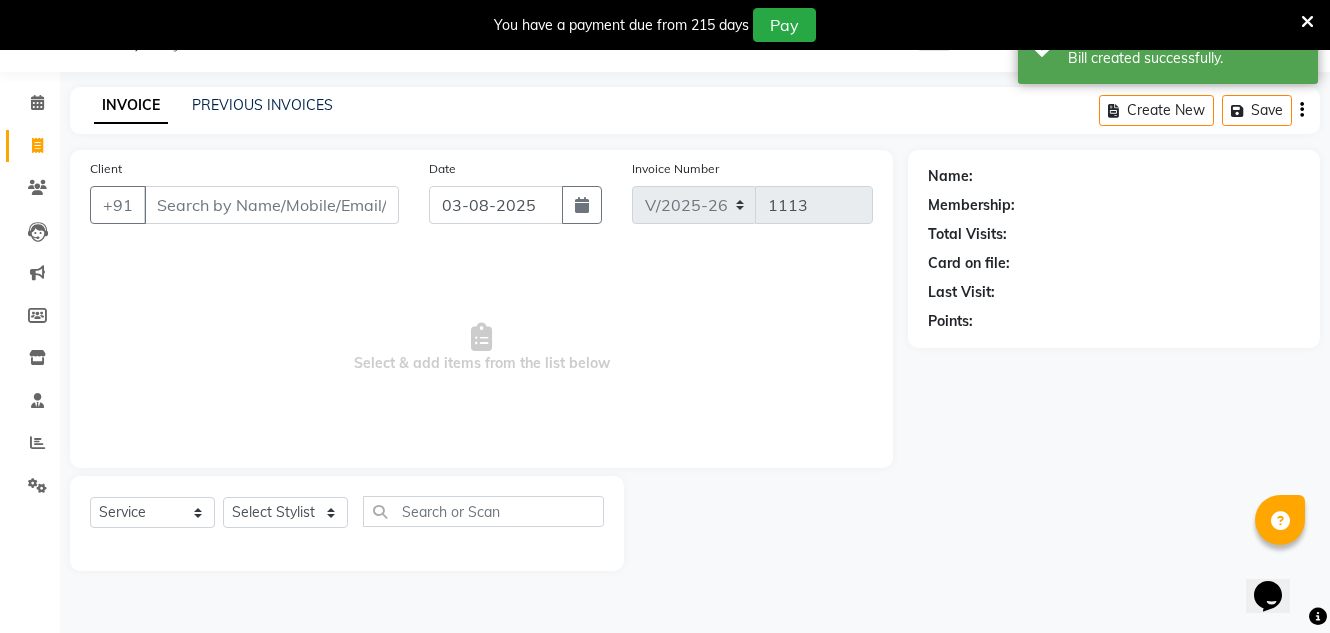 click on "Client" at bounding box center [271, 205] 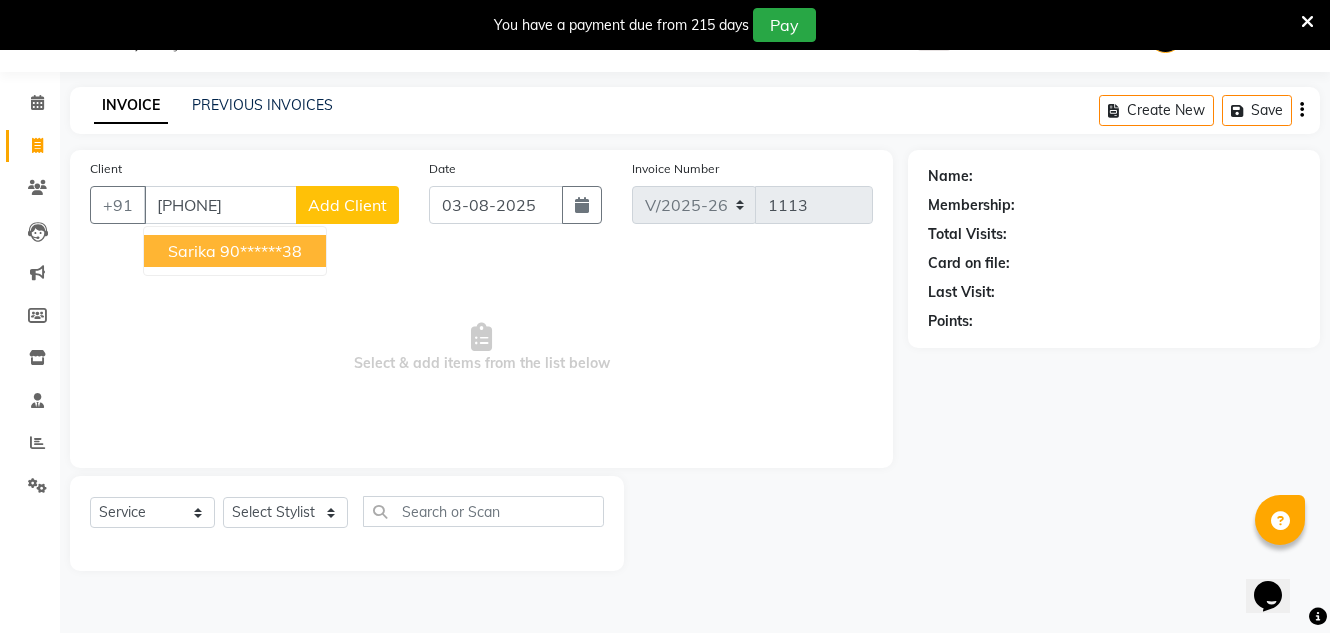 click on "90******38" at bounding box center (261, 251) 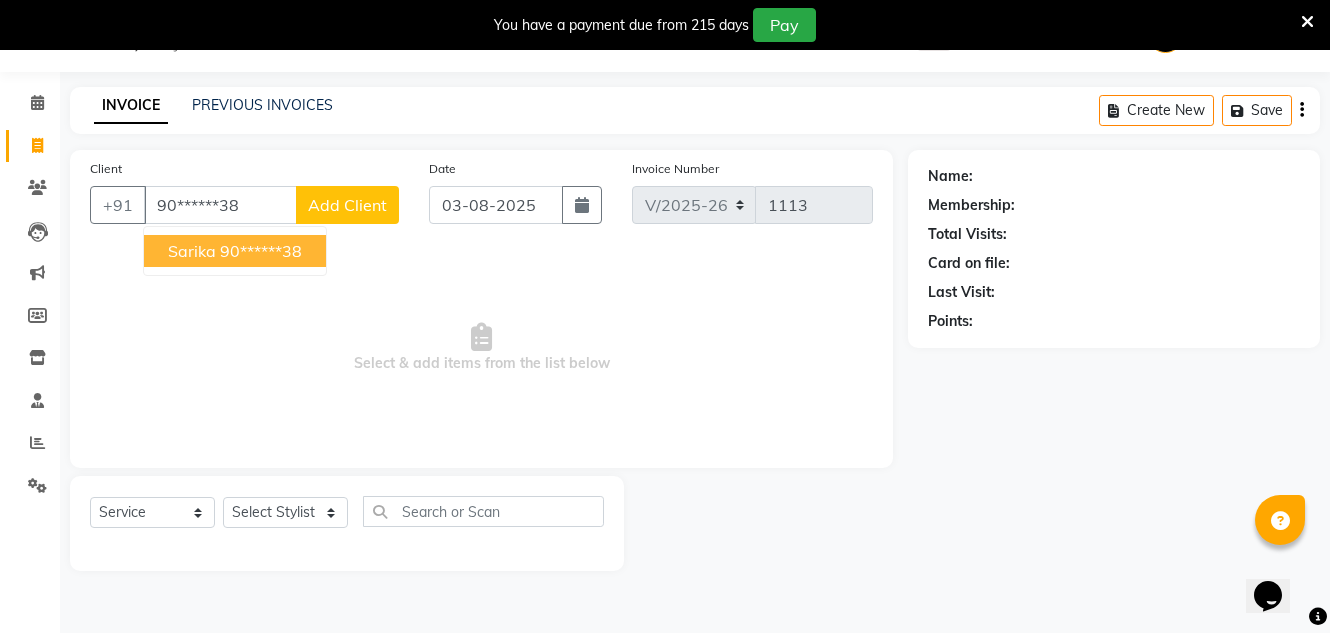type on "90******38" 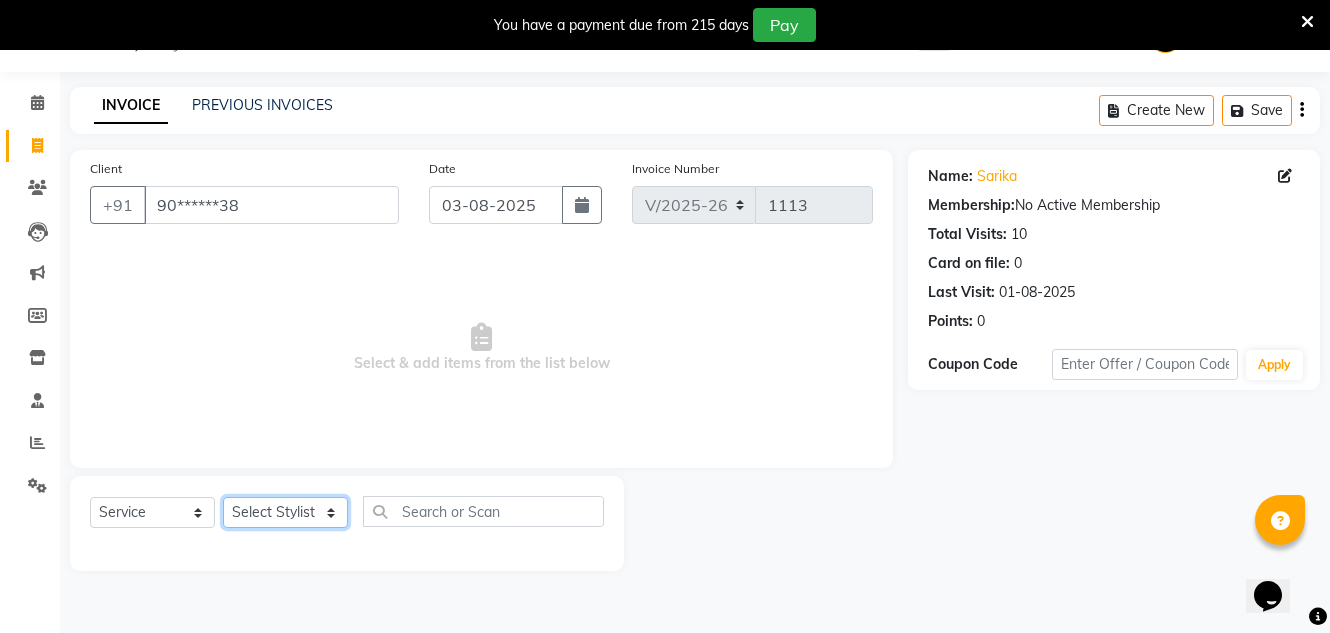 click on "Select Stylist Creative Salon [FIRST] [LAST] [FIRST] [LAST] the creative" 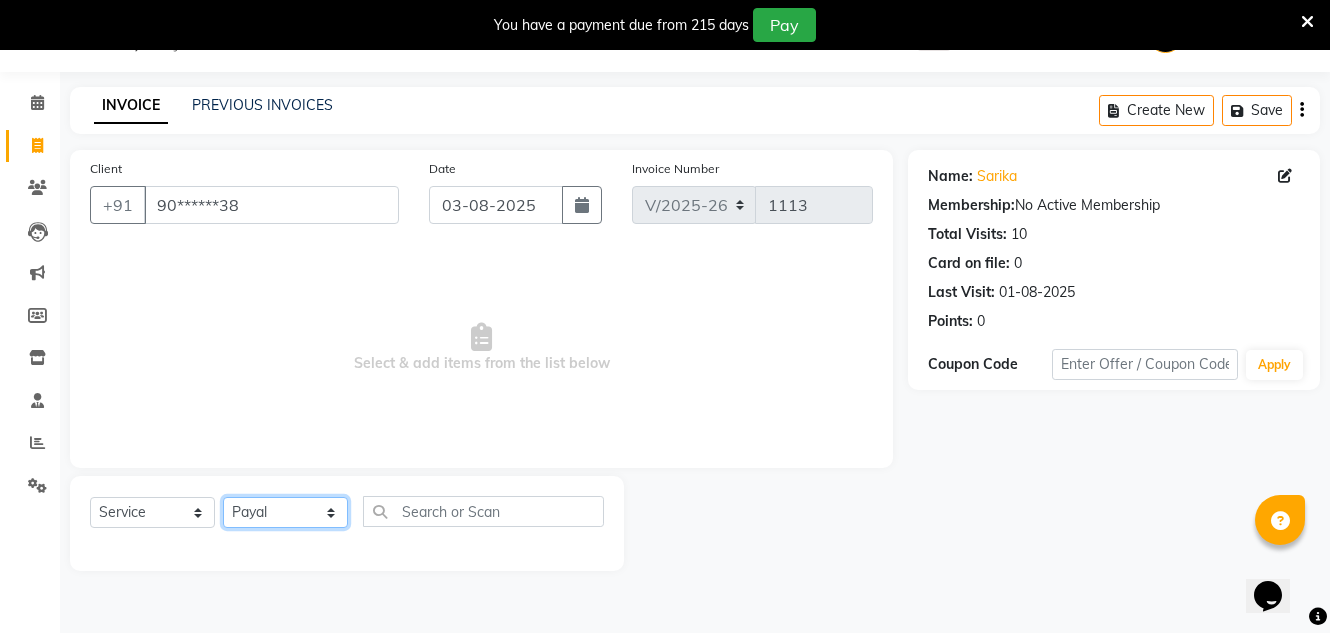 click on "Select Stylist Creative Salon [FIRST] [LAST] [FIRST] [LAST] the creative" 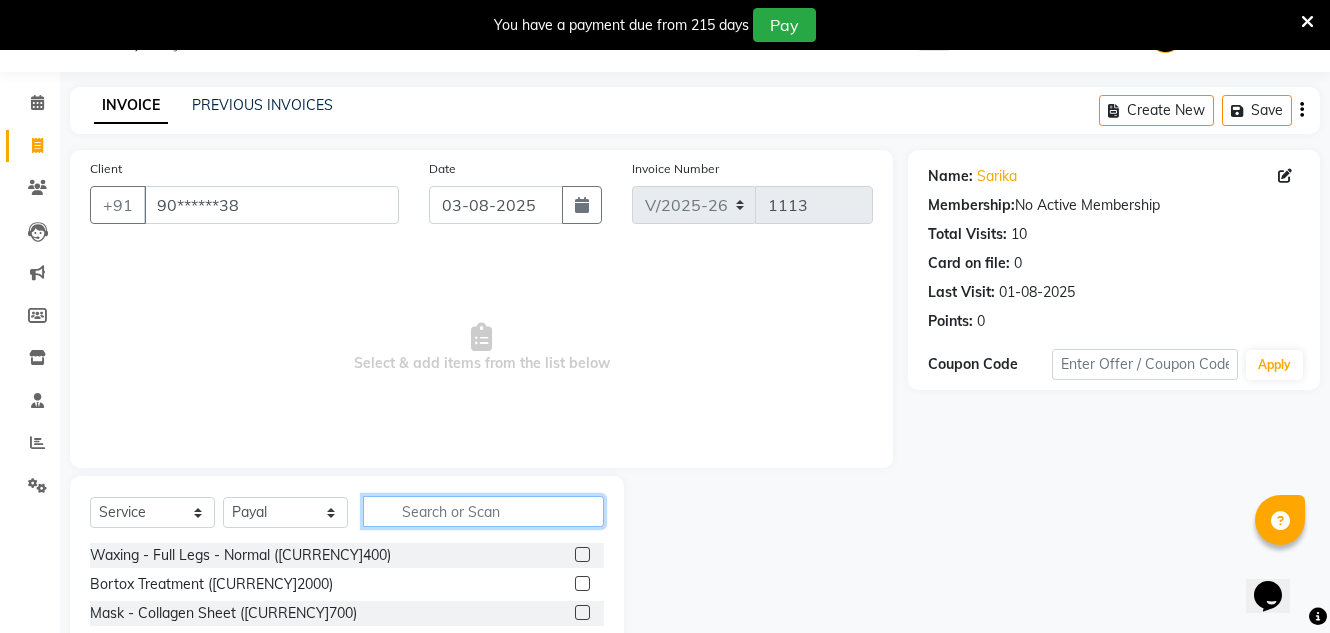 click 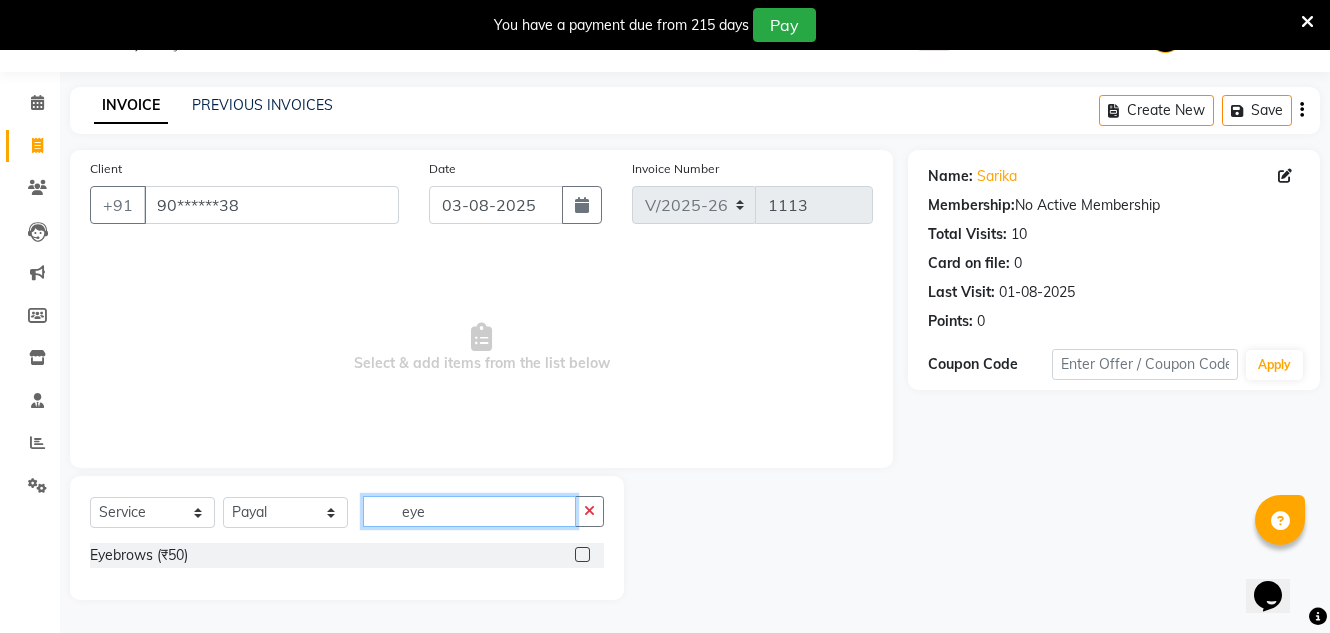 type on "eye" 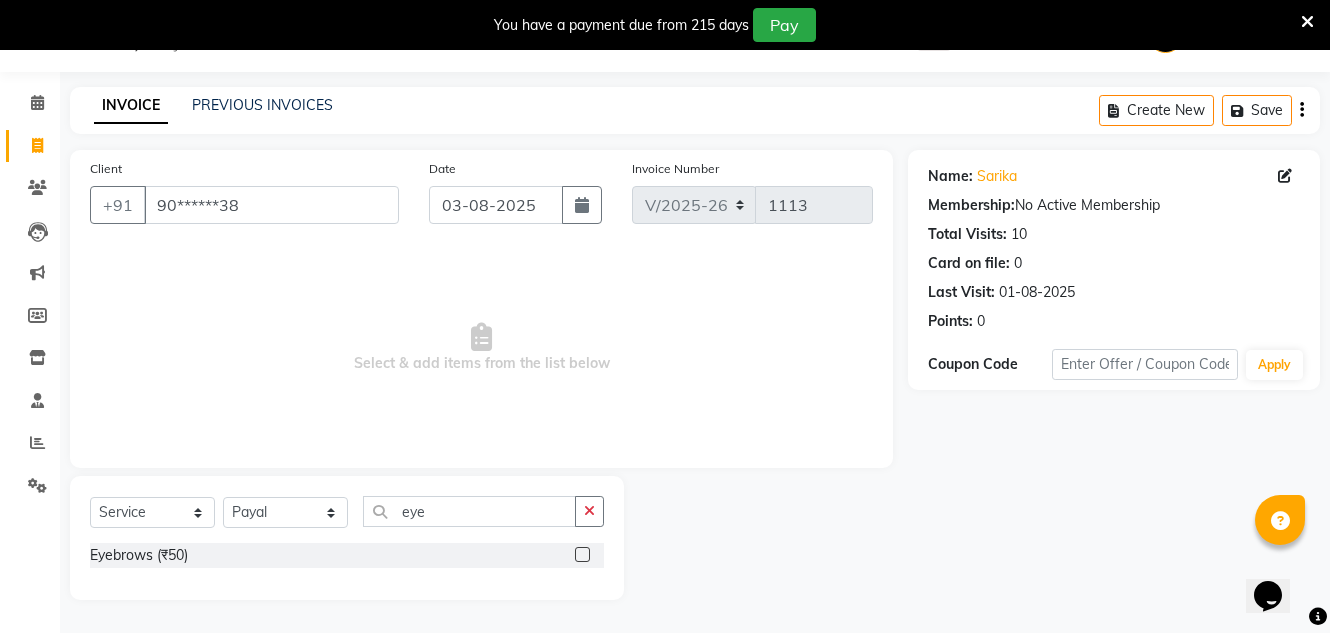 click 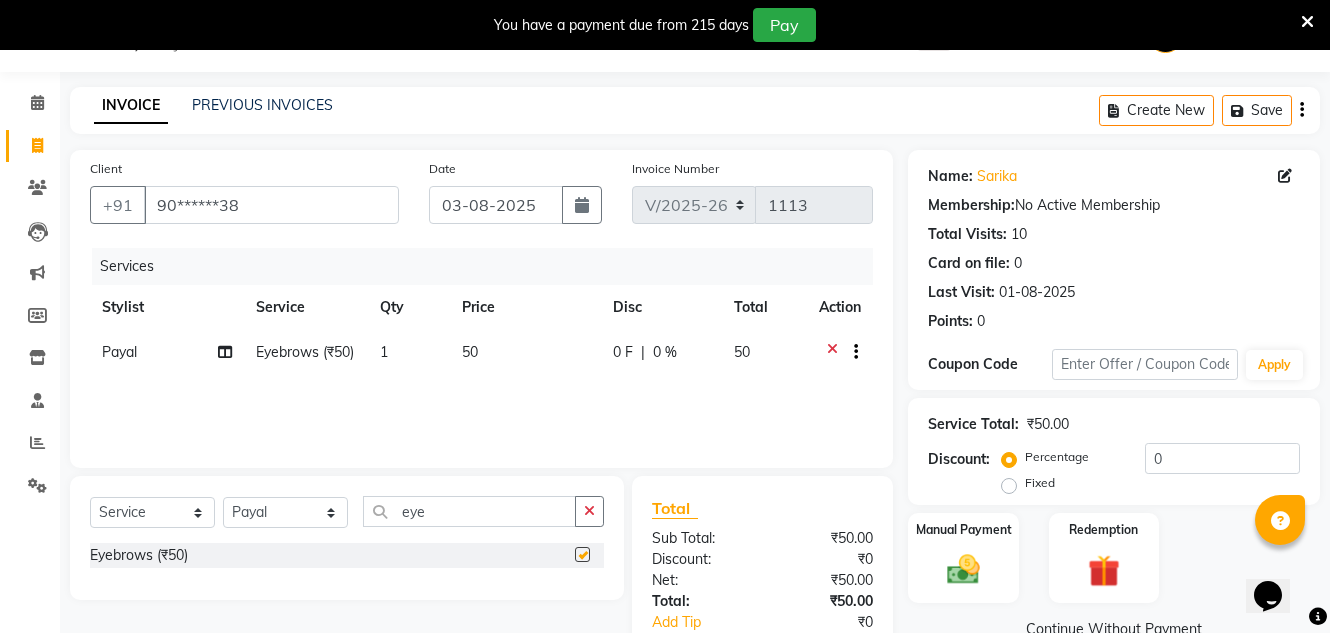 checkbox on "false" 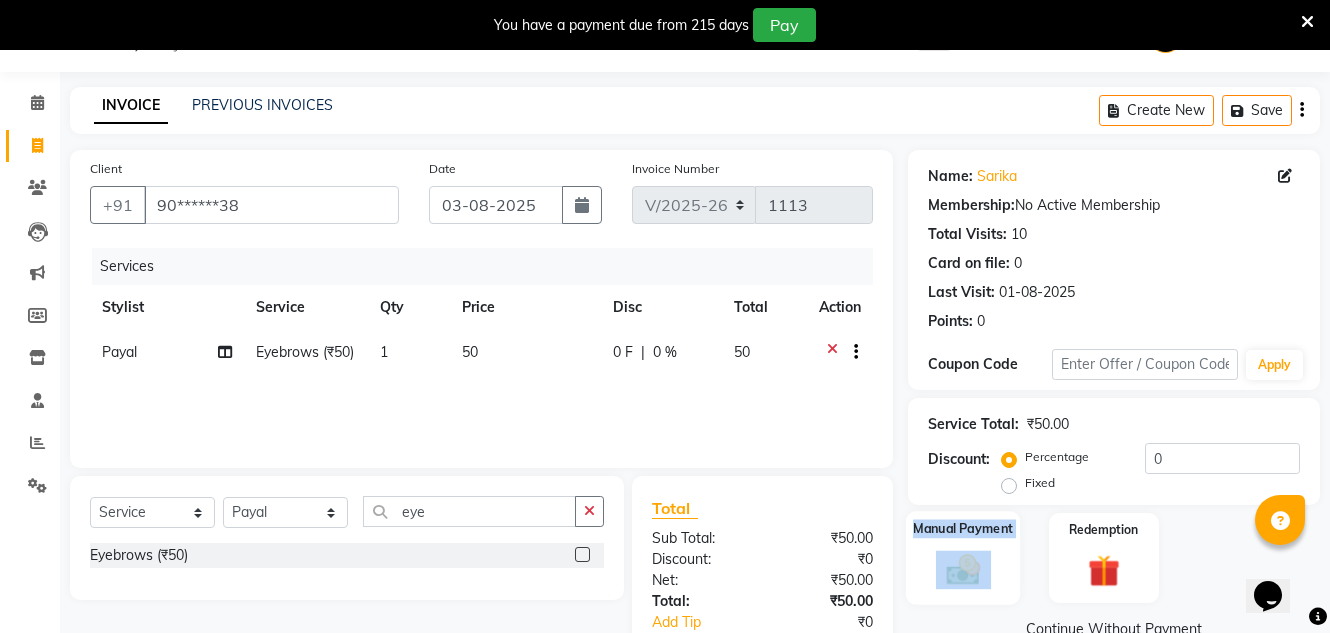 click on "Manual Payment" 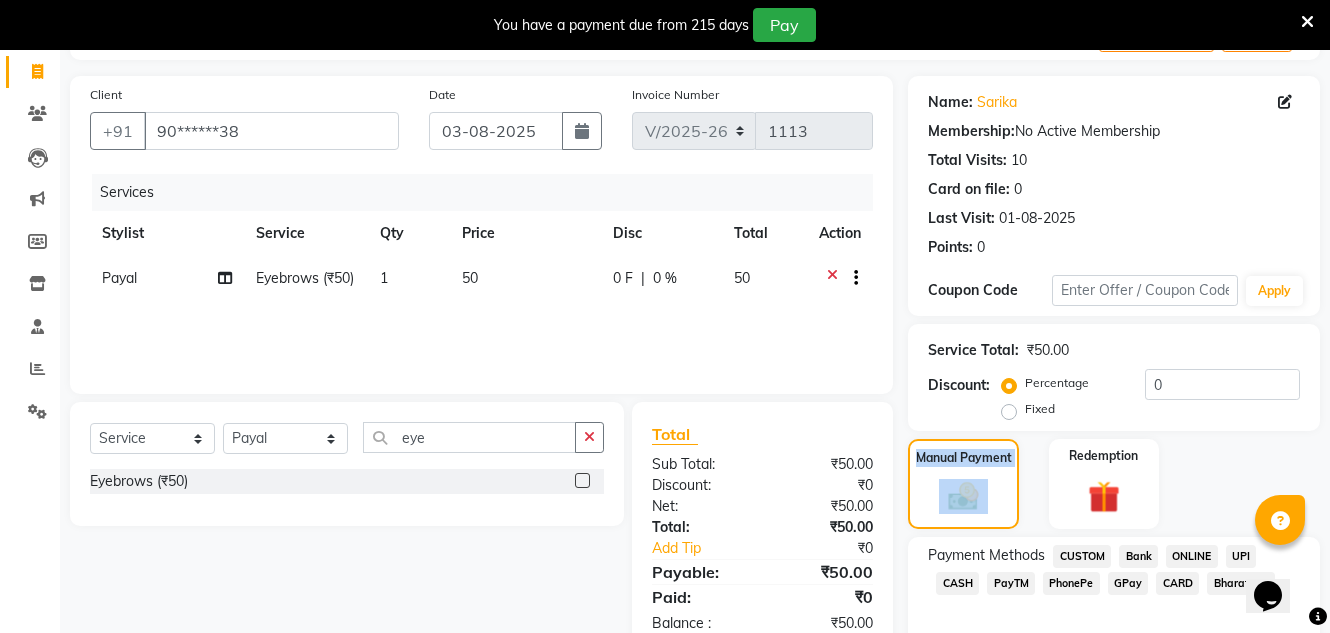 scroll, scrollTop: 219, scrollLeft: 0, axis: vertical 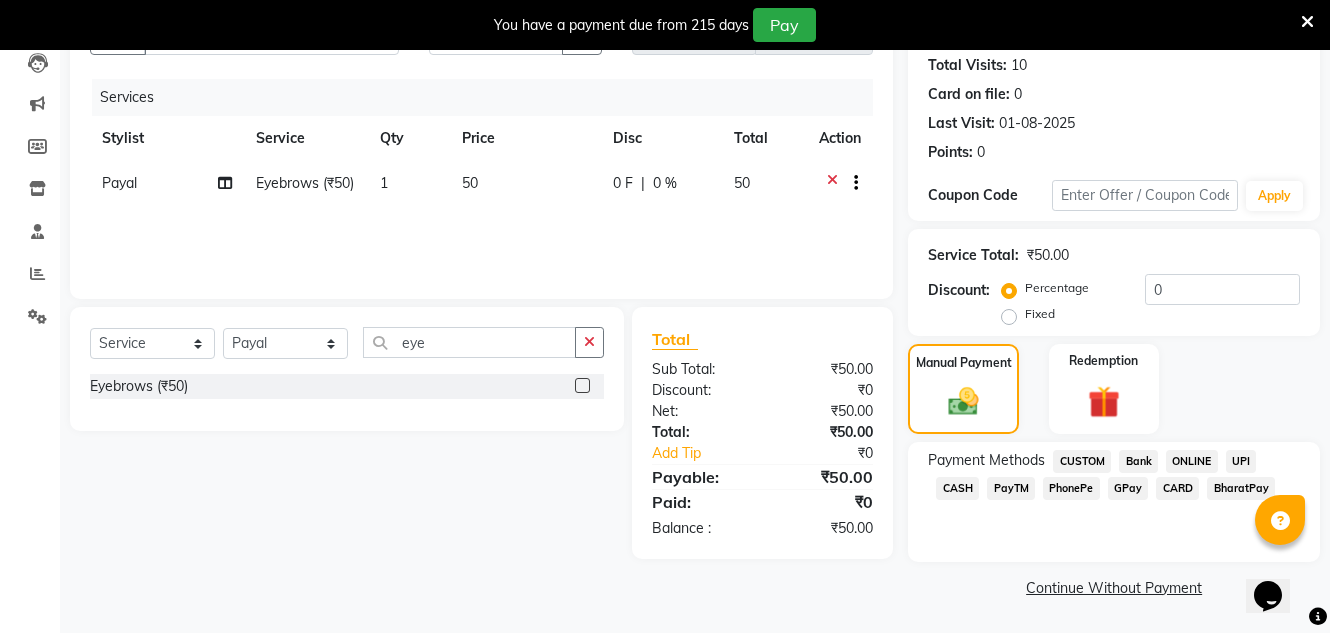 click on "CASH" 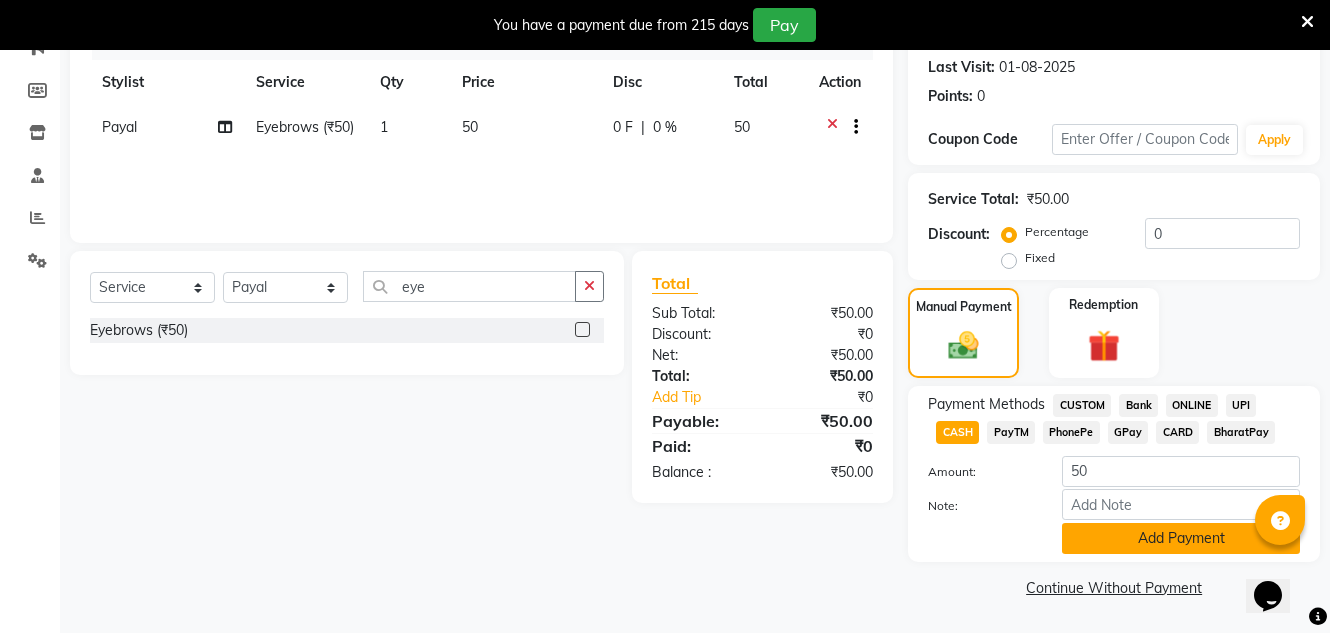 click on "Add Payment" 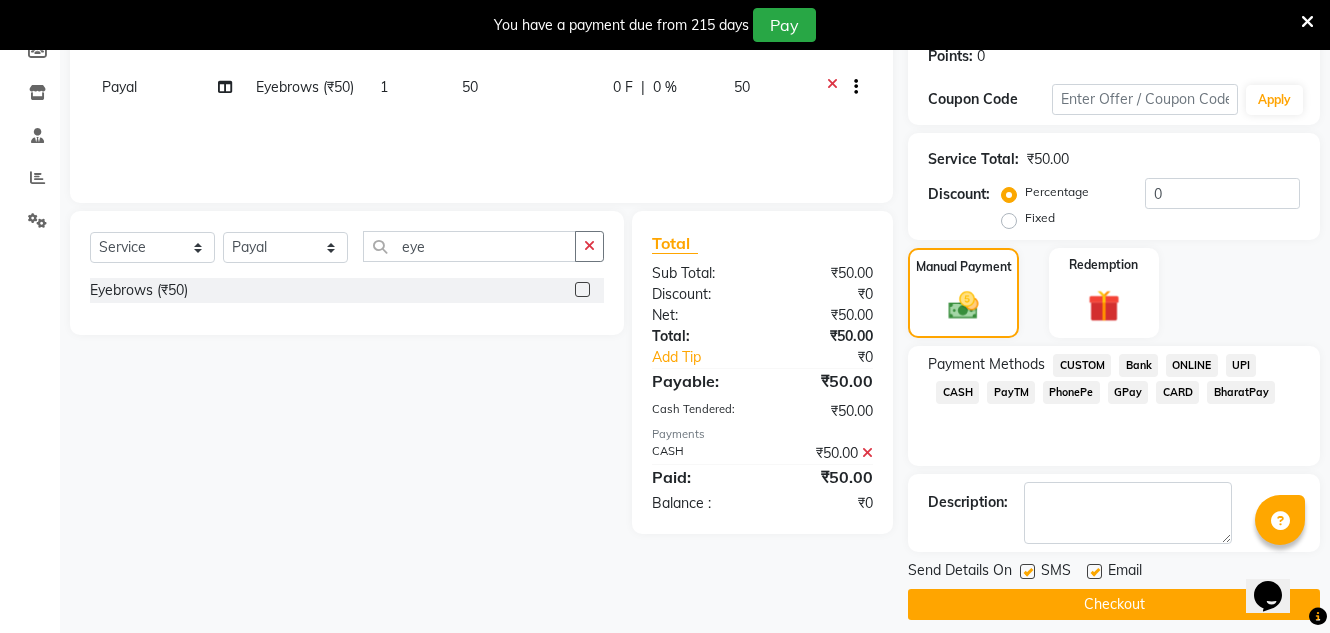 scroll, scrollTop: 332, scrollLeft: 0, axis: vertical 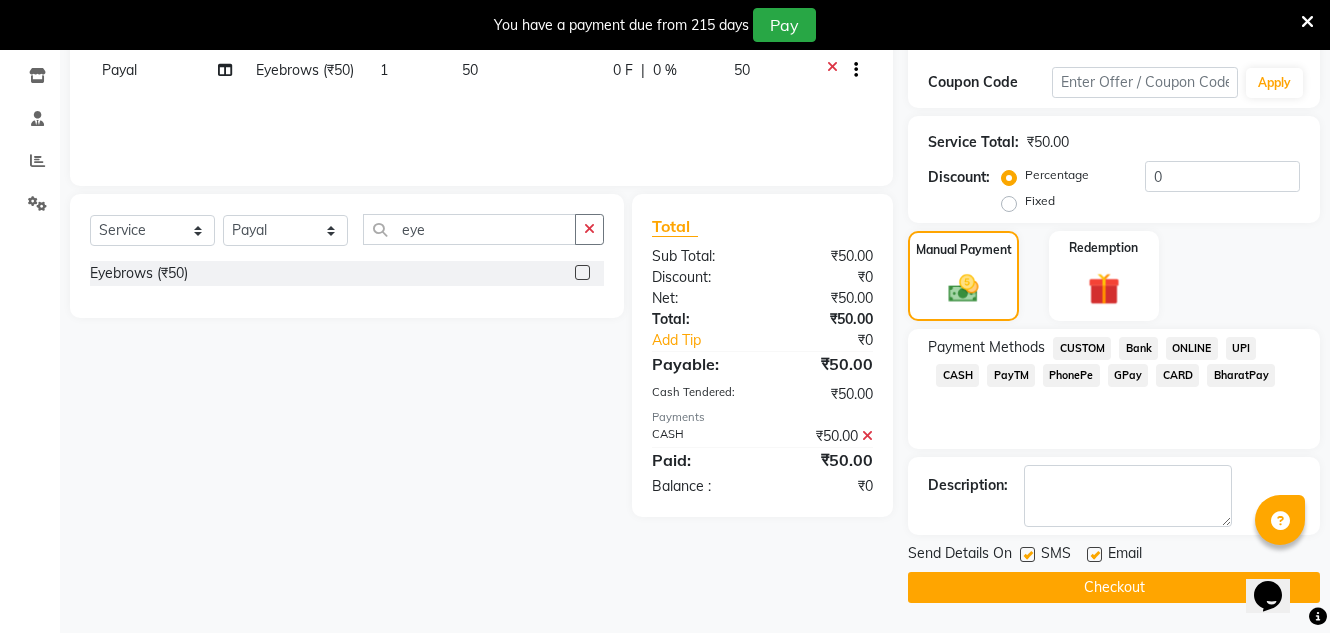 click 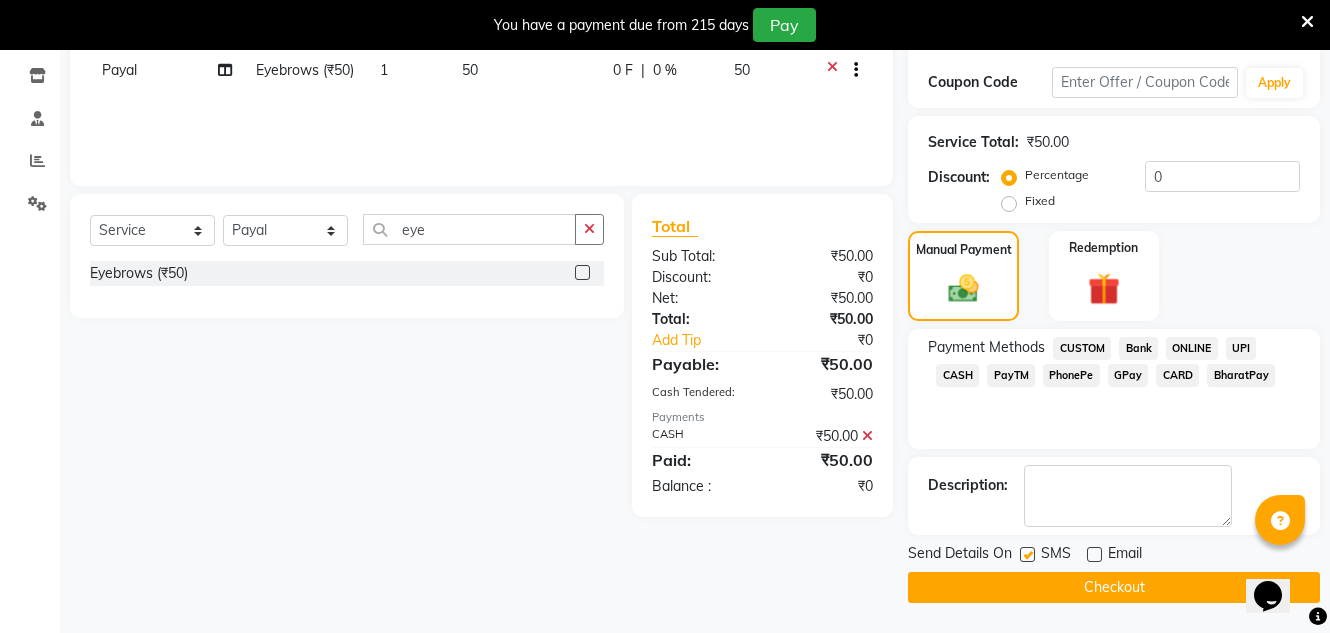 click on "Checkout" 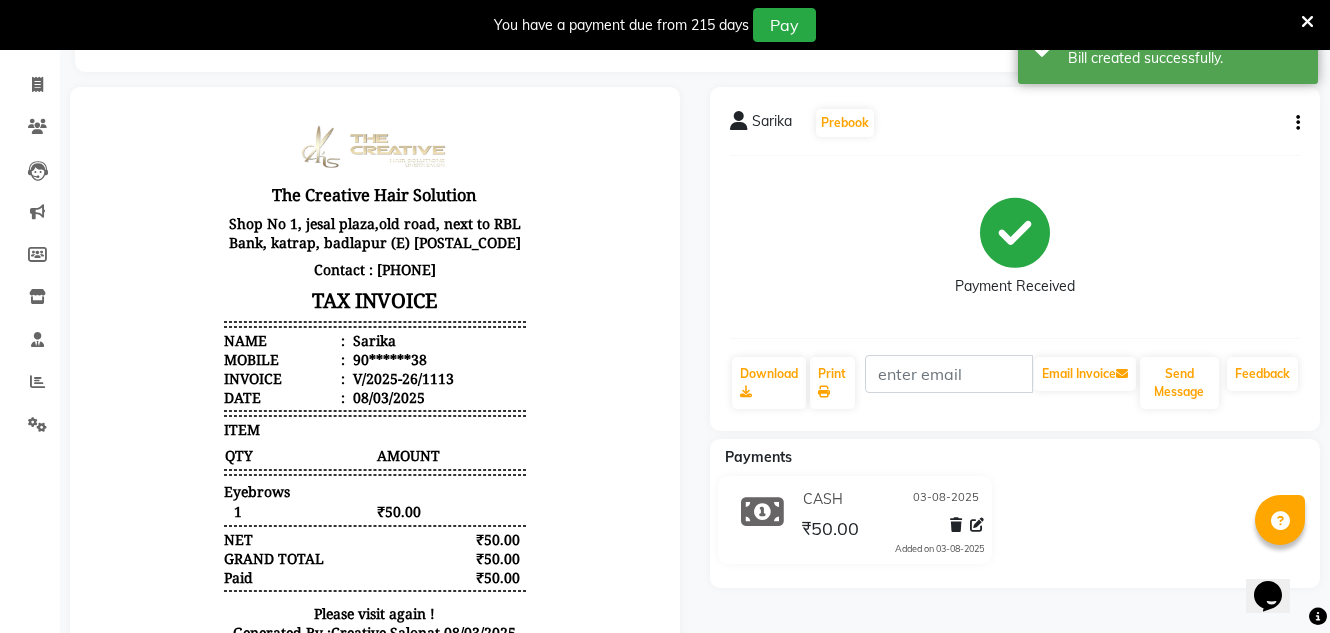 scroll, scrollTop: 0, scrollLeft: 0, axis: both 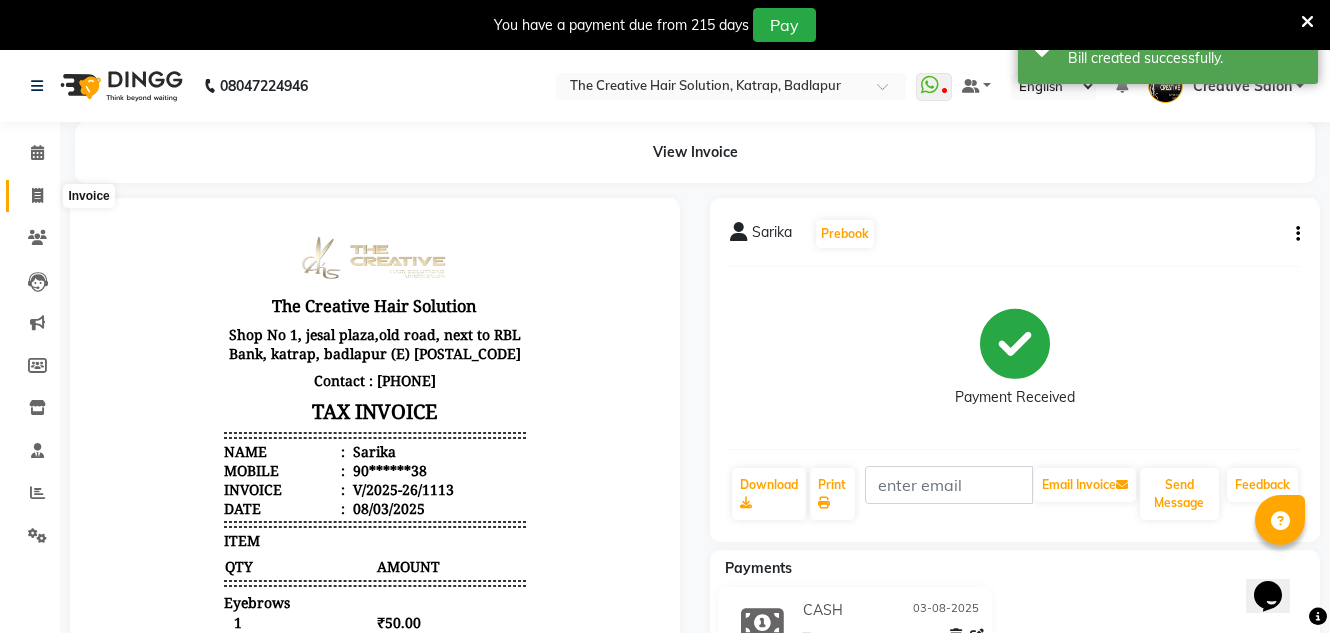 click 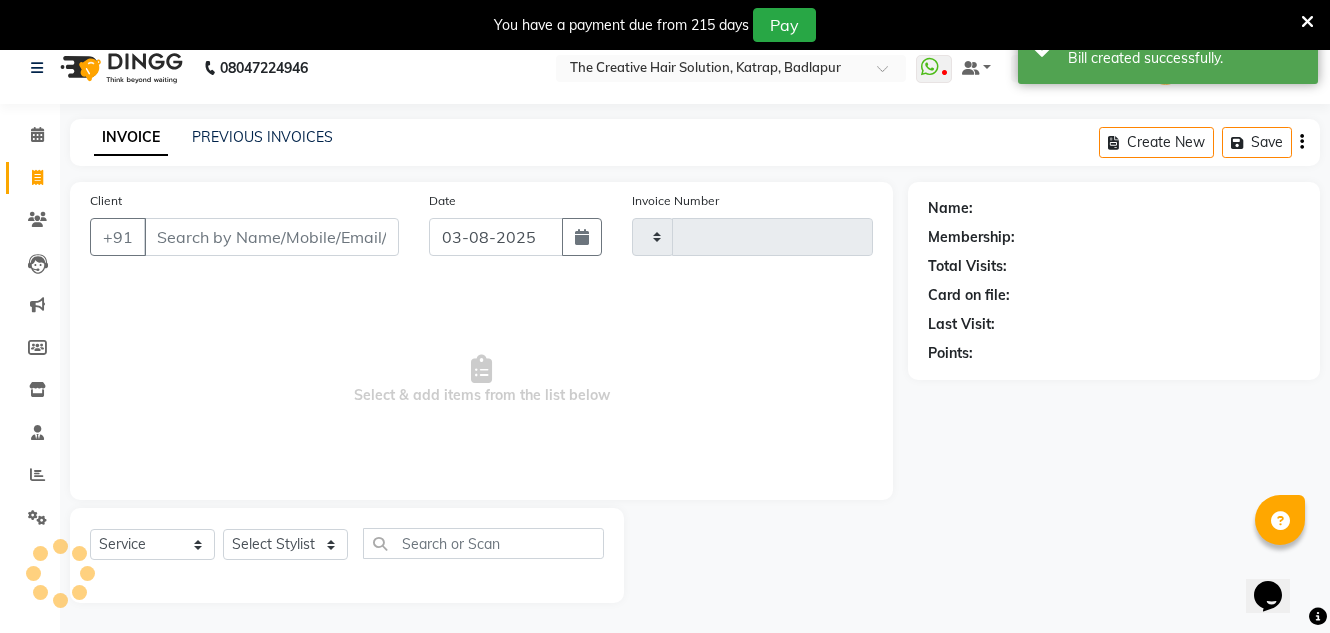 type on "1114" 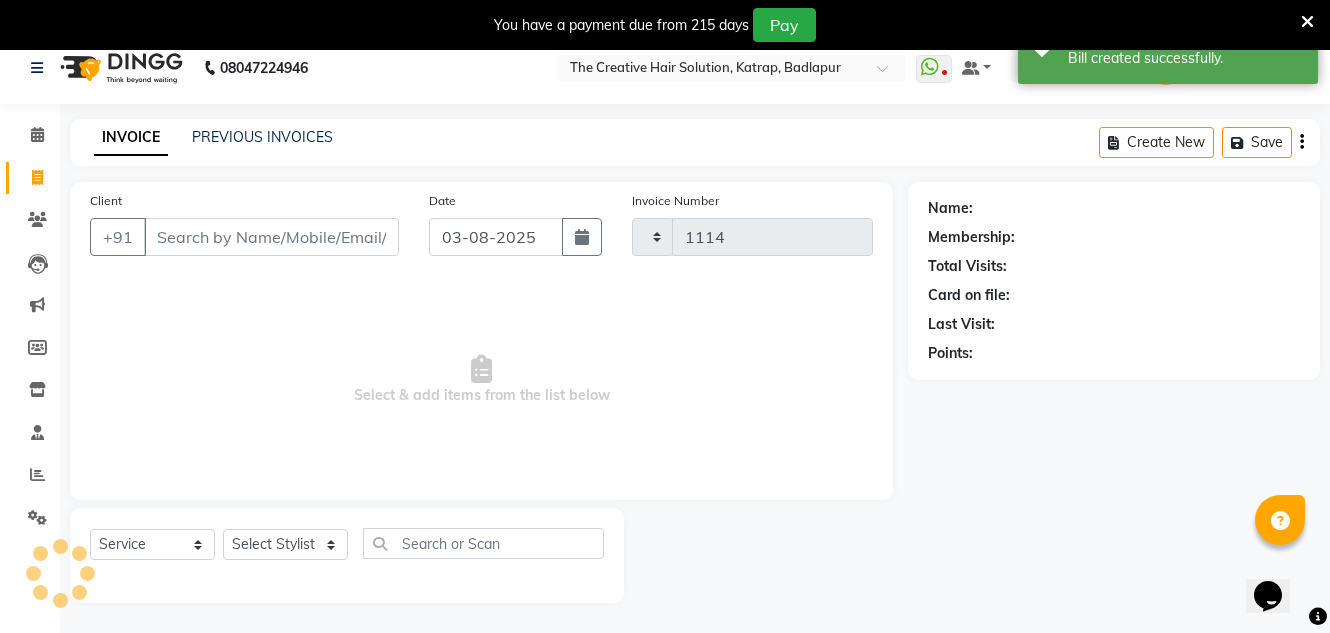 select on "527" 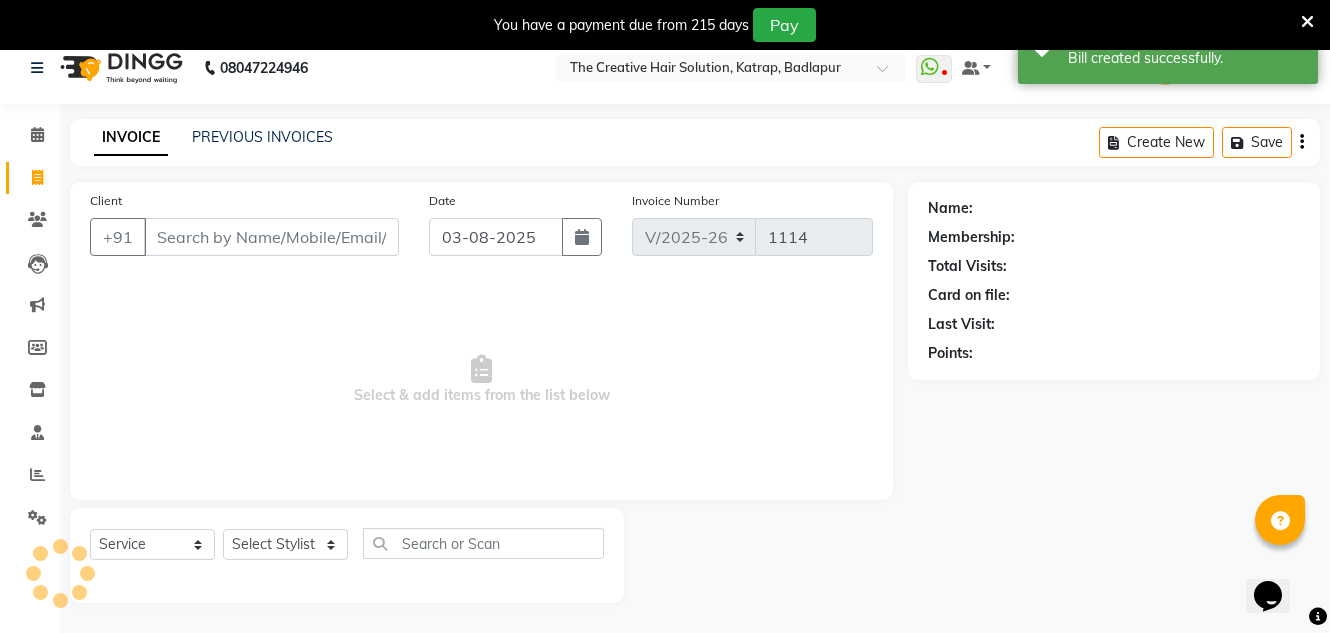 scroll, scrollTop: 50, scrollLeft: 0, axis: vertical 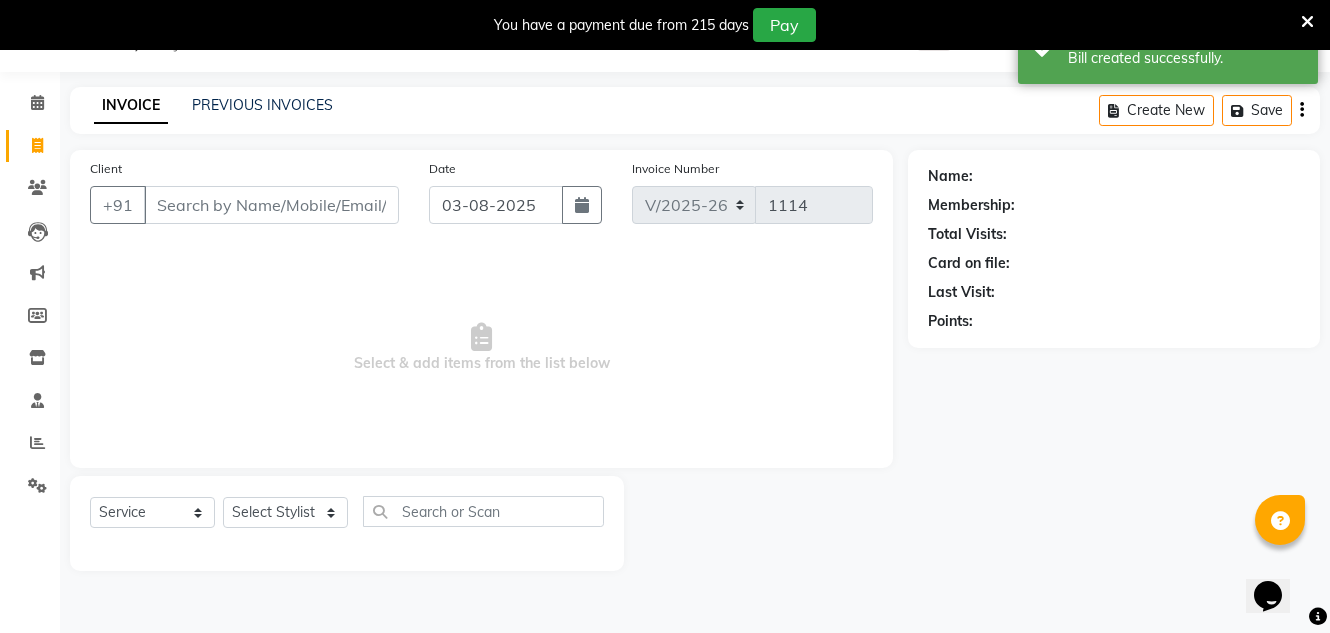 click on "Client" at bounding box center (271, 205) 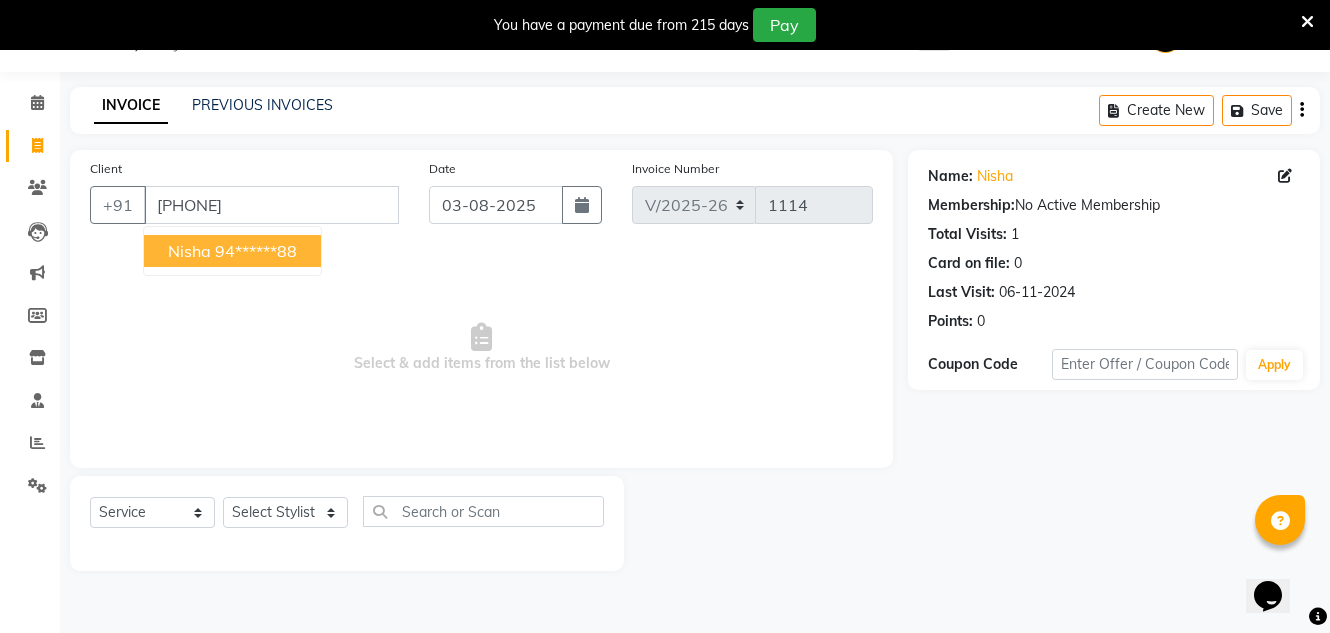 click on "94******88" at bounding box center (256, 251) 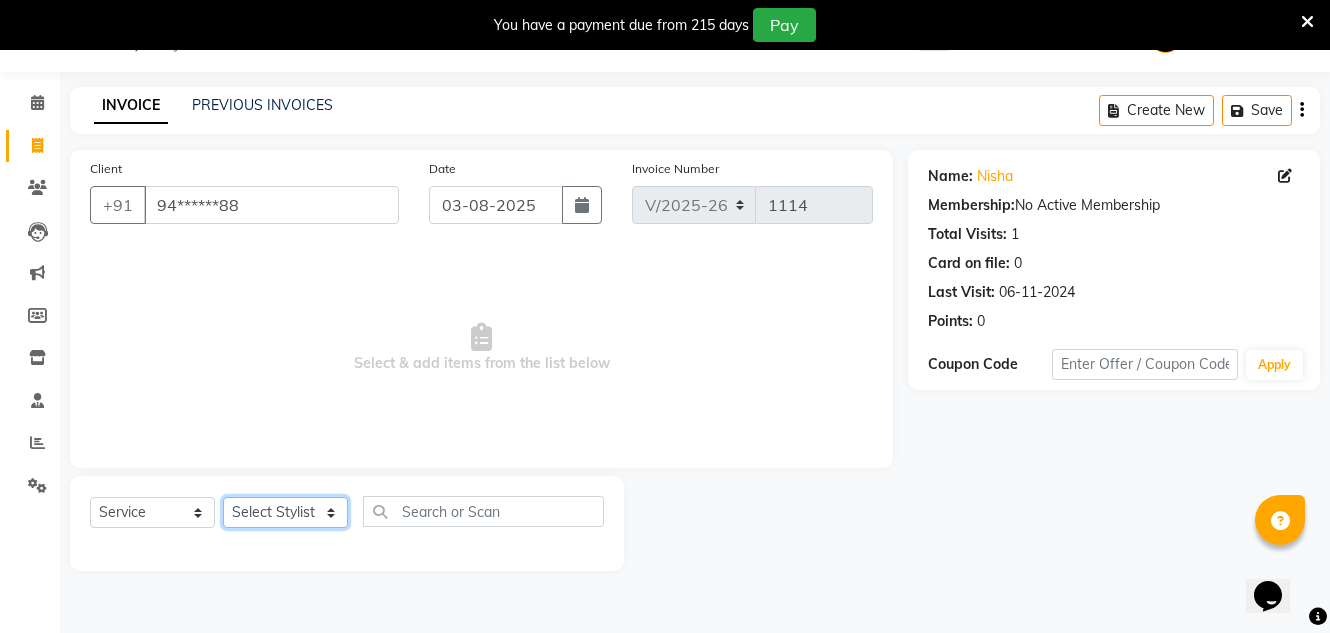 click on "Select Stylist Creative Salon [FIRST] [LAST] [FIRST] [LAST] the creative" 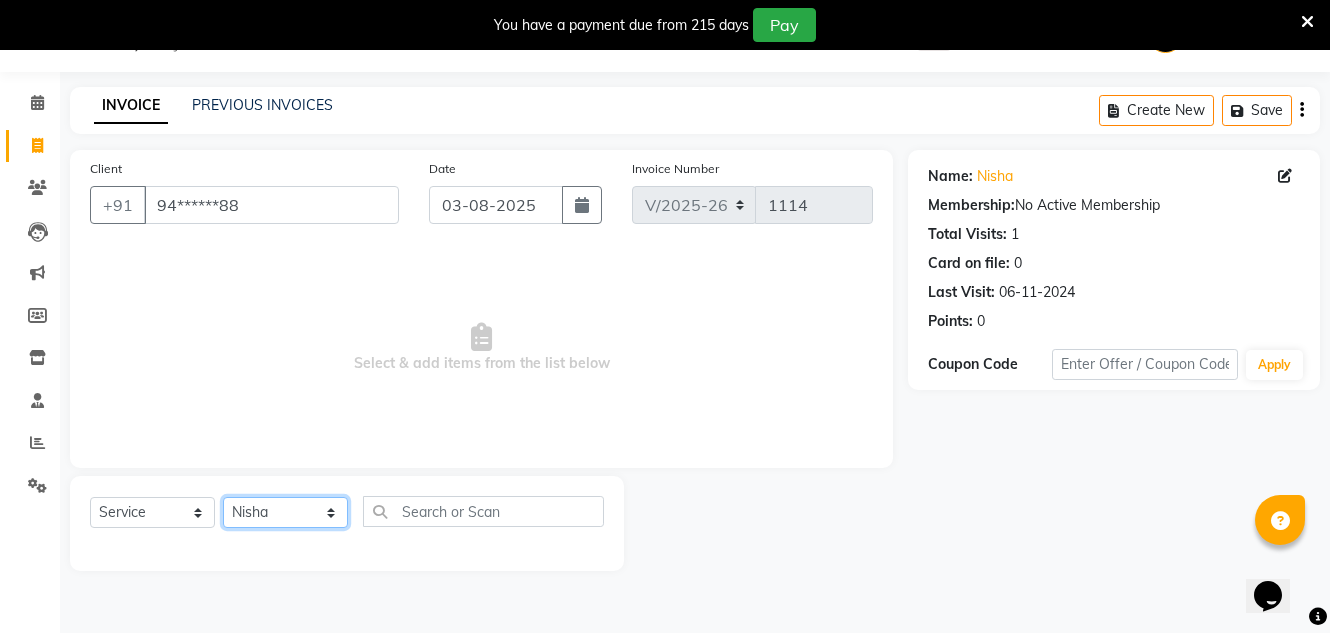 click on "Select Stylist Creative Salon [FIRST] [LAST] [FIRST] [LAST] the creative" 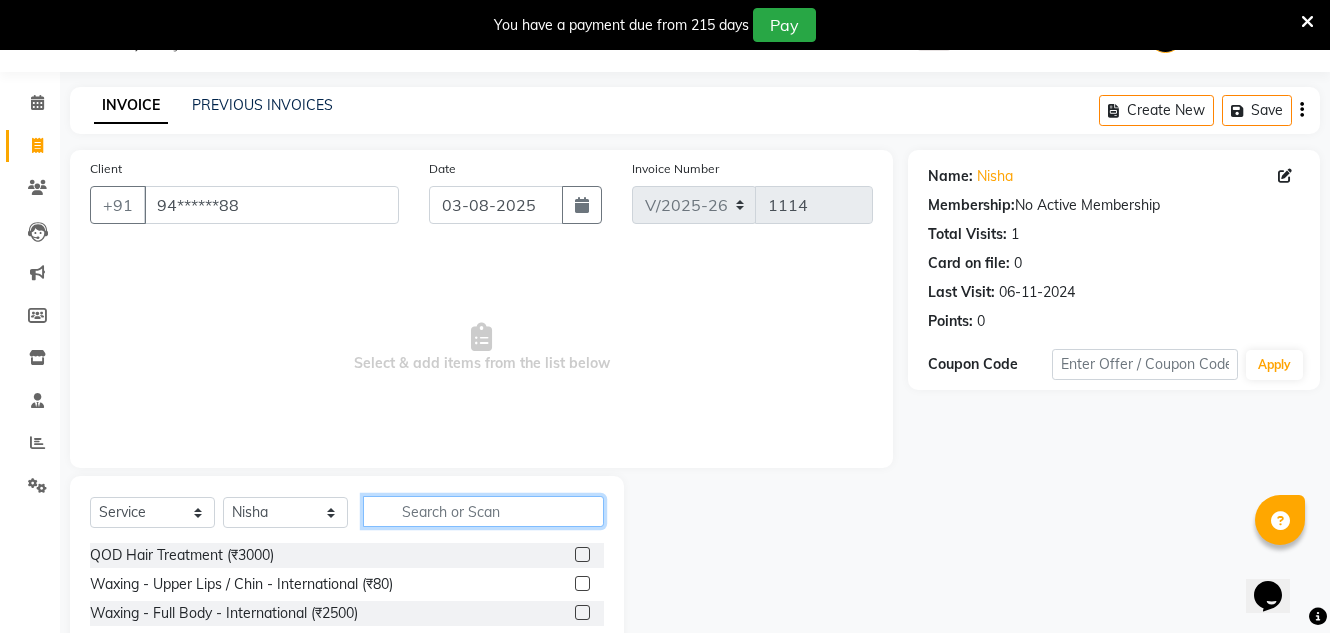 click 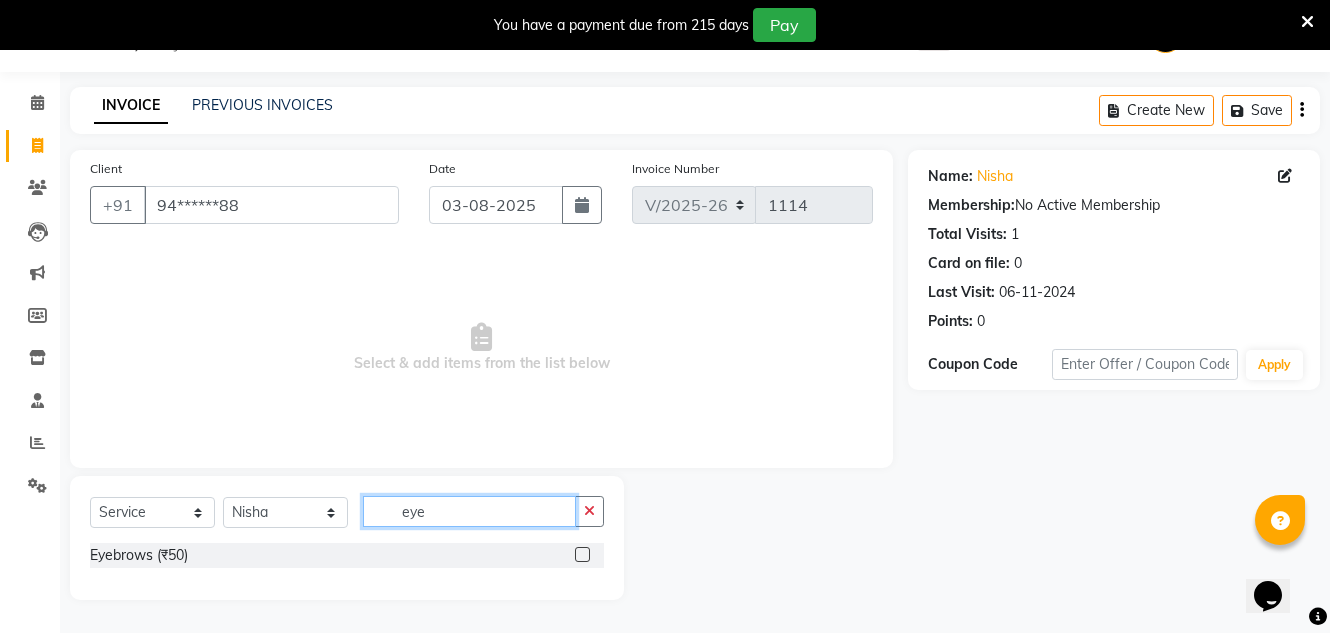 type on "eye" 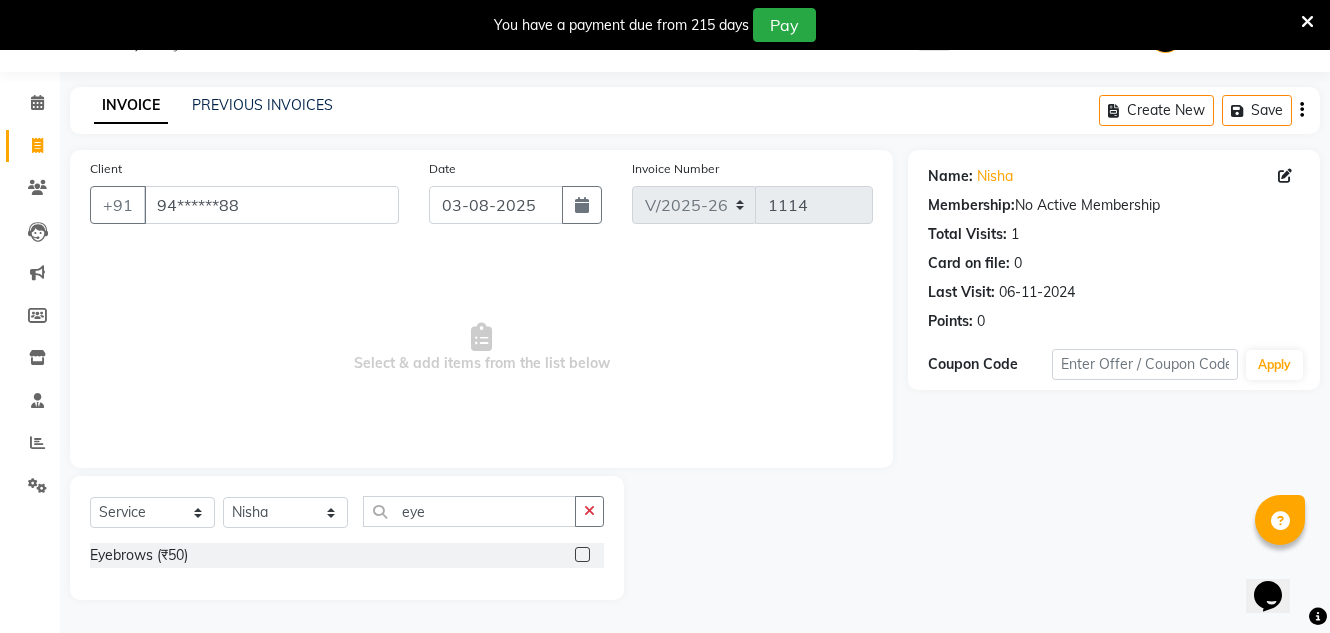 click 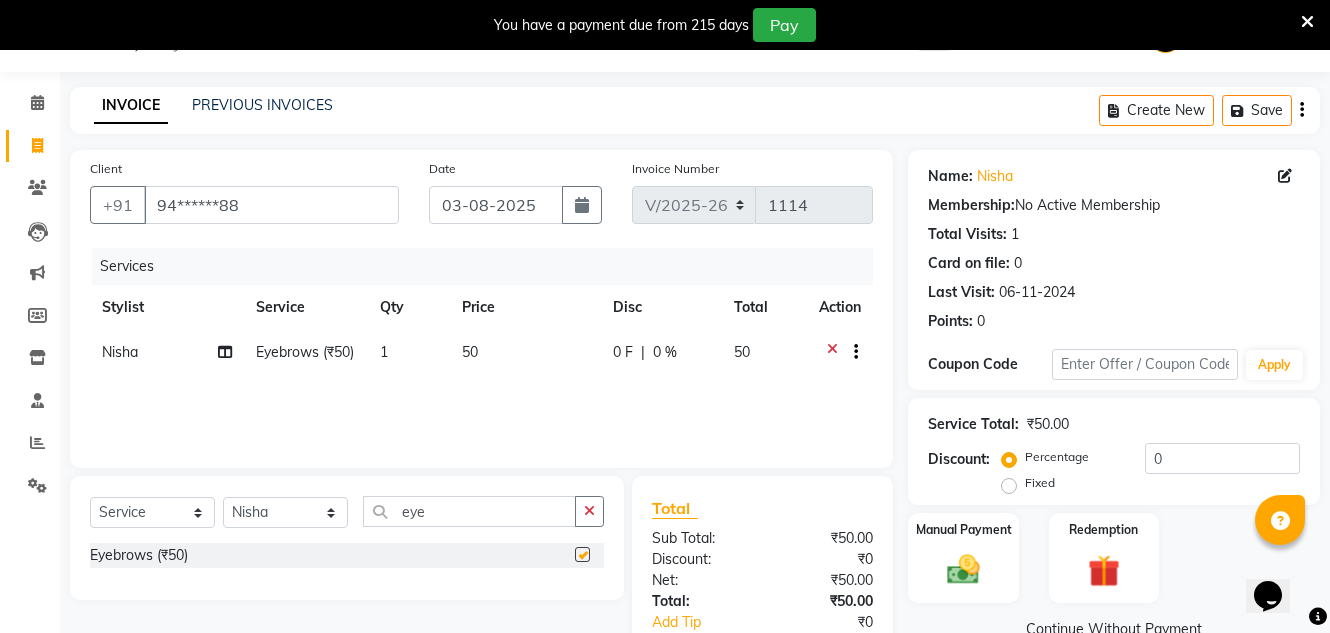checkbox on "false" 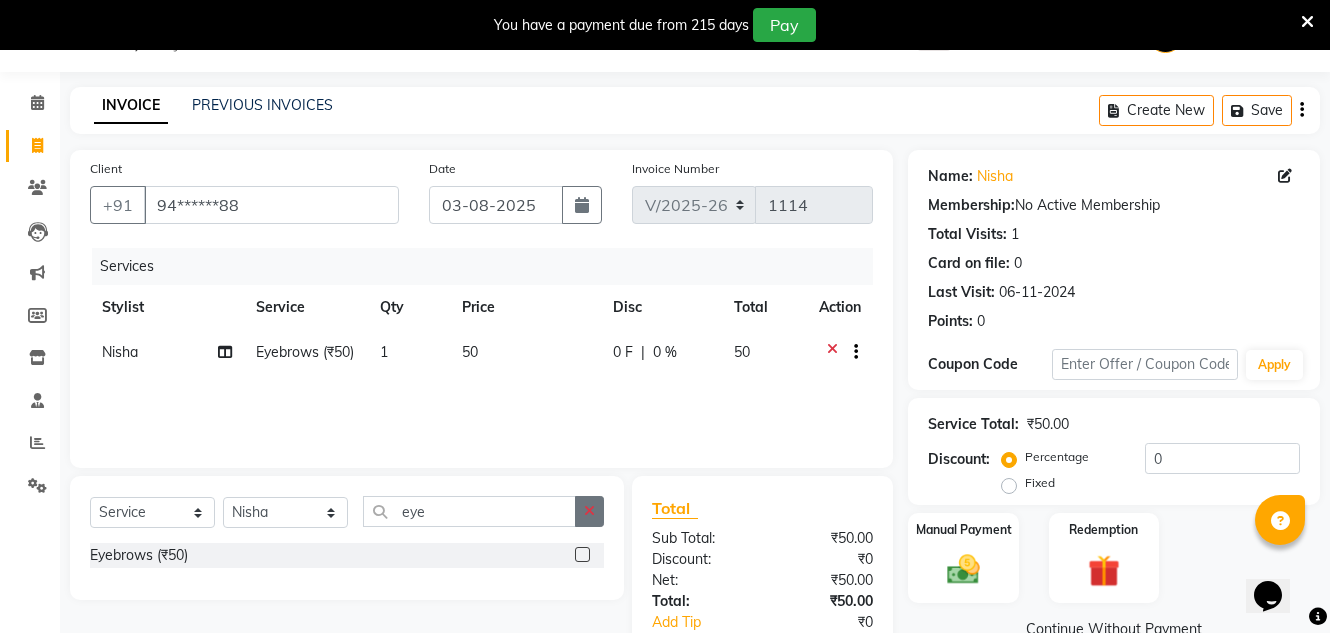 click 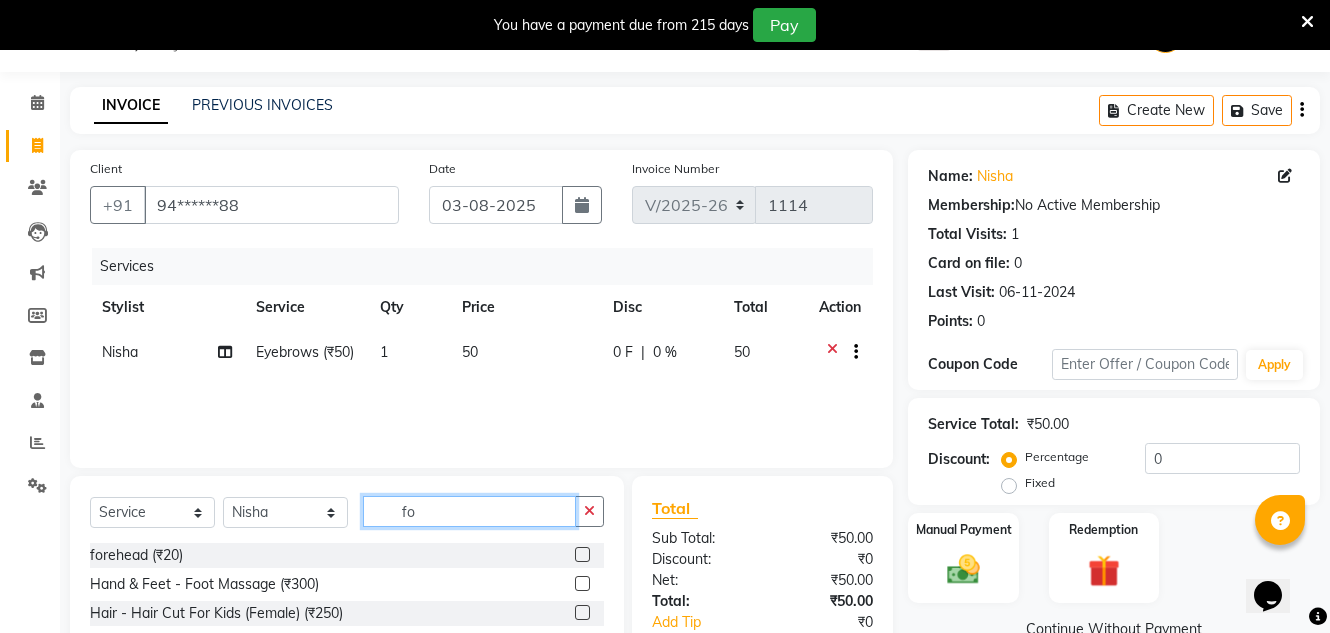 type on "fo" 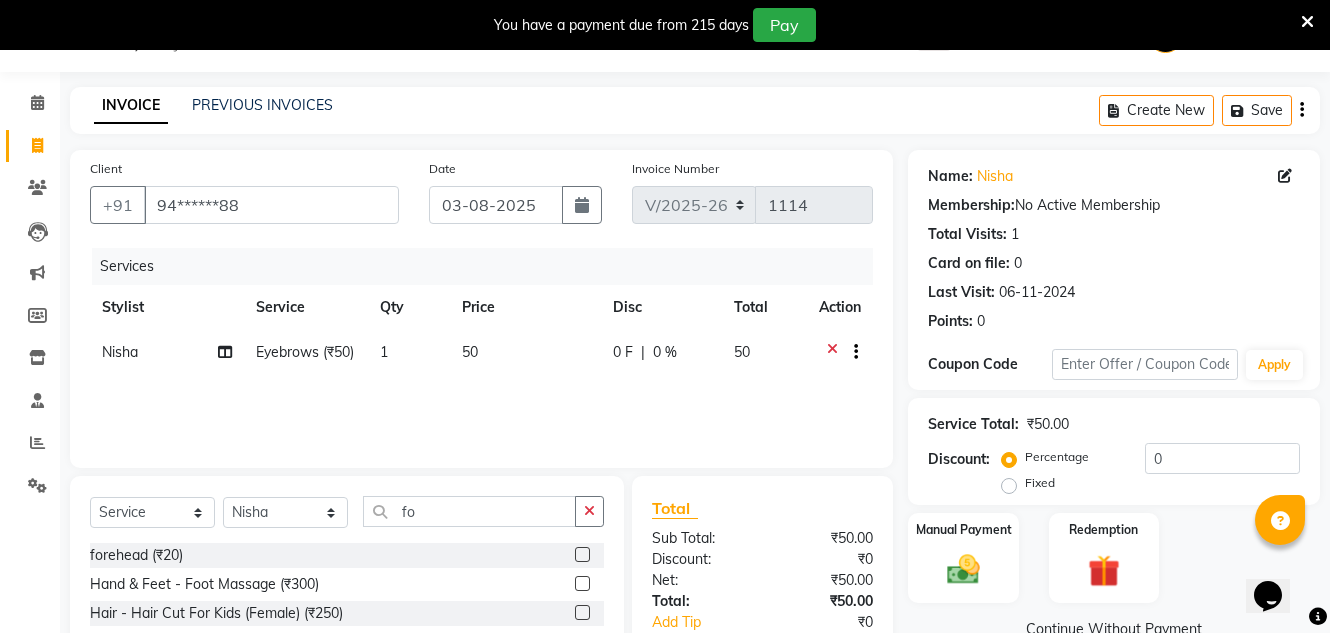 click 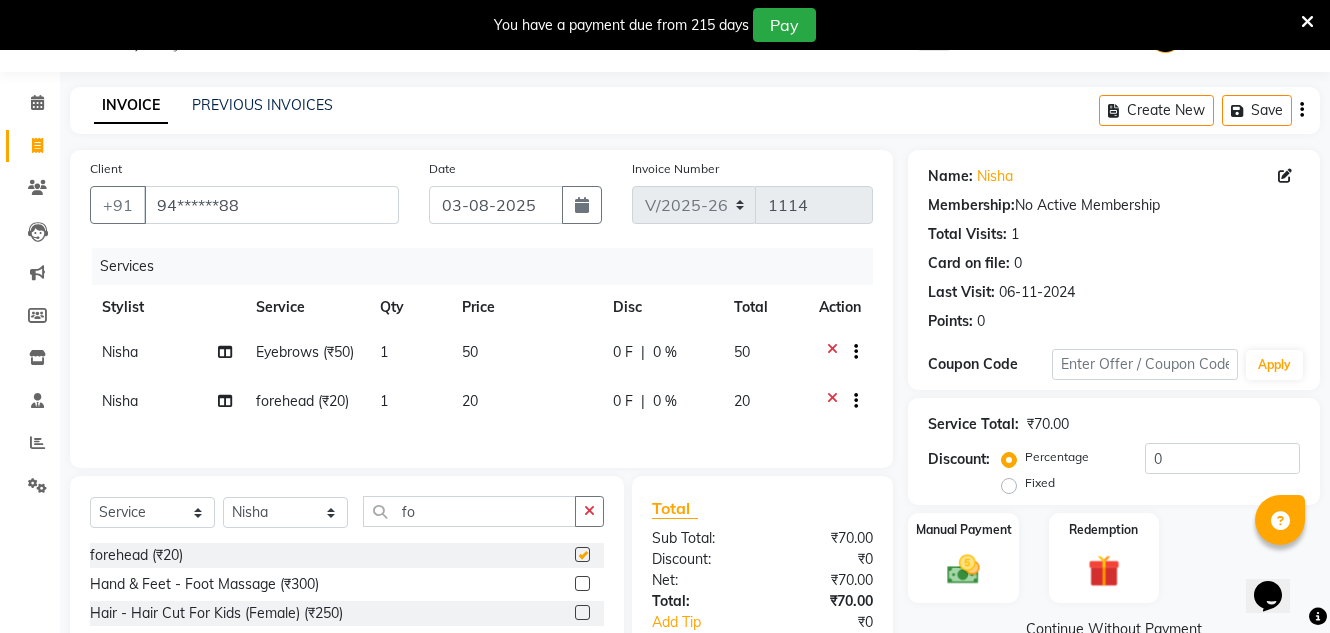 checkbox on "false" 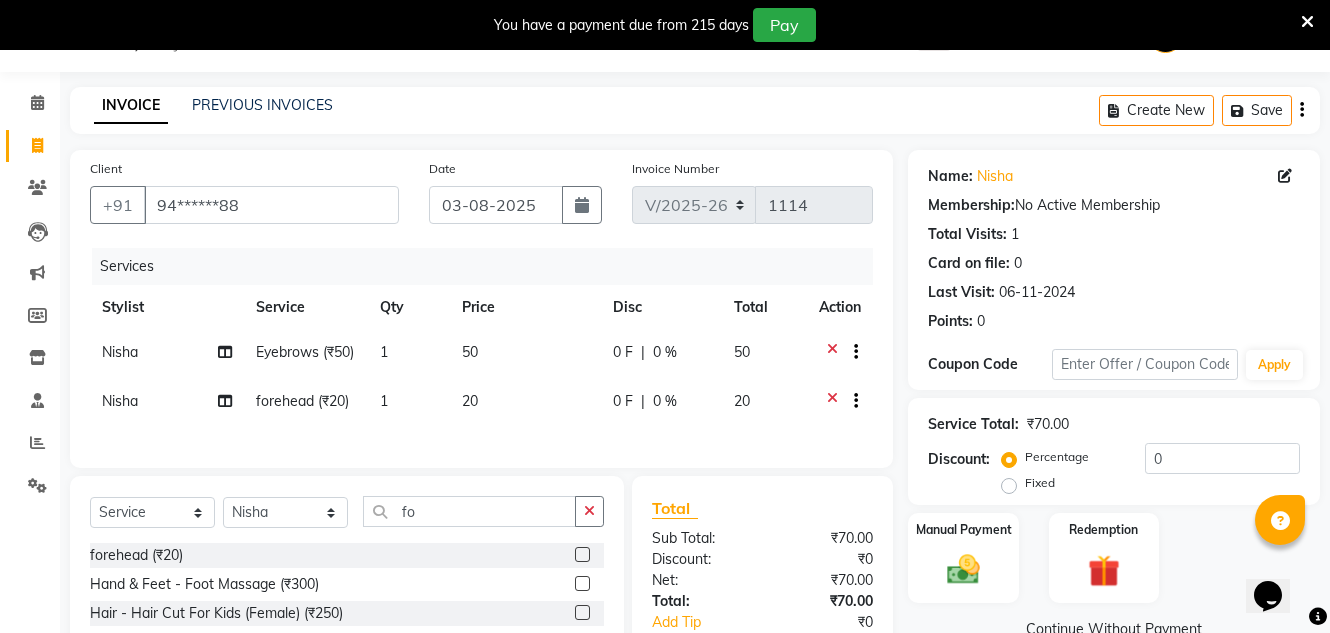 click on "20" 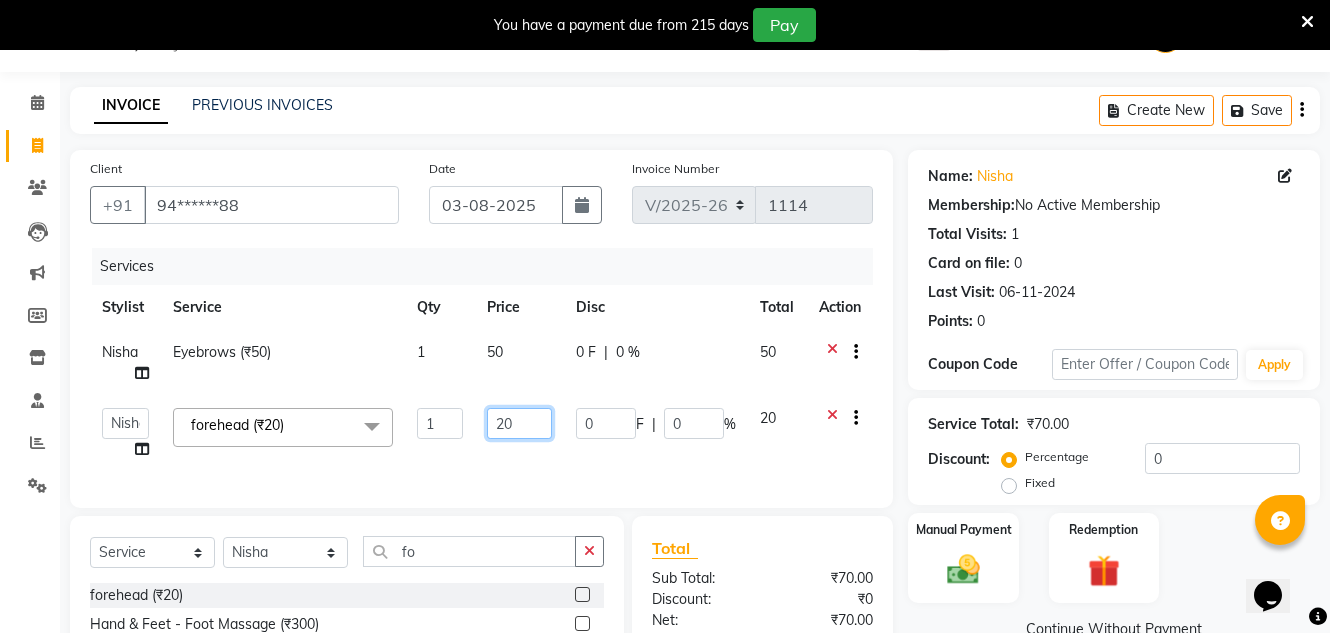 click on "20" 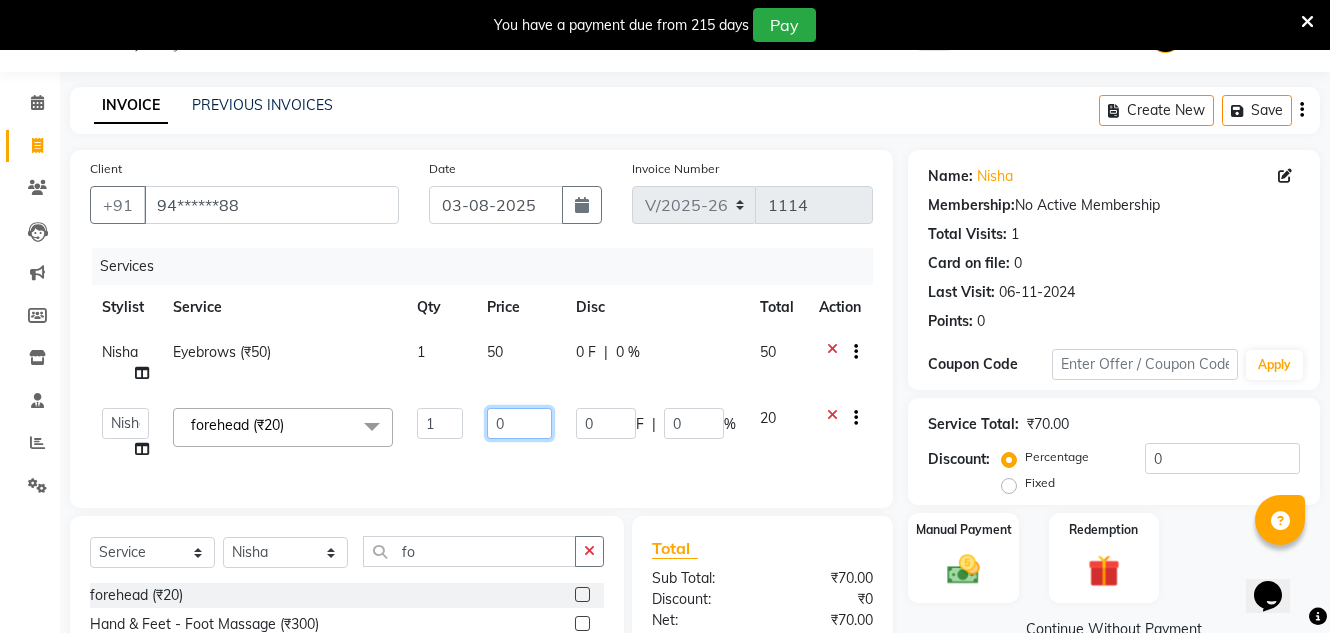 type on "40" 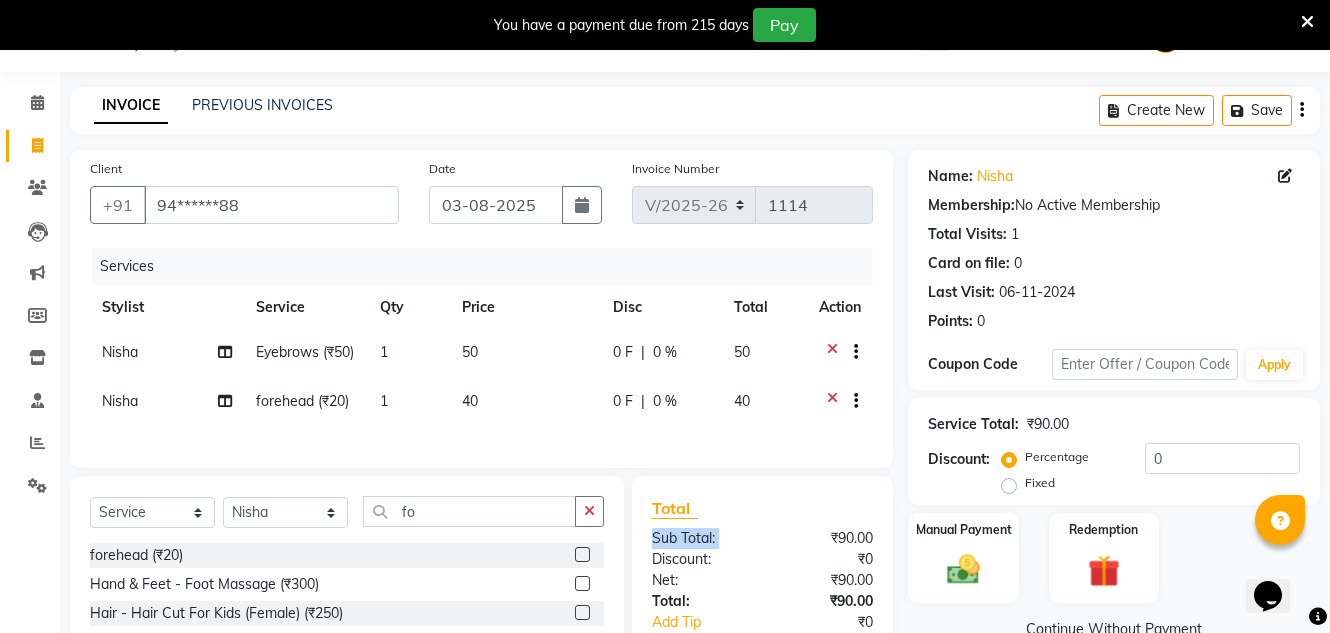 click on "Total Sub Total: ₹90.00 Discount: ₹0 Net: ₹90.00 Total: ₹90.00 Add Tip ₹0 Payable: ₹90.00 Paid: ₹0 Balance   : ₹90.00" 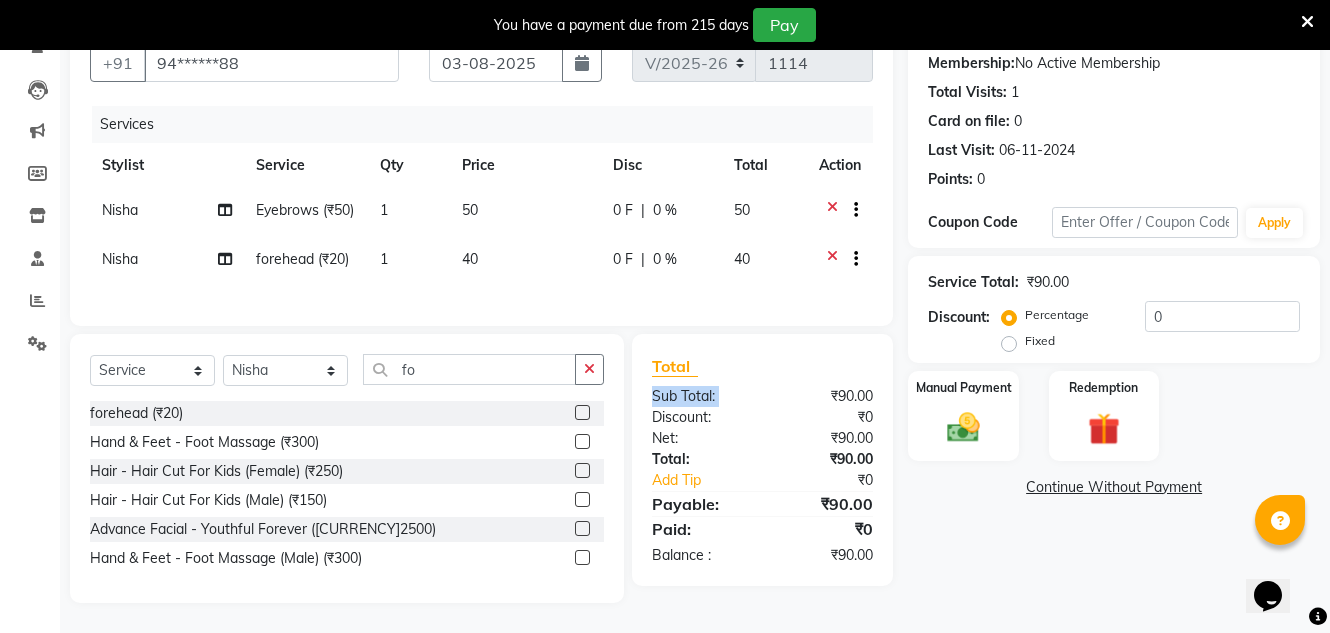 scroll, scrollTop: 220, scrollLeft: 0, axis: vertical 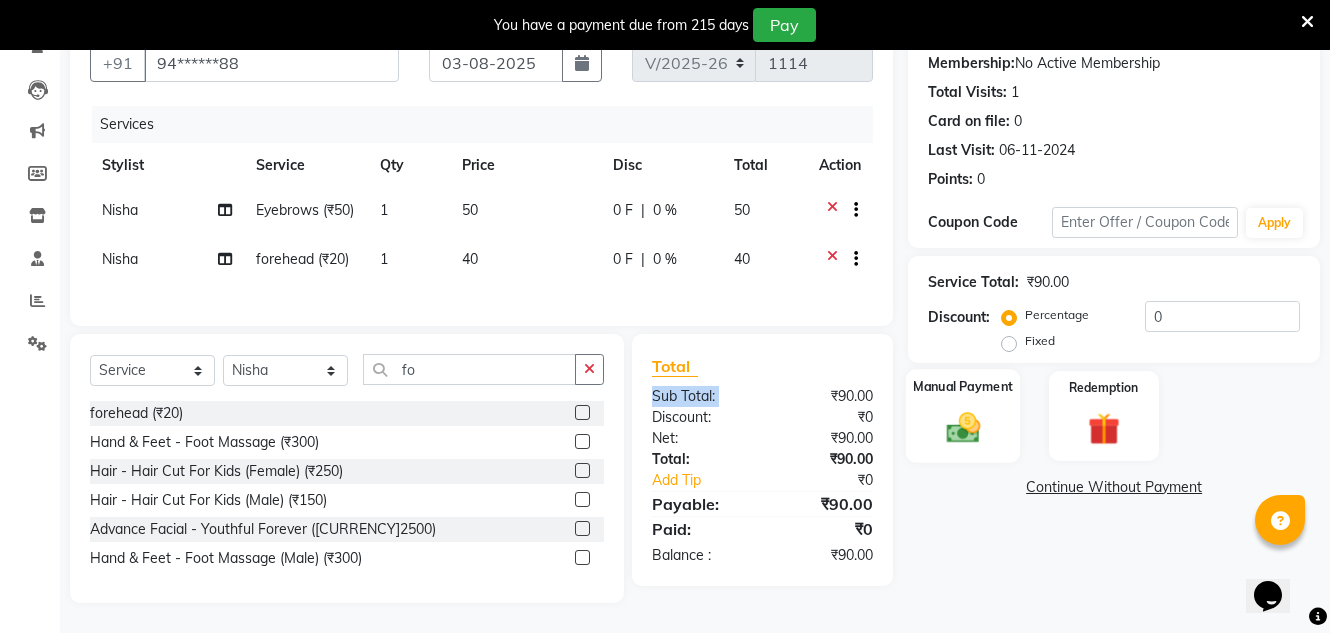 click 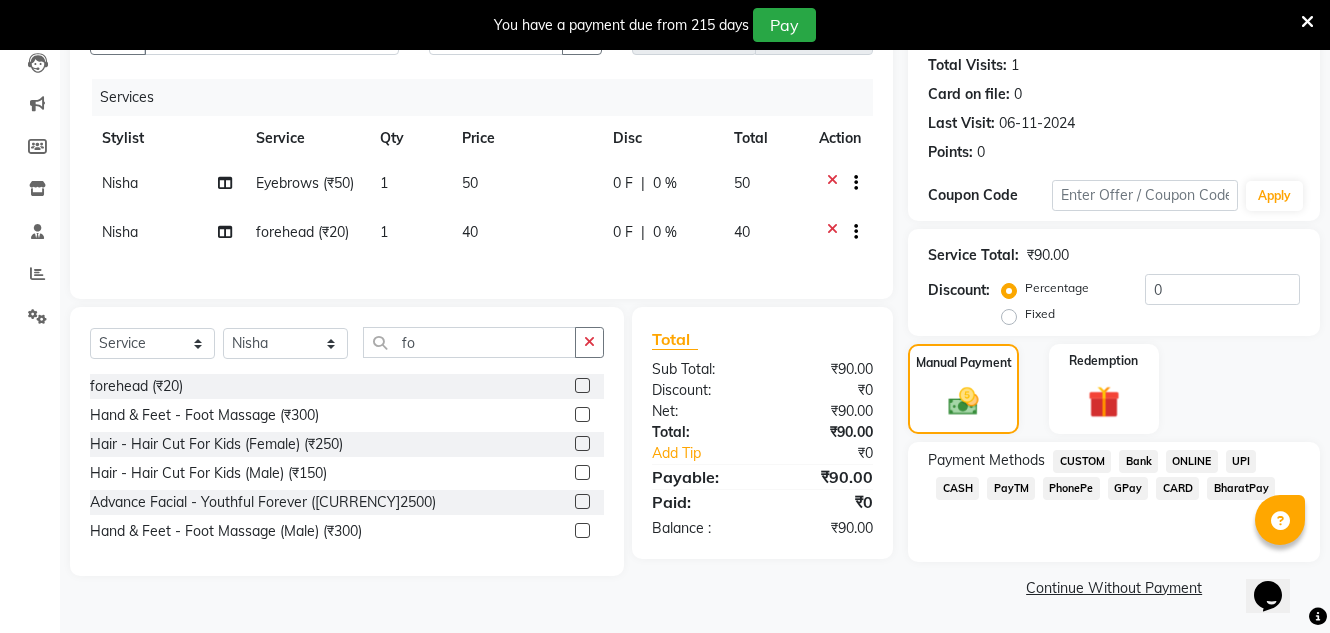 click on "CASH" 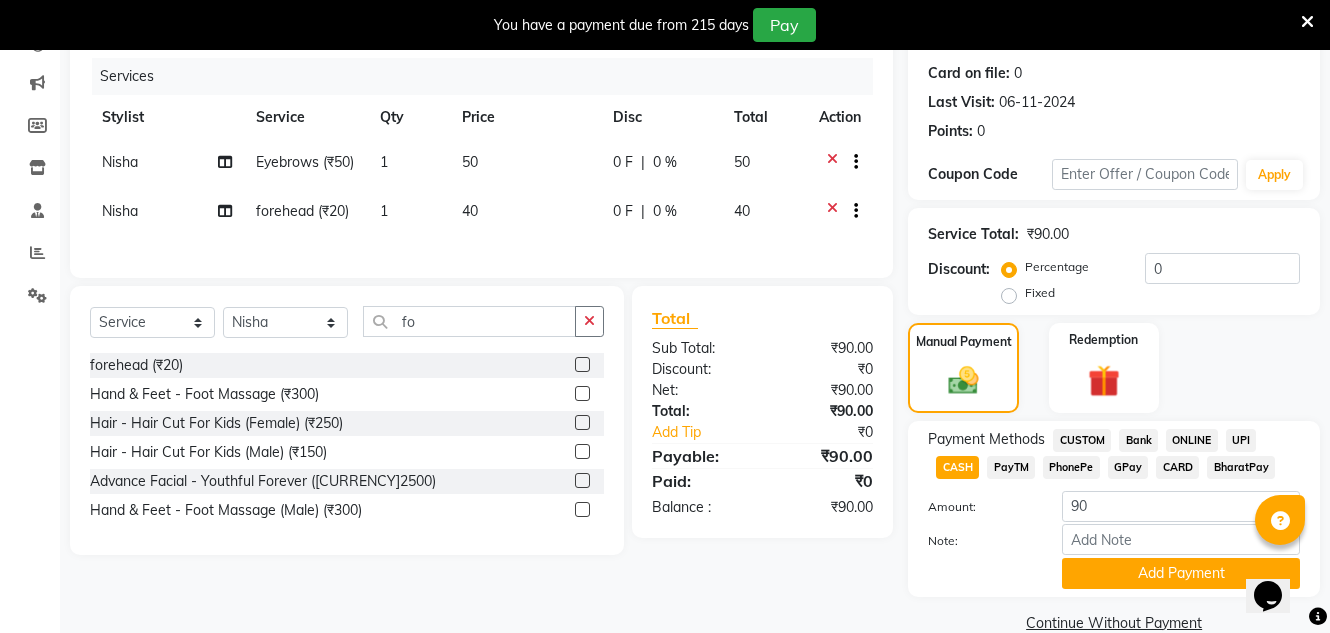 scroll, scrollTop: 275, scrollLeft: 0, axis: vertical 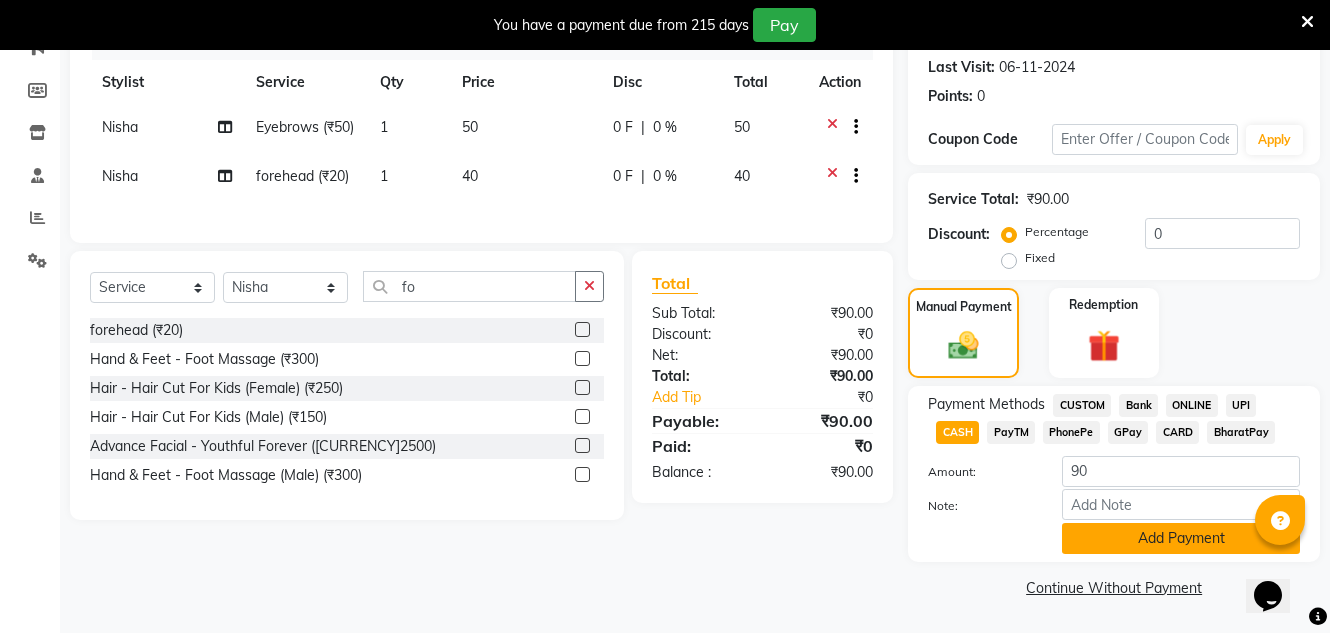 click on "Add Payment" 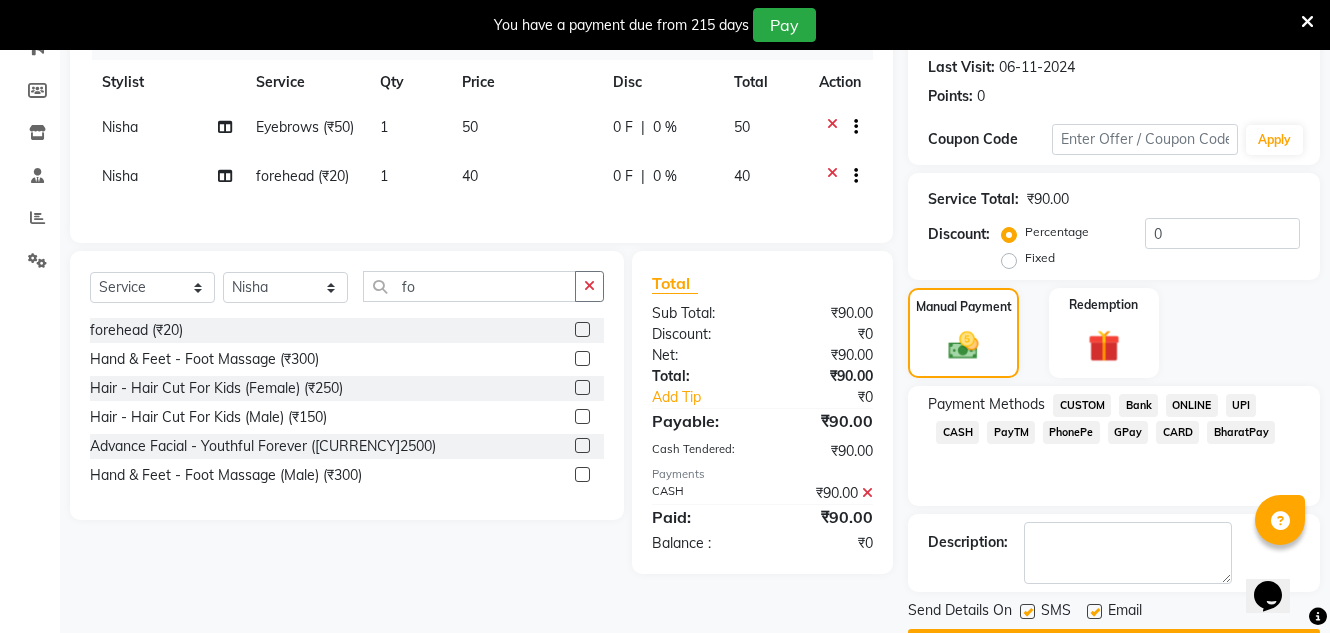 scroll, scrollTop: 332, scrollLeft: 0, axis: vertical 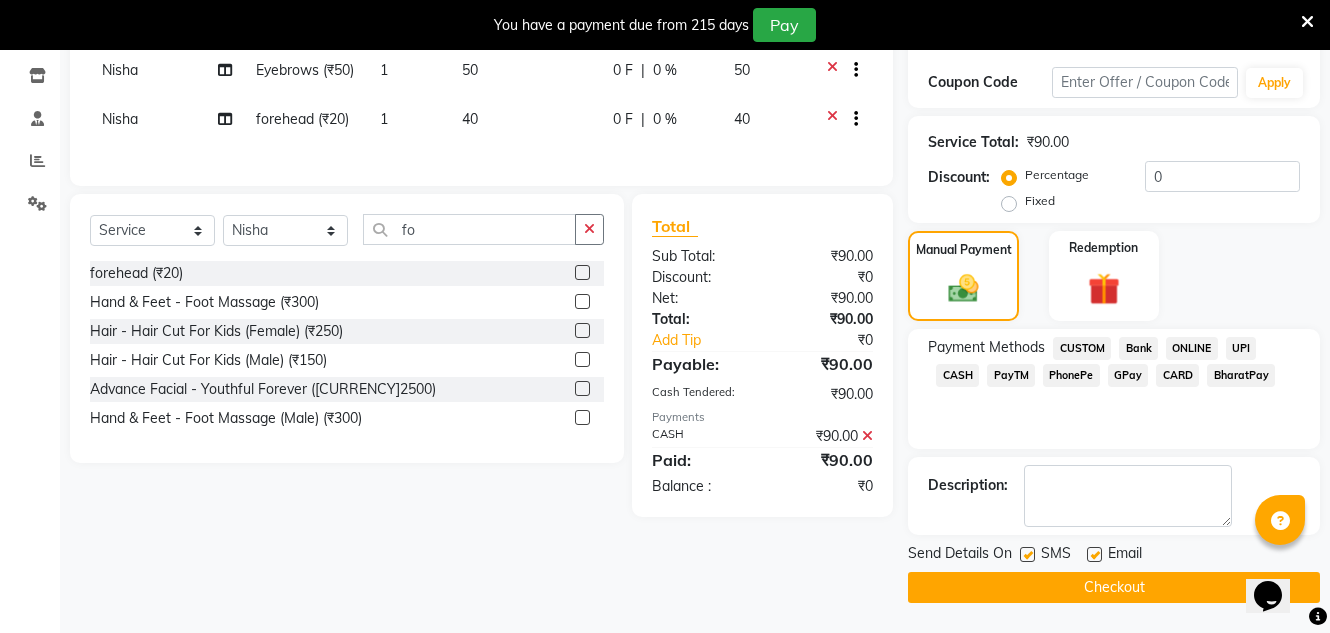 click 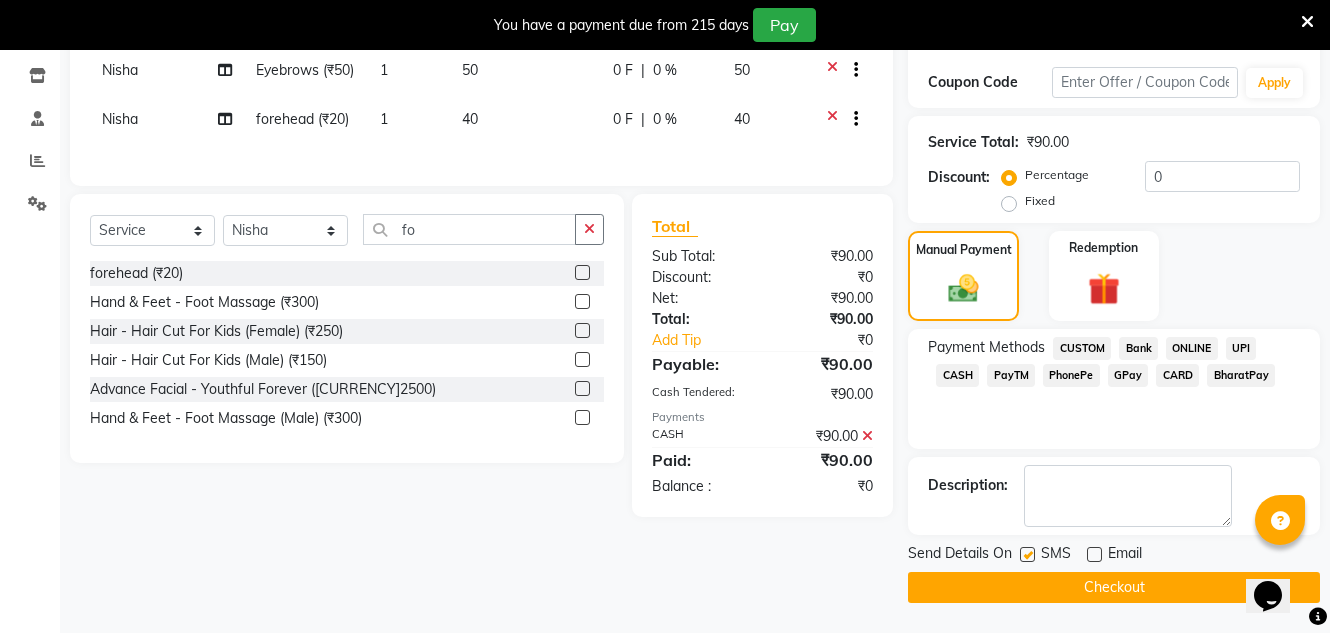 click on "Checkout" 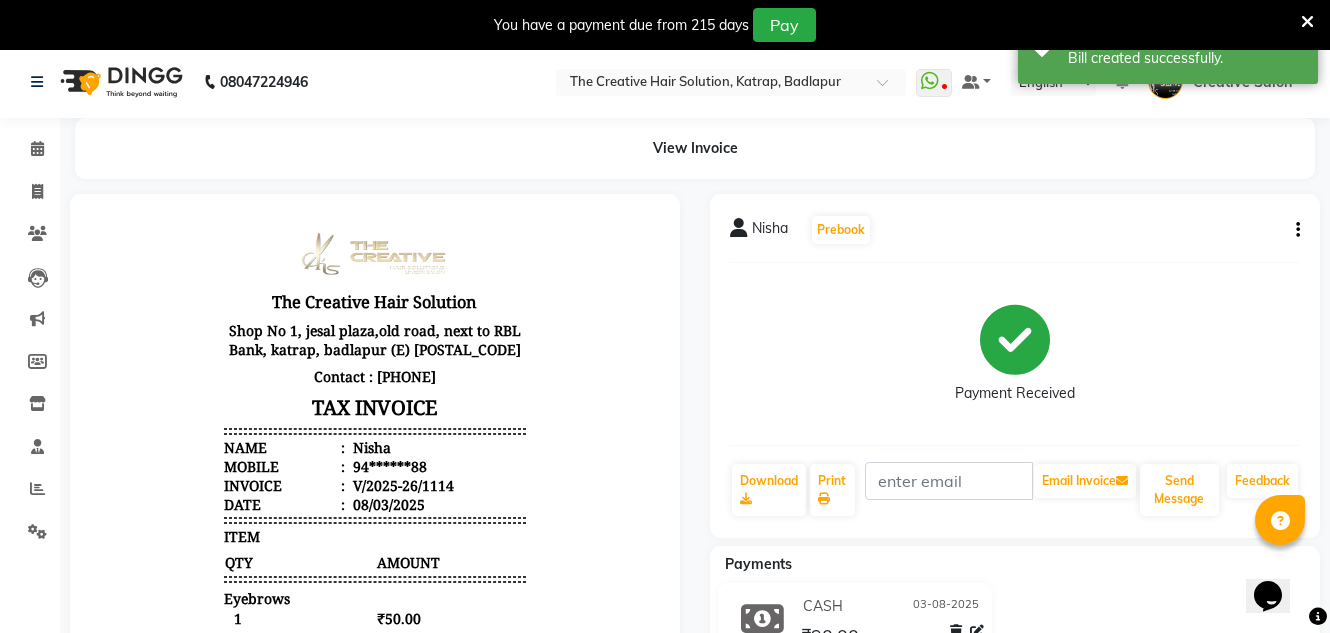 scroll, scrollTop: 0, scrollLeft: 0, axis: both 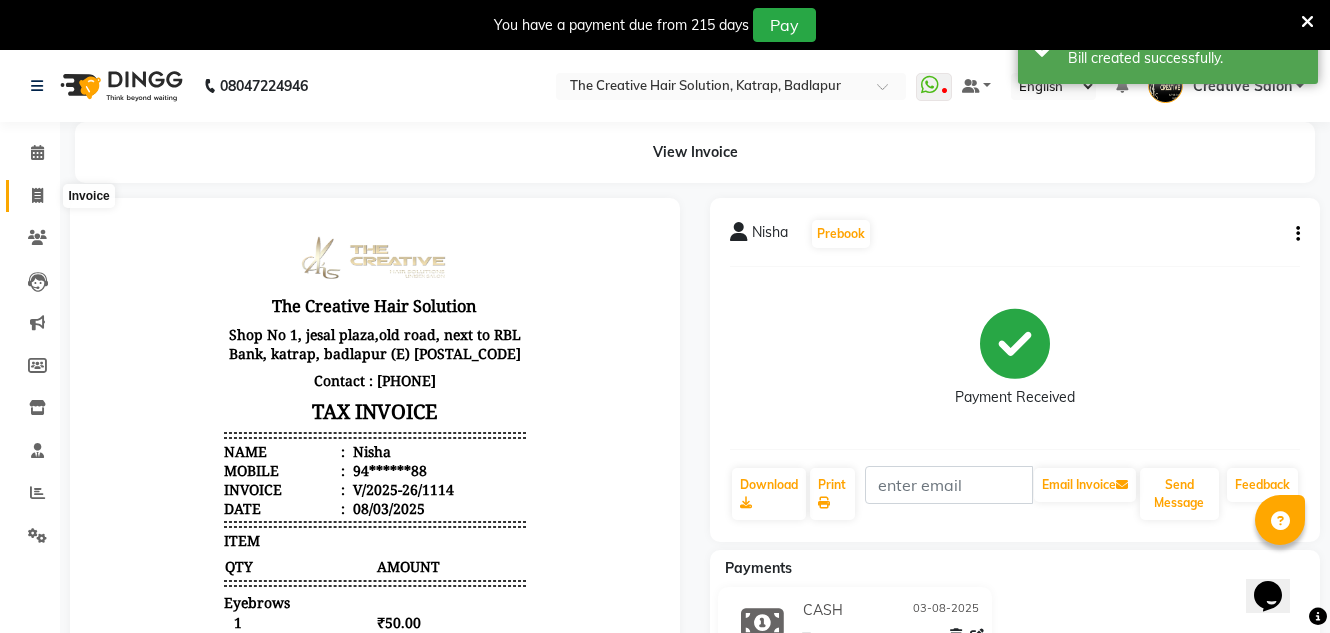 click 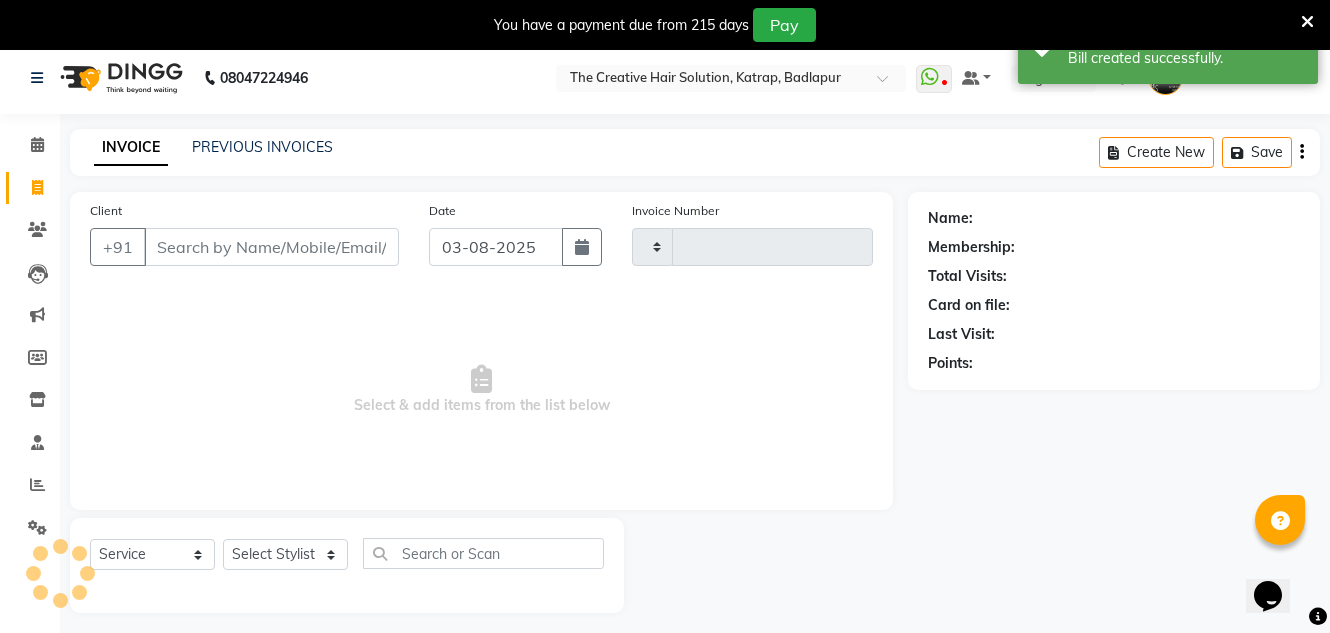 type on "1115" 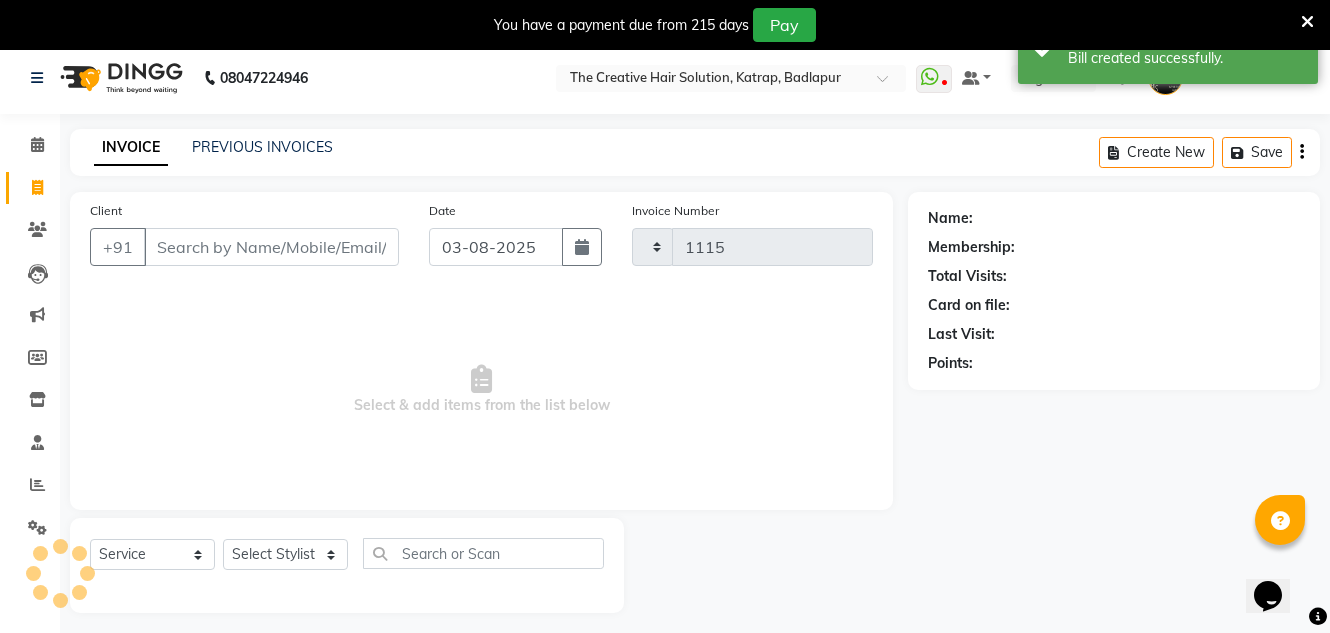 select on "527" 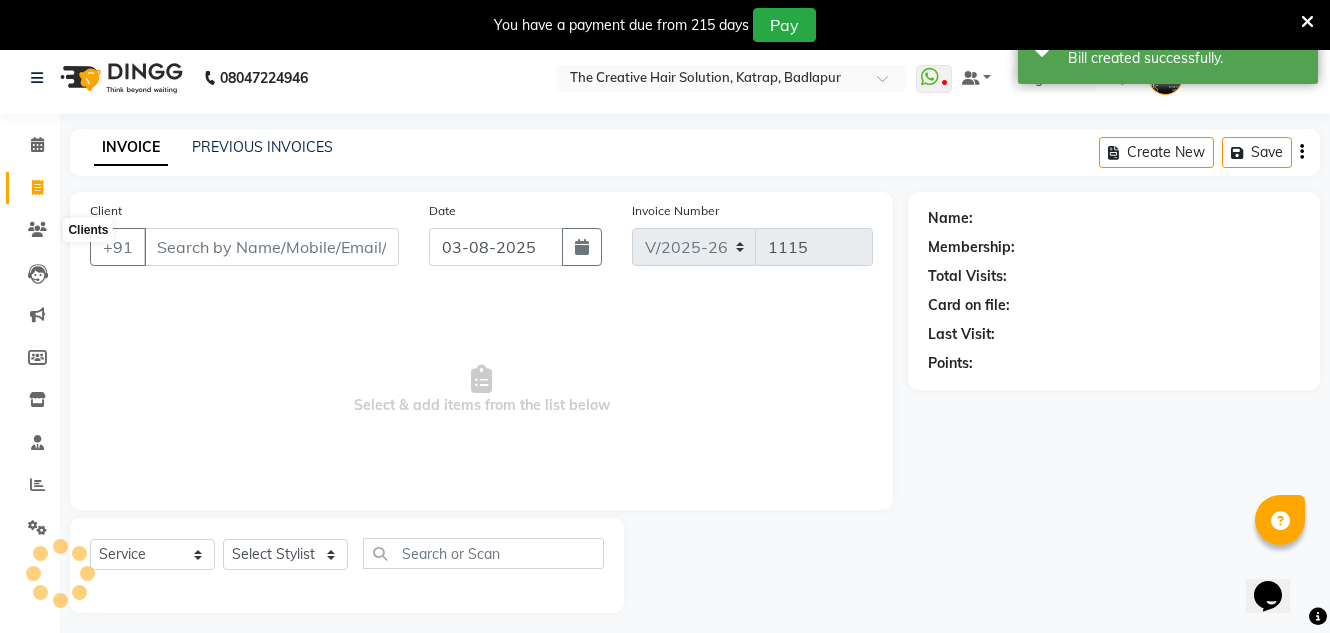 scroll, scrollTop: 50, scrollLeft: 0, axis: vertical 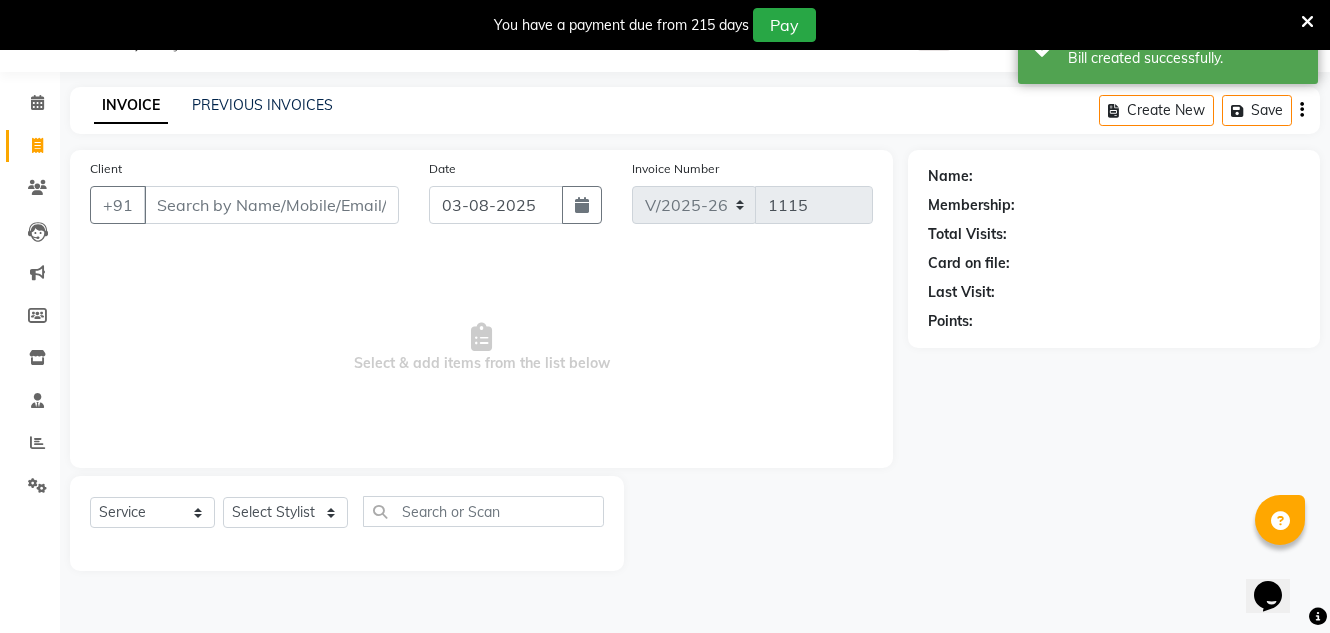 click on "Client" at bounding box center [271, 205] 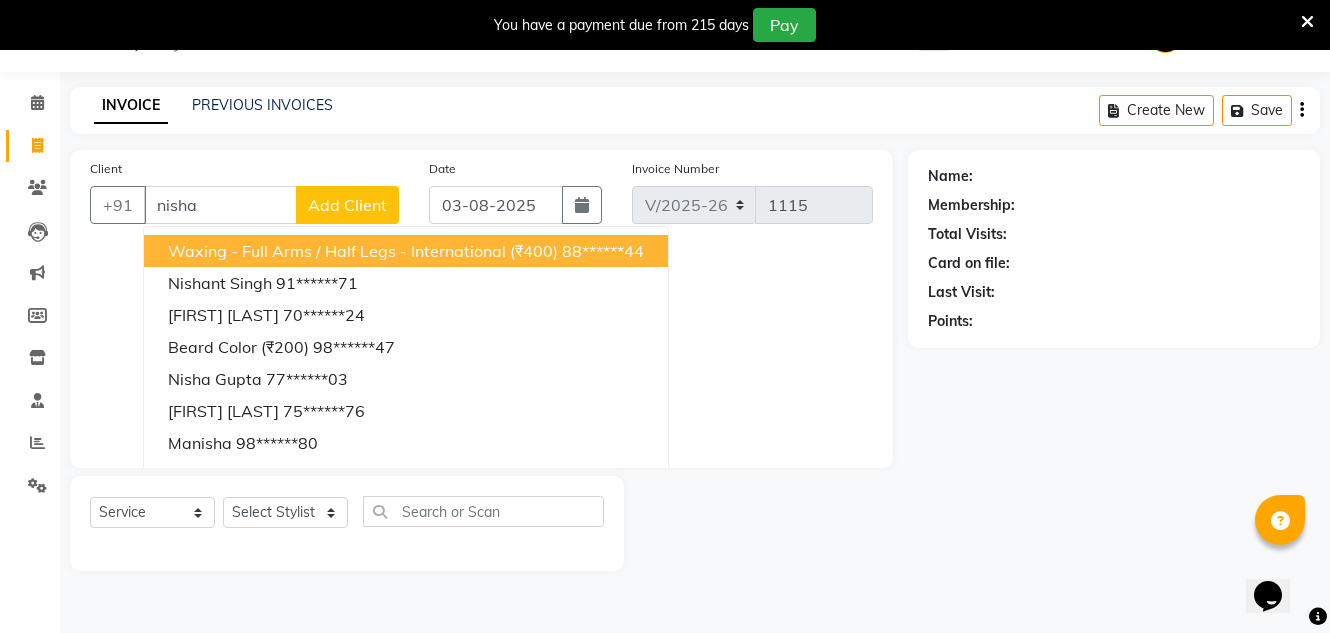 click on "nisha" at bounding box center [220, 205] 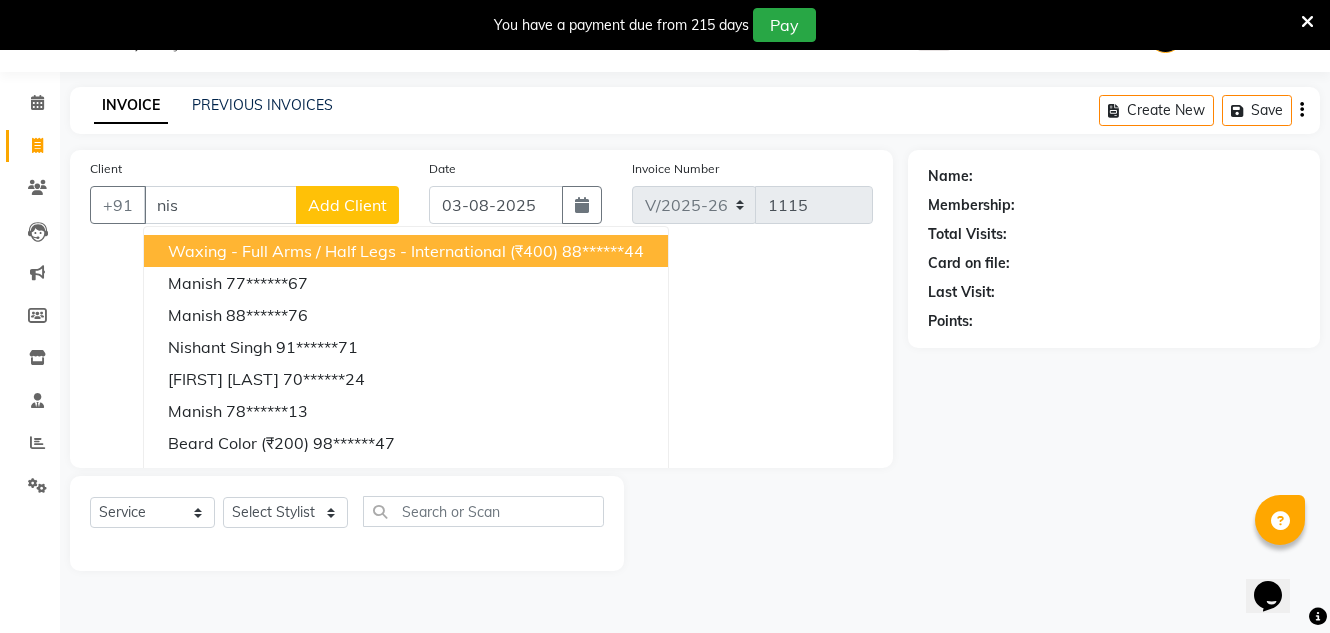 click on "nis" at bounding box center [220, 205] 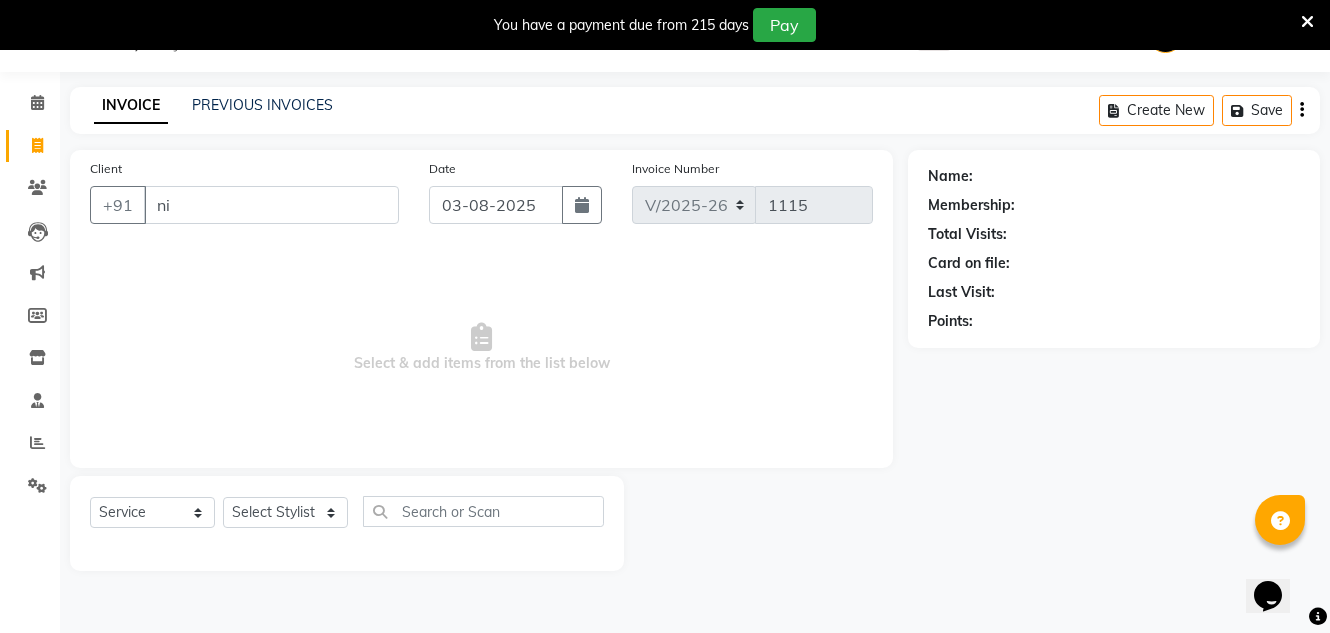 type on "n" 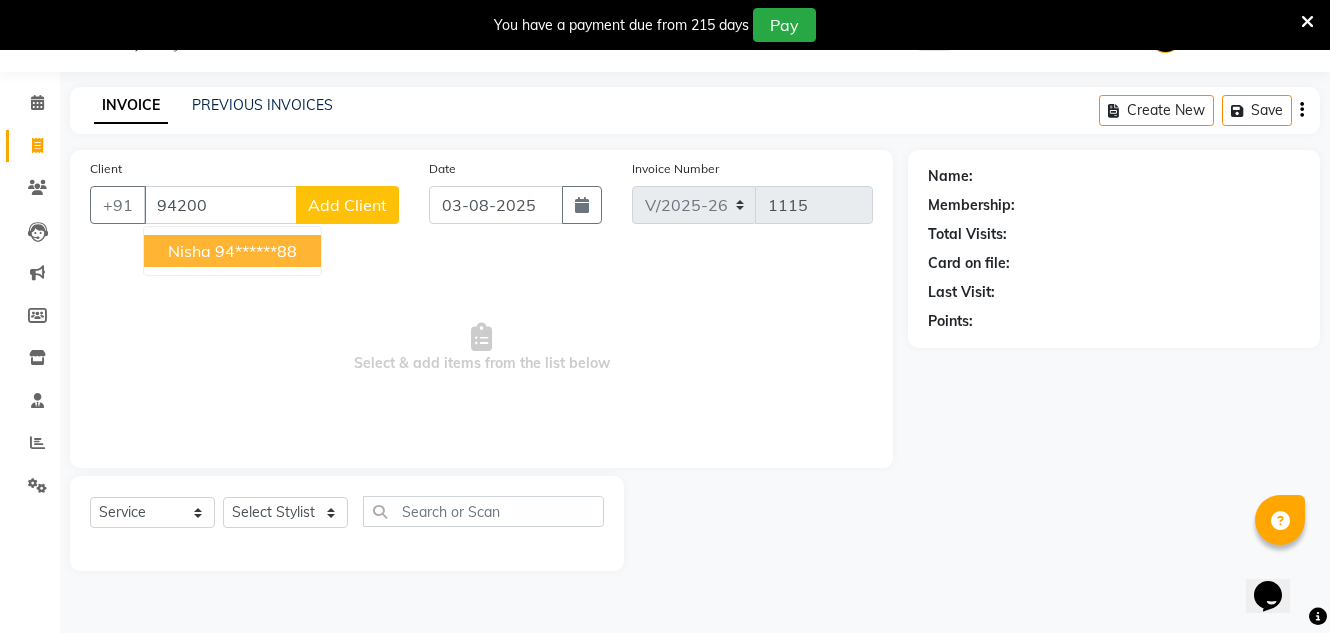 click on "94******88" at bounding box center (256, 251) 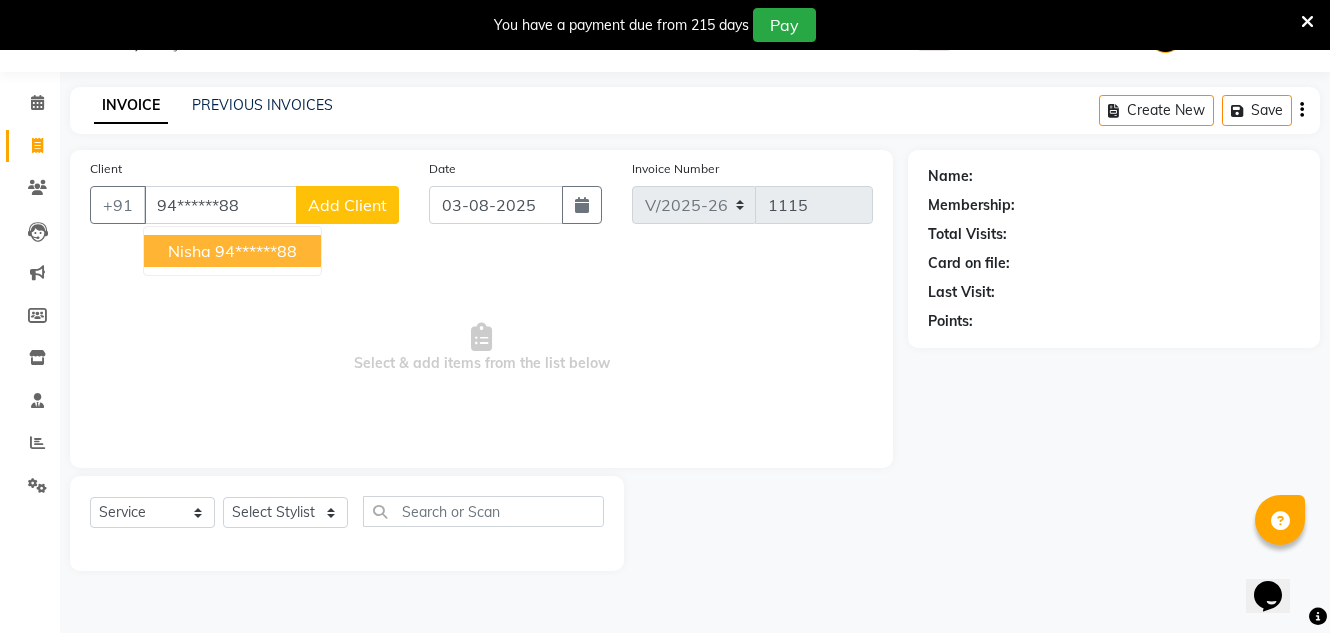 type on "94******88" 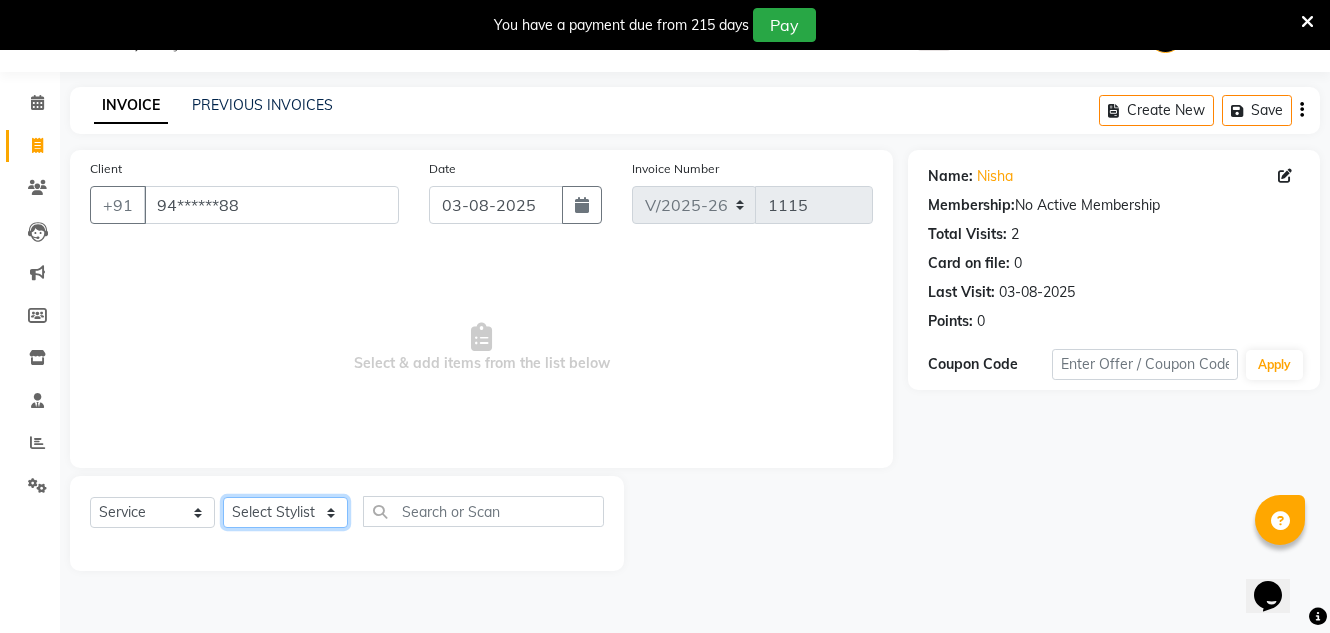 click on "Select Stylist Creative Salon [FIRST] [LAST] [FIRST] [LAST] the creative" 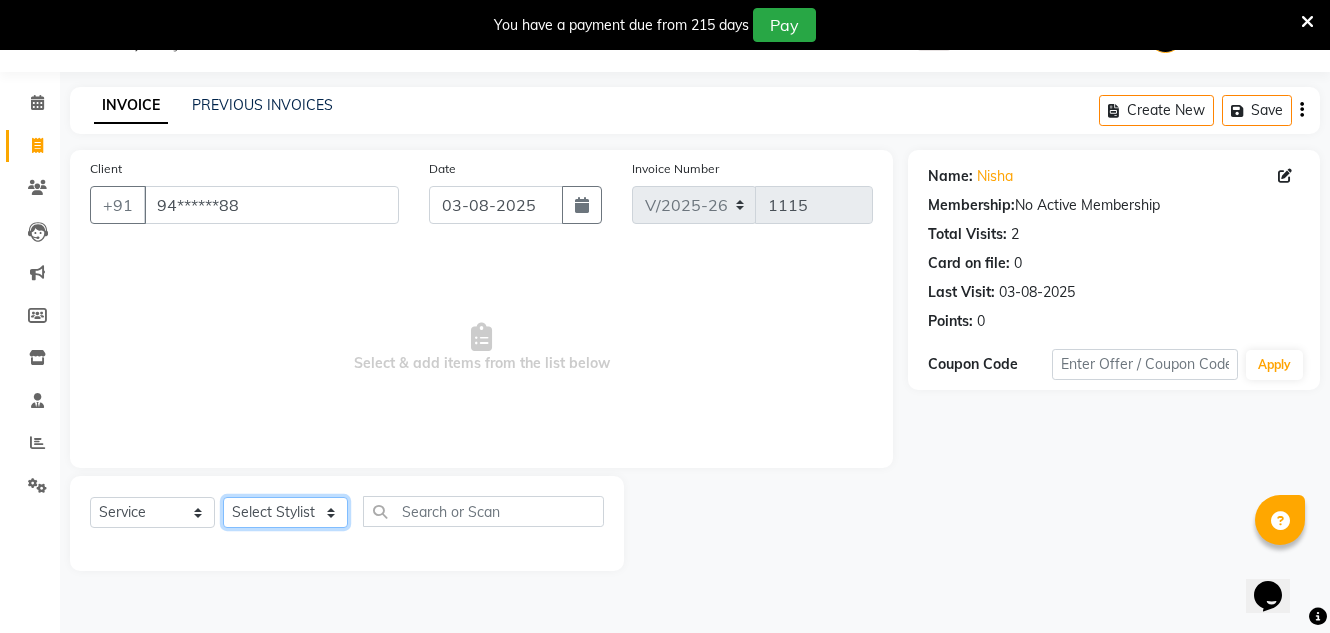 select on "10933" 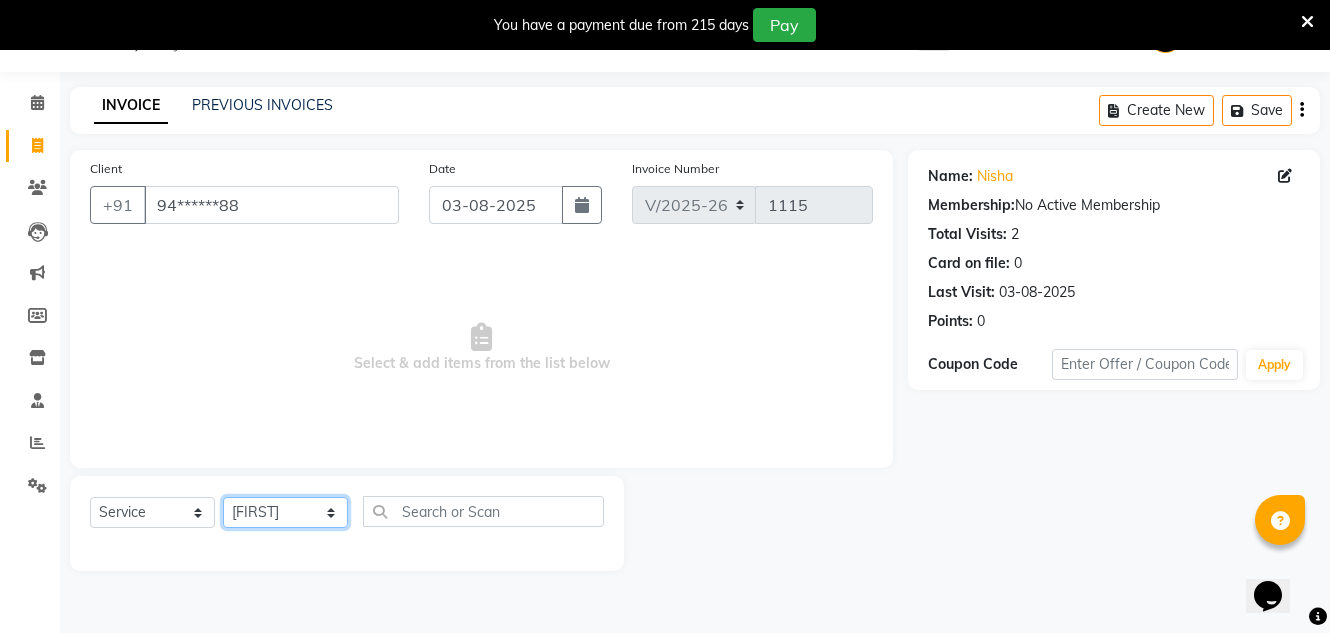 click on "Select Stylist Creative Salon [FIRST] [LAST] [FIRST] [LAST] the creative" 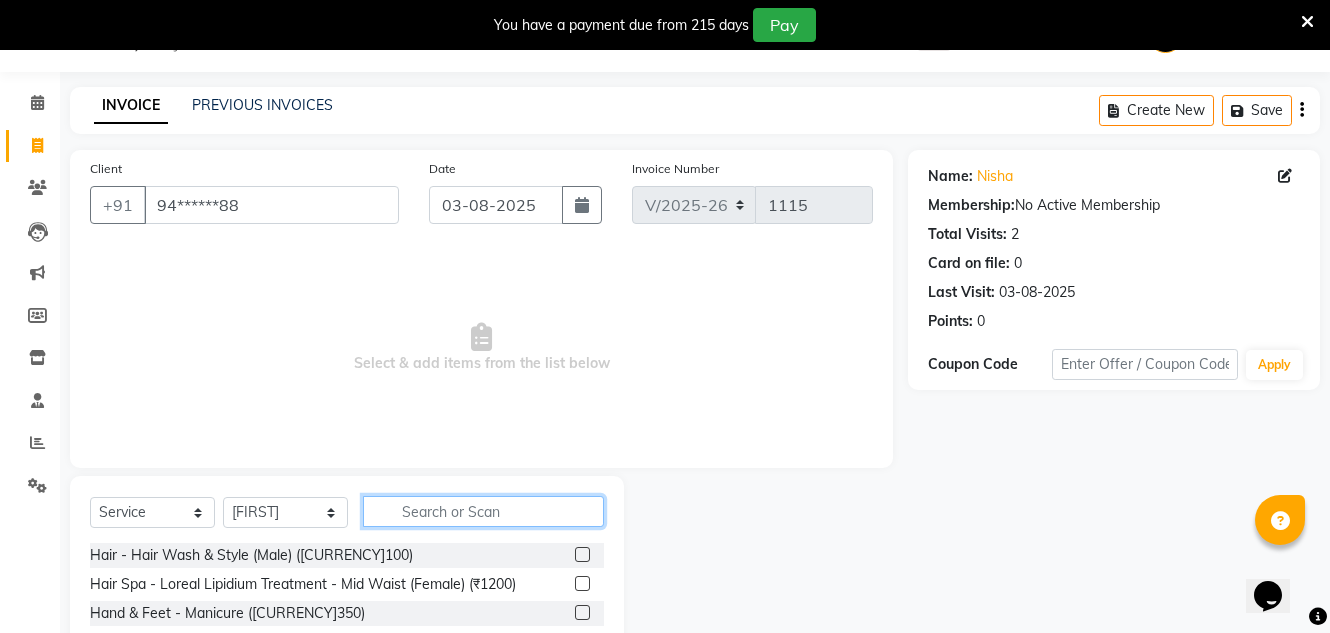 click 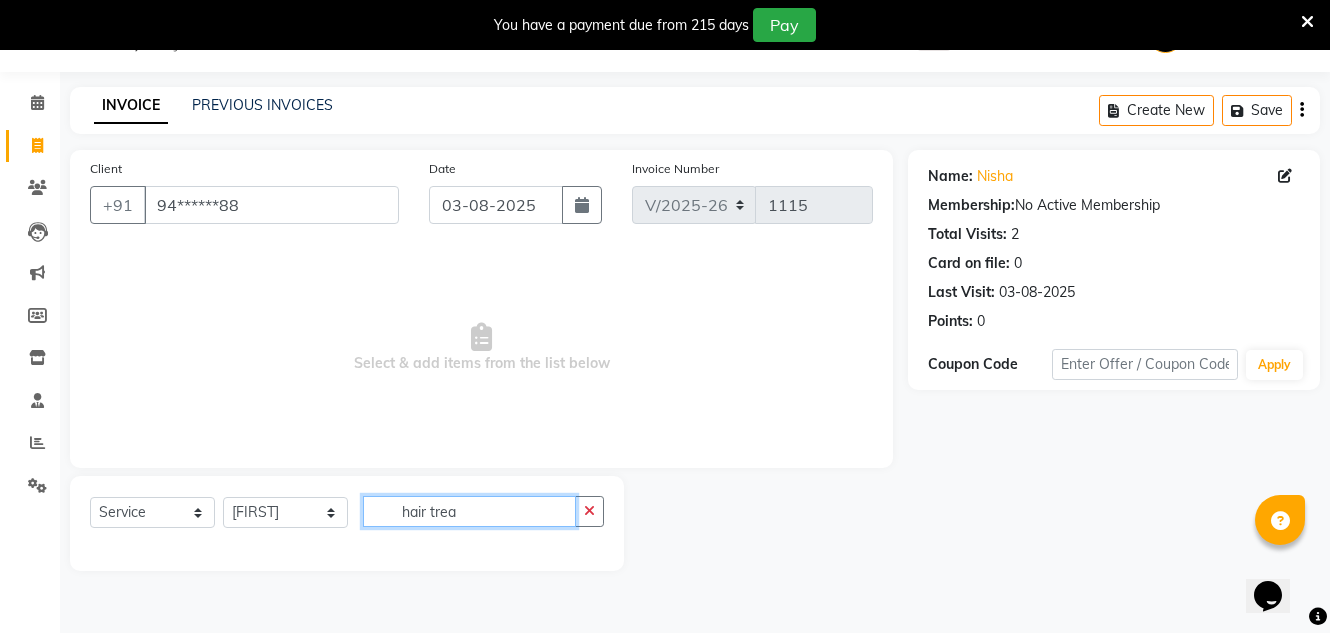 scroll, scrollTop: 218, scrollLeft: 0, axis: vertical 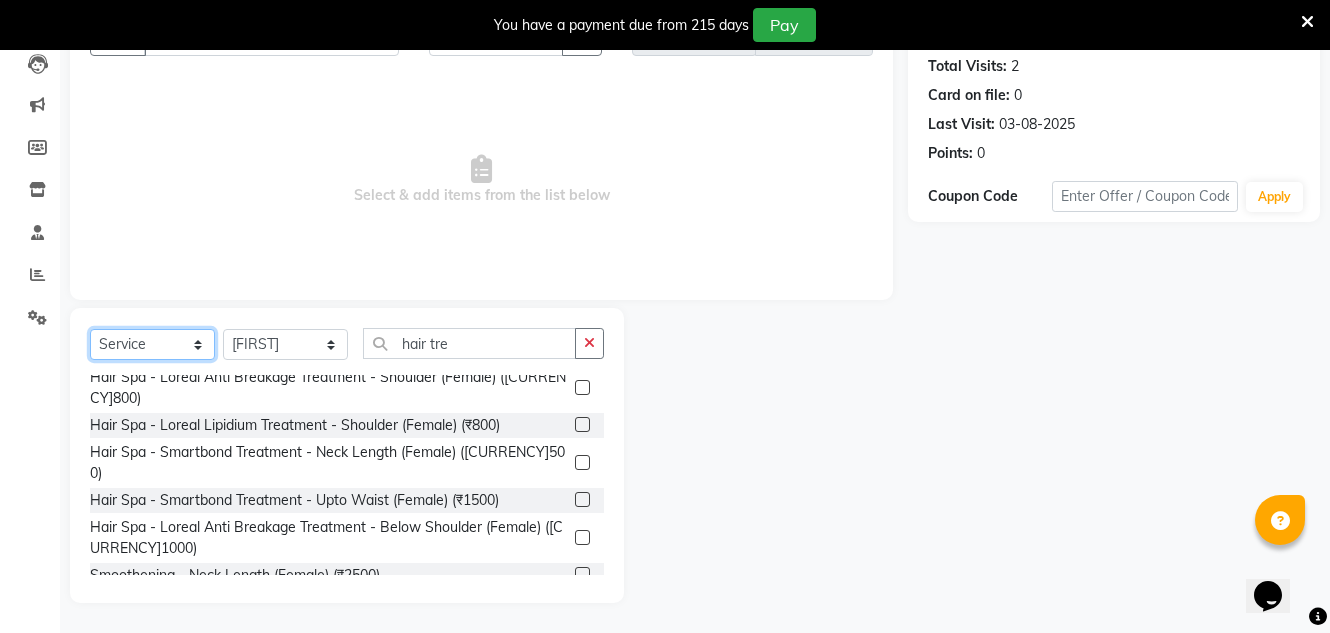 click on "Select  Service  Product  Membership  Package Voucher Prepaid Gift Card" 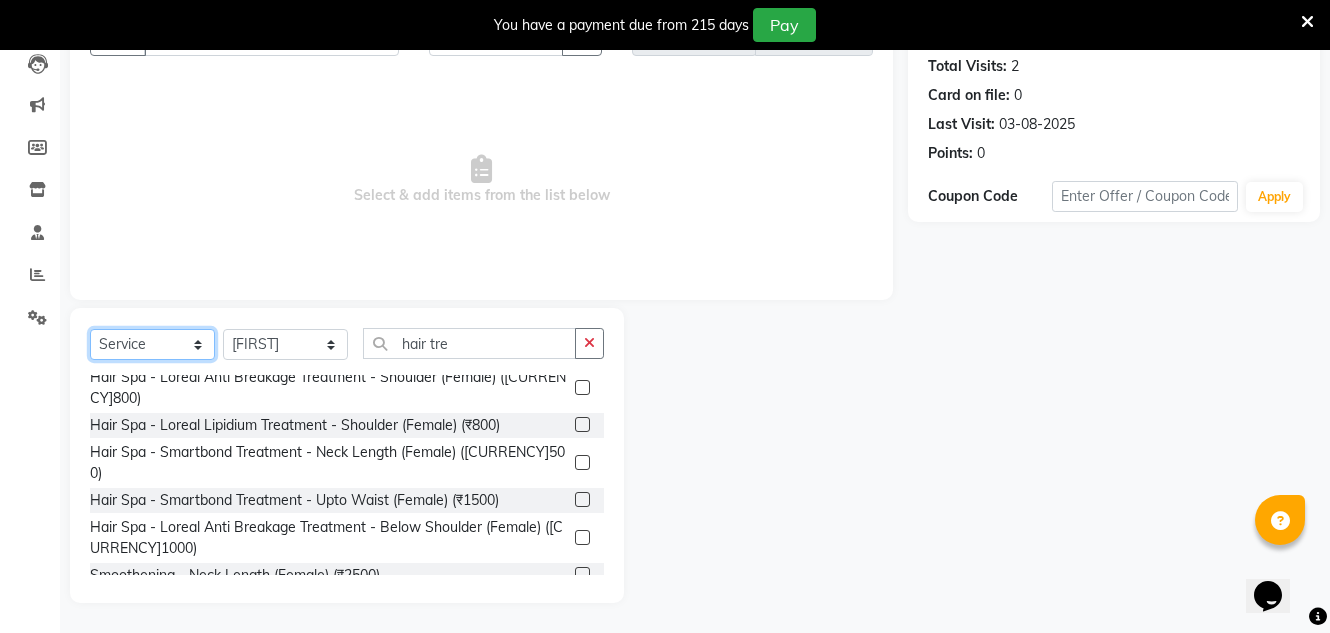 click on "Select  Service  Product  Membership  Package Voucher Prepaid Gift Card" 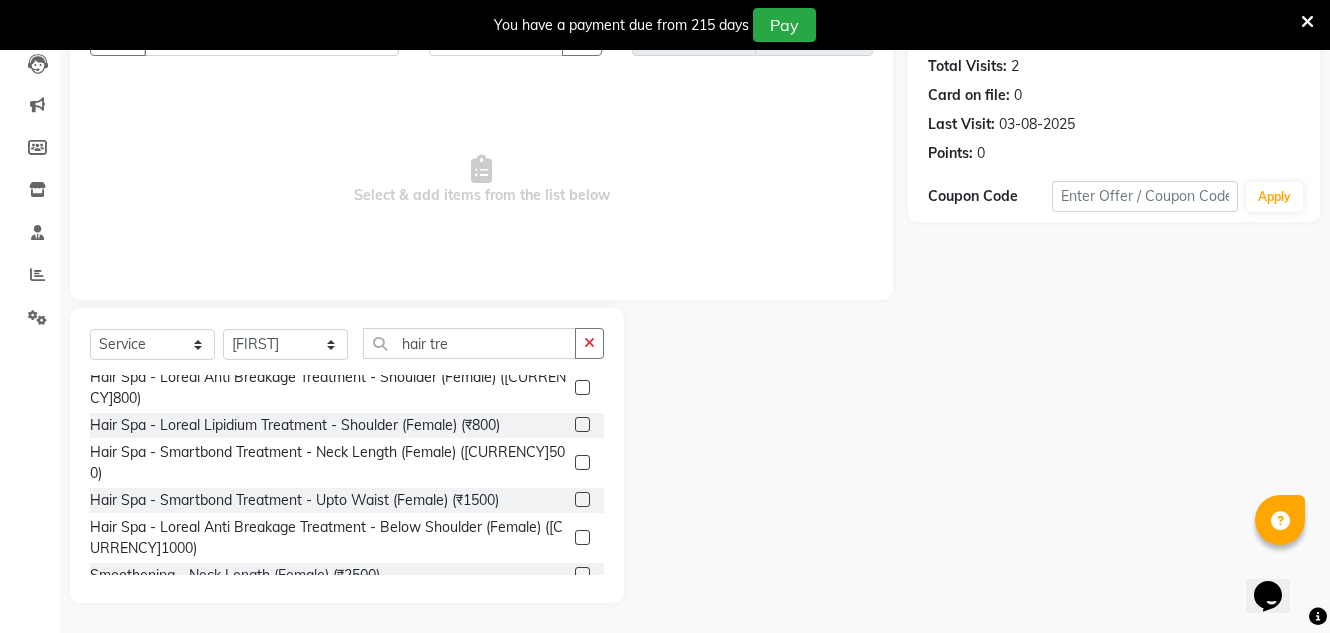 click on "Select  Service  Product  Membership  Package Voucher Prepaid Gift Card  Select Stylist Creative Salon [FIRST] [LAST] [FIRST] [LAST] hair tre Hair Spa - Loreal Lipidium Treatment - Mid Waist (Female) (₹1200)  Hair Spa - Smartbond Treatment - Below Shoulder (Female) (₹1000)  Hair Spa - Loreal Lipidium Treatment - Upto Waist (Female) (₹1400)  Hair Spa - Anti Dandruff / Hair Loss Treatment - Below Shoulder (Female) (₹1500)  Hair Spa - Loreal Anti Breakage Treatment - Mid Waist (Female) (₹1200)  Hair Spa - Smartbond Treatment - Mid Waist (Female) (₹1200)  Hair Spa - Loreal Anti Breakage Treatment - Upto Waist (Female) (₹1400)  Hair Spa - Smartbond Treatment - Shoulder (Female) (₹700)  QOD Hair Treatment (₹3000)  Hair Spa - Loreal Lipidium Treatment - Below Shoulder (Female) (₹1000)  Hair Spa - Loreal Anti Breakage Treatment - Neck Length (Female) (₹600)  Hair Spa - Loreal Anti Breakage Treatment - Shoulder (Female) (₹800)" 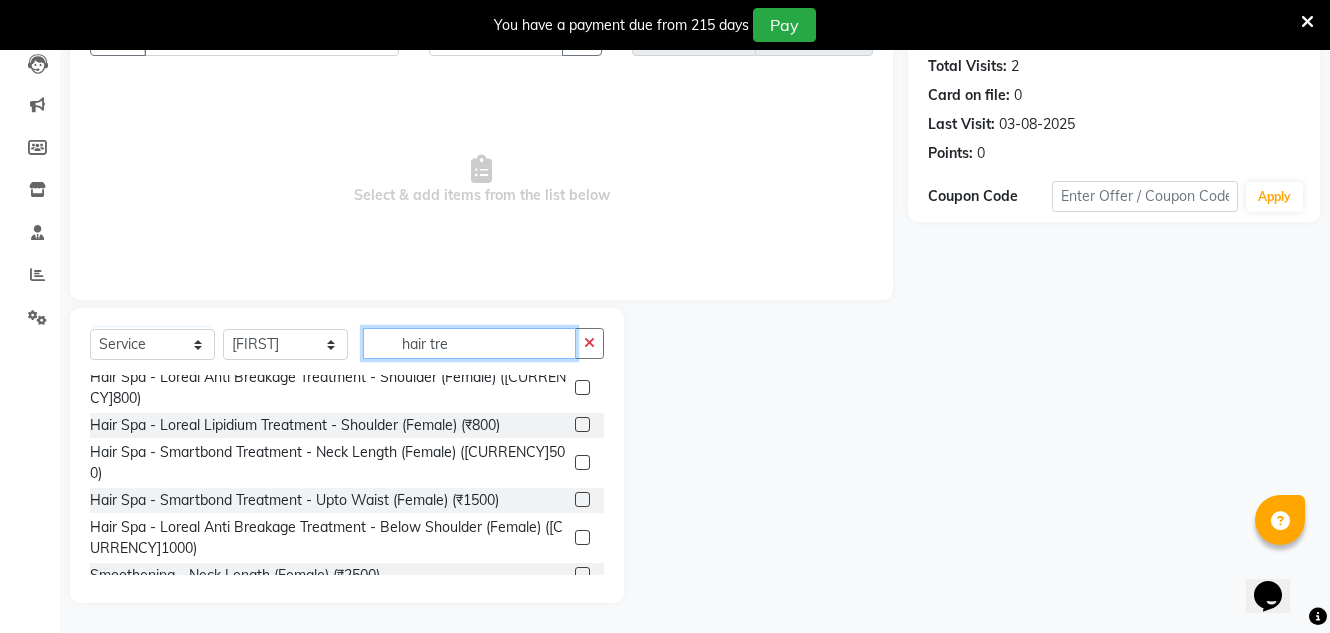 click on "hair tre" 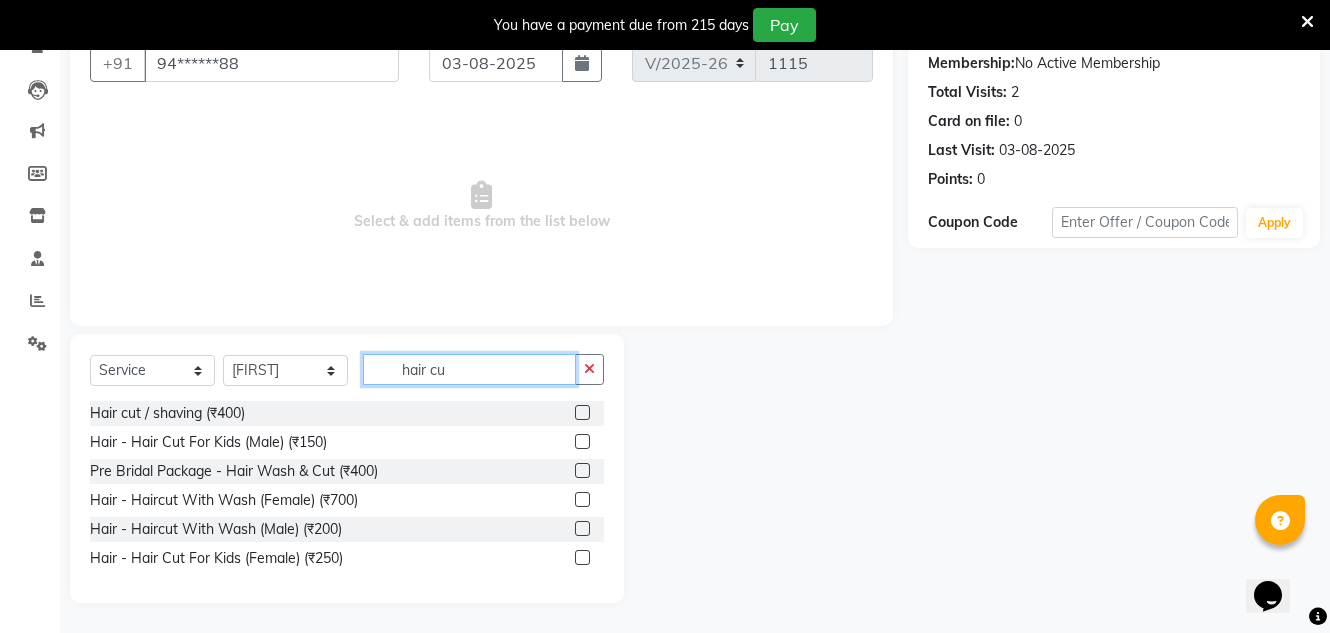 scroll, scrollTop: 0, scrollLeft: 0, axis: both 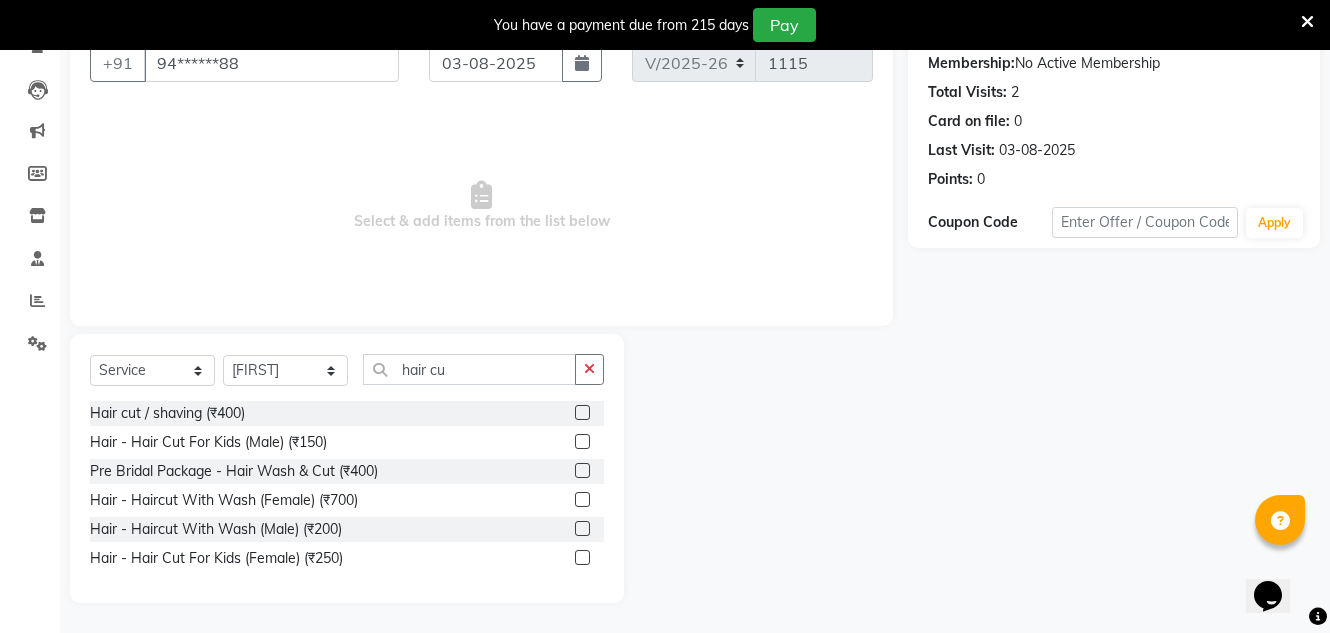 click 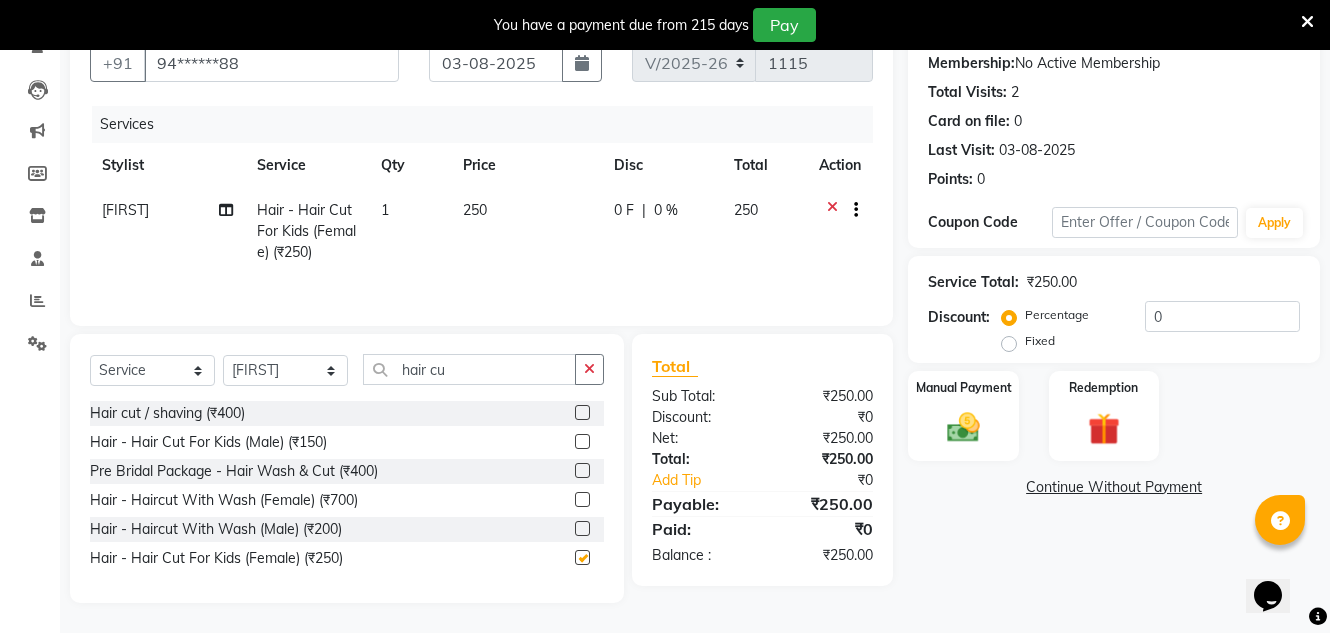 checkbox on "false" 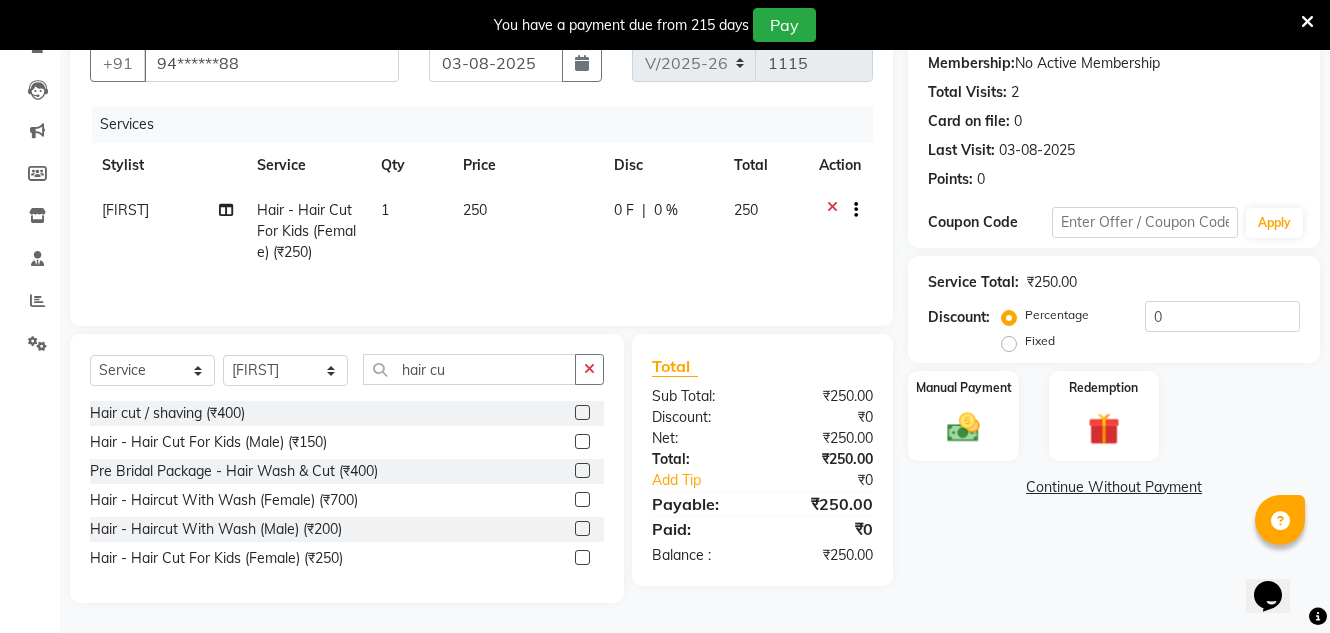 click on "250" 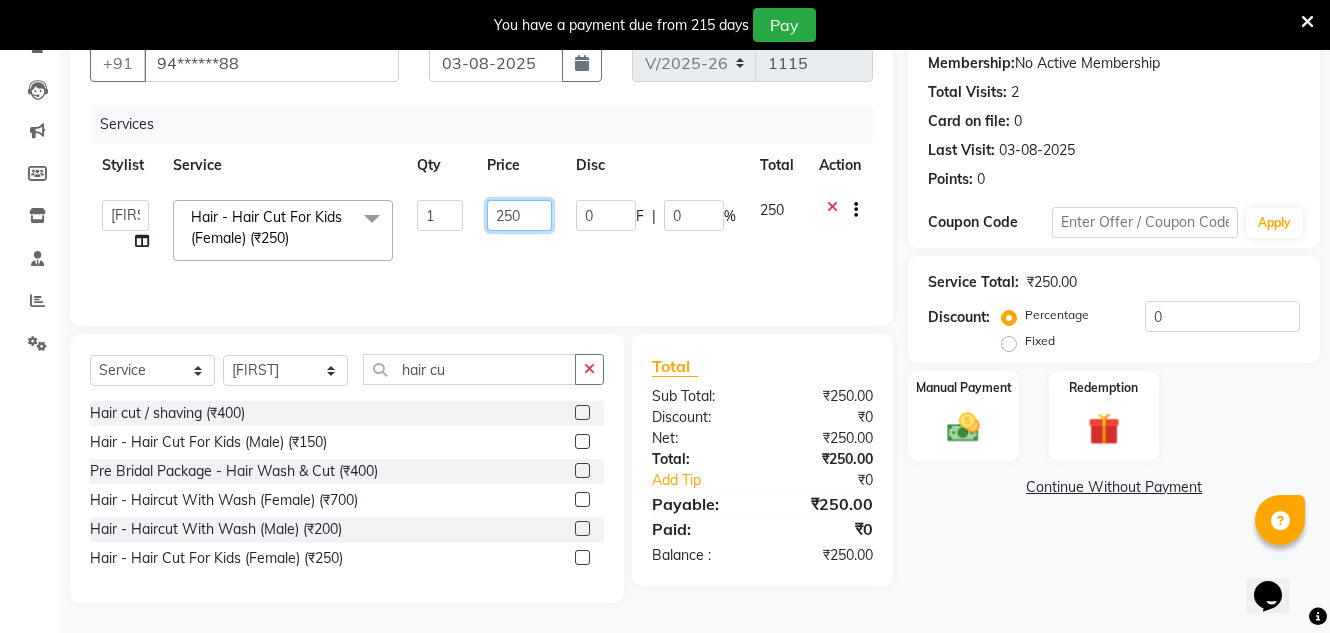 click on "250" 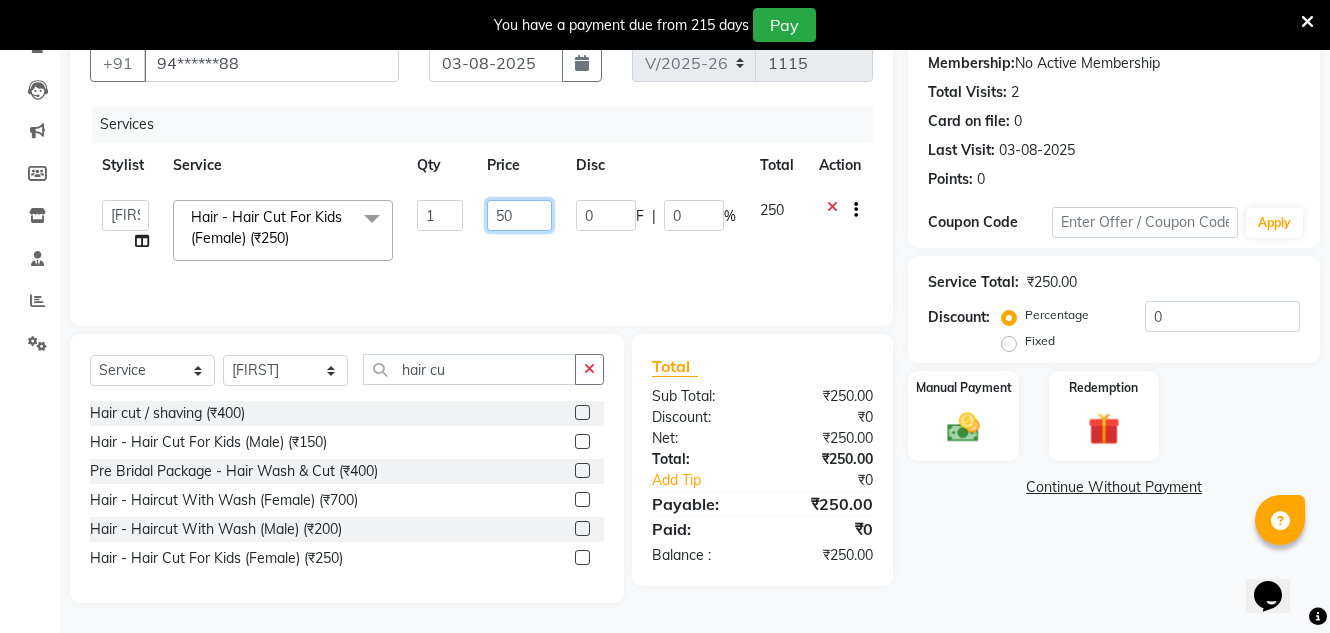 type on "350" 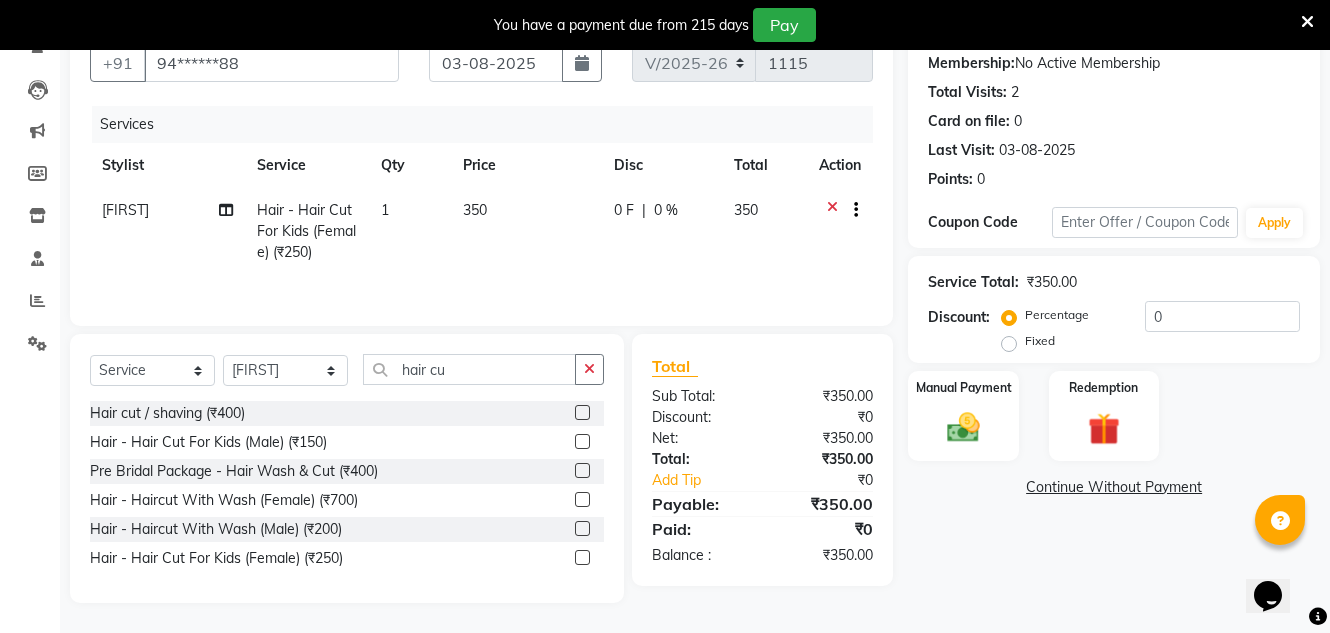 click on "₹350.00" 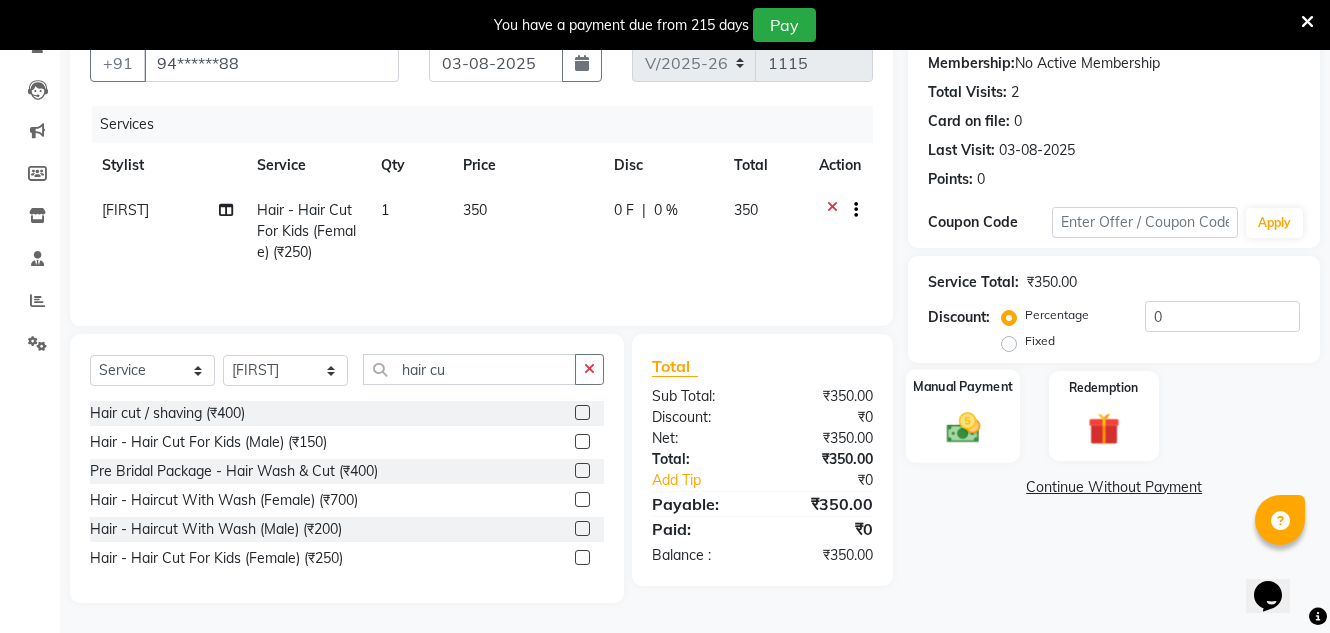 click 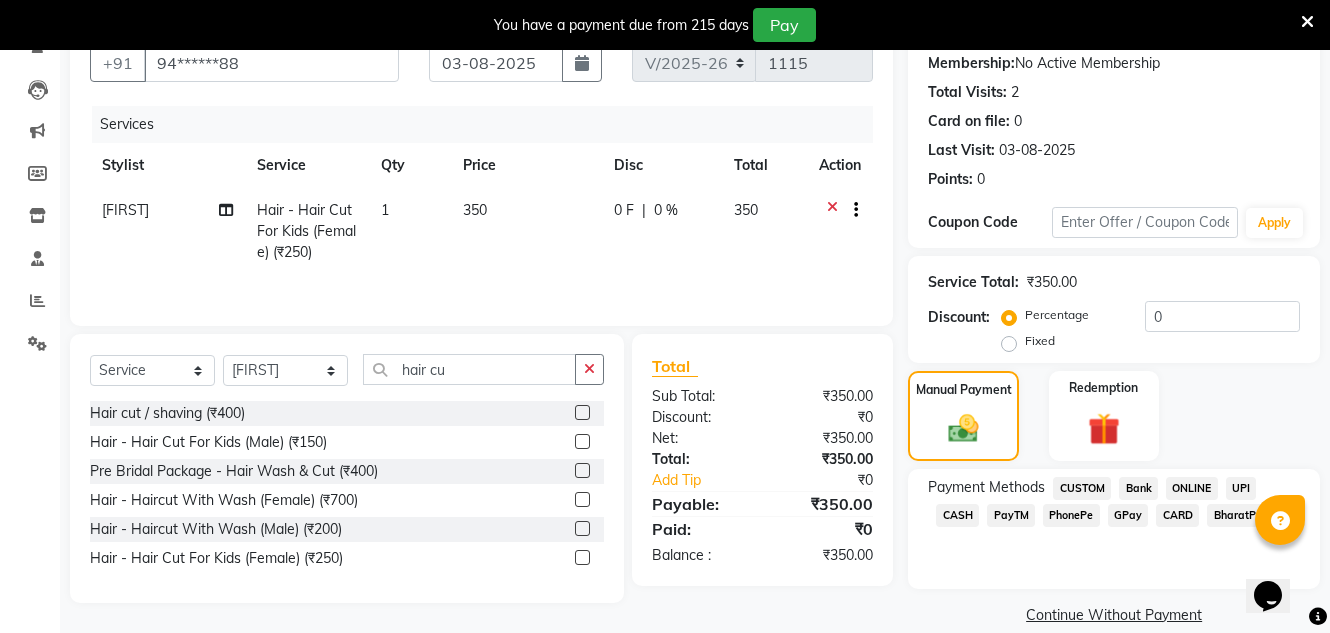 click on "CASH" 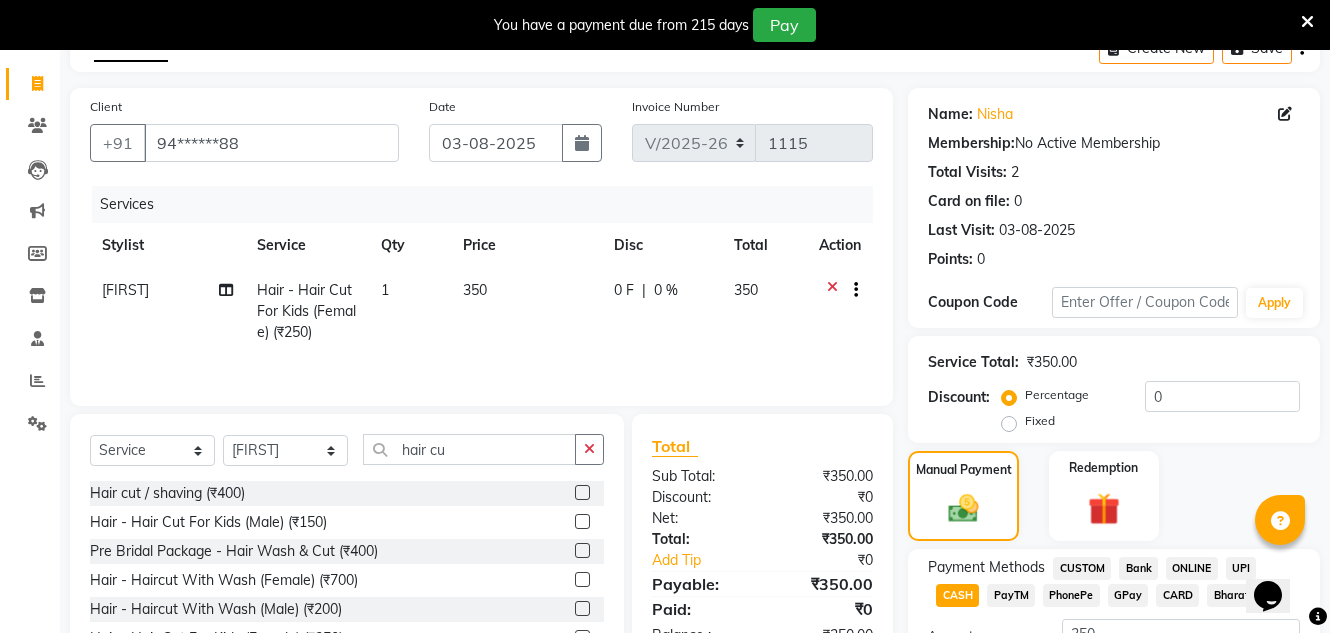 scroll, scrollTop: 275, scrollLeft: 0, axis: vertical 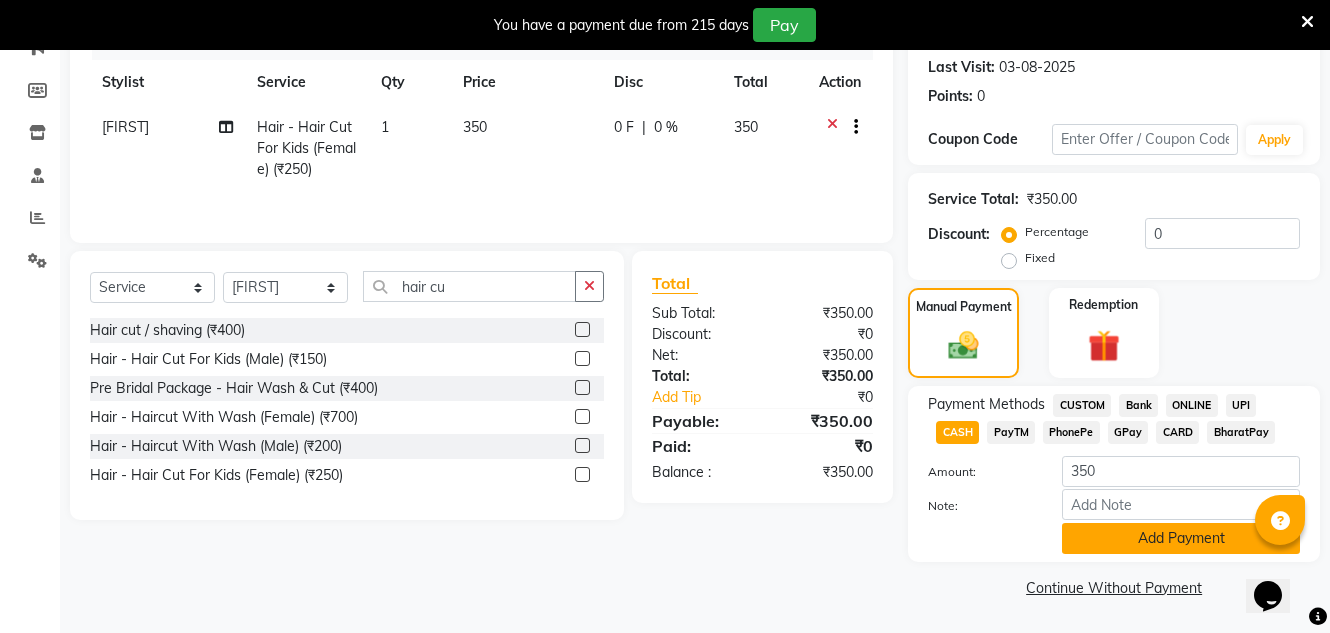 click on "Add Payment" 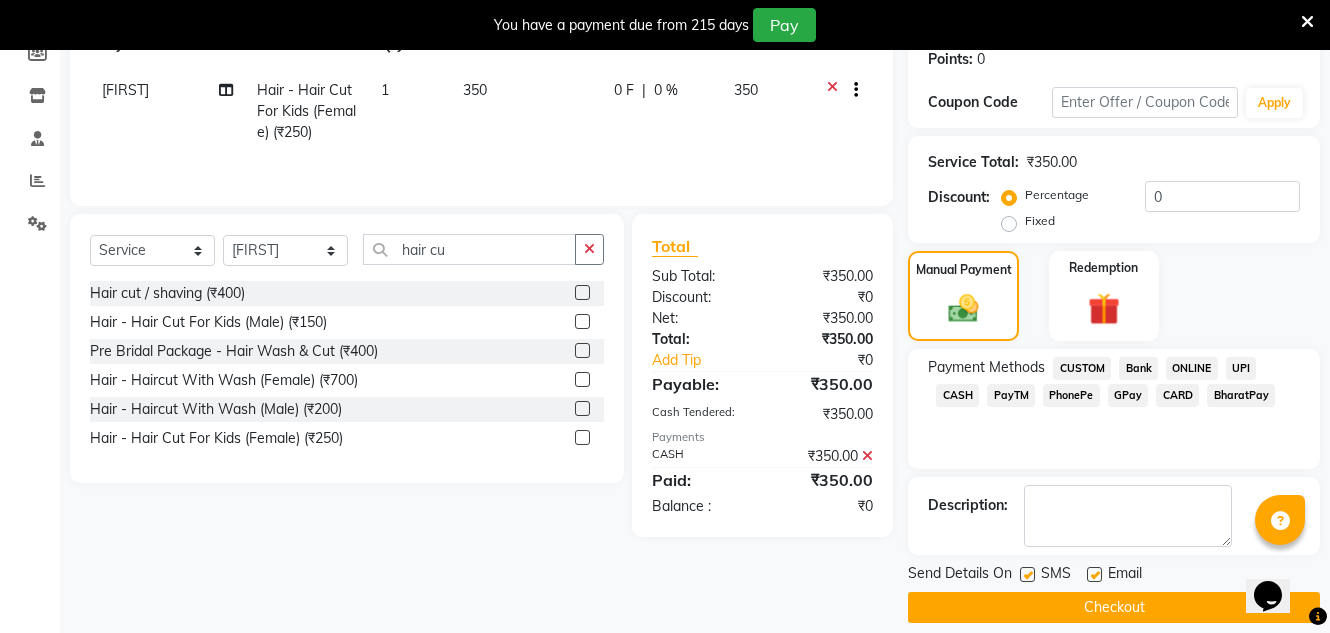 scroll, scrollTop: 332, scrollLeft: 0, axis: vertical 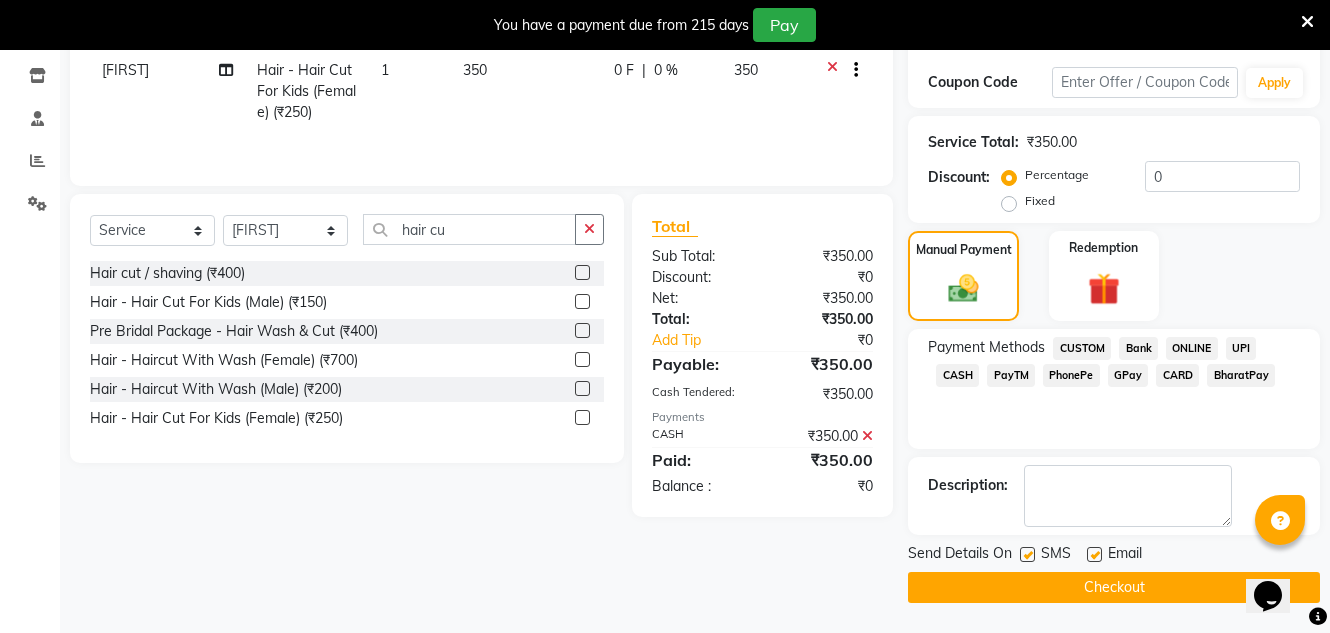 click 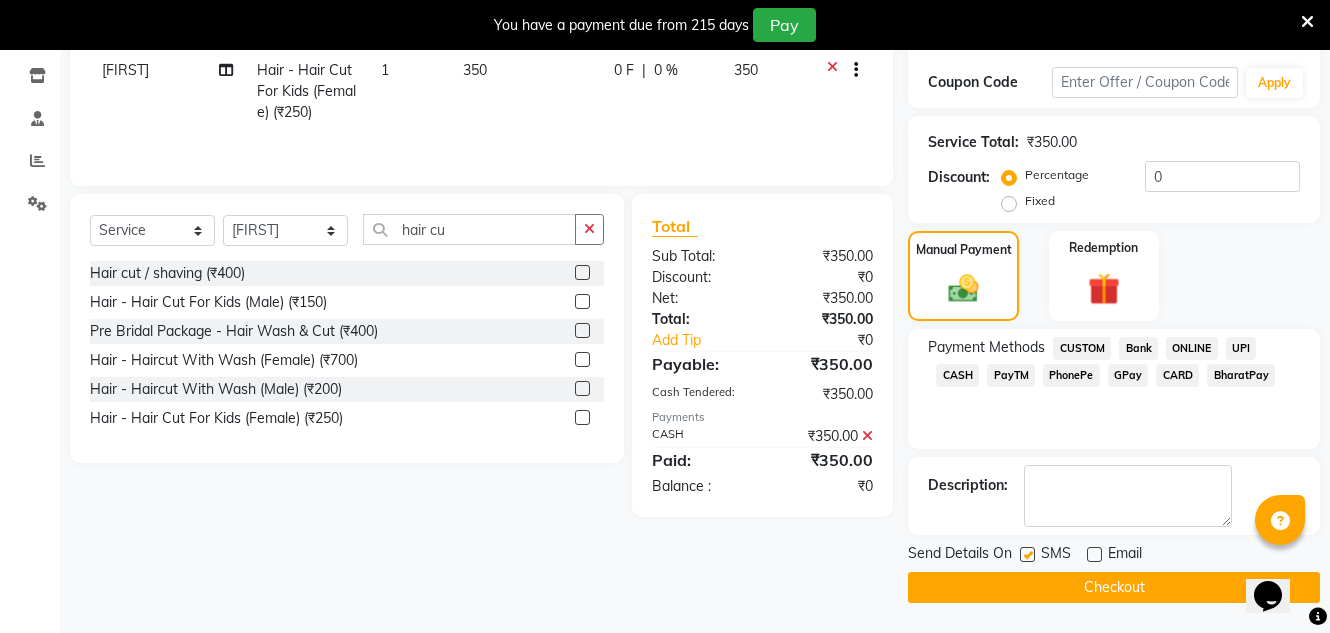 click on "Checkout" 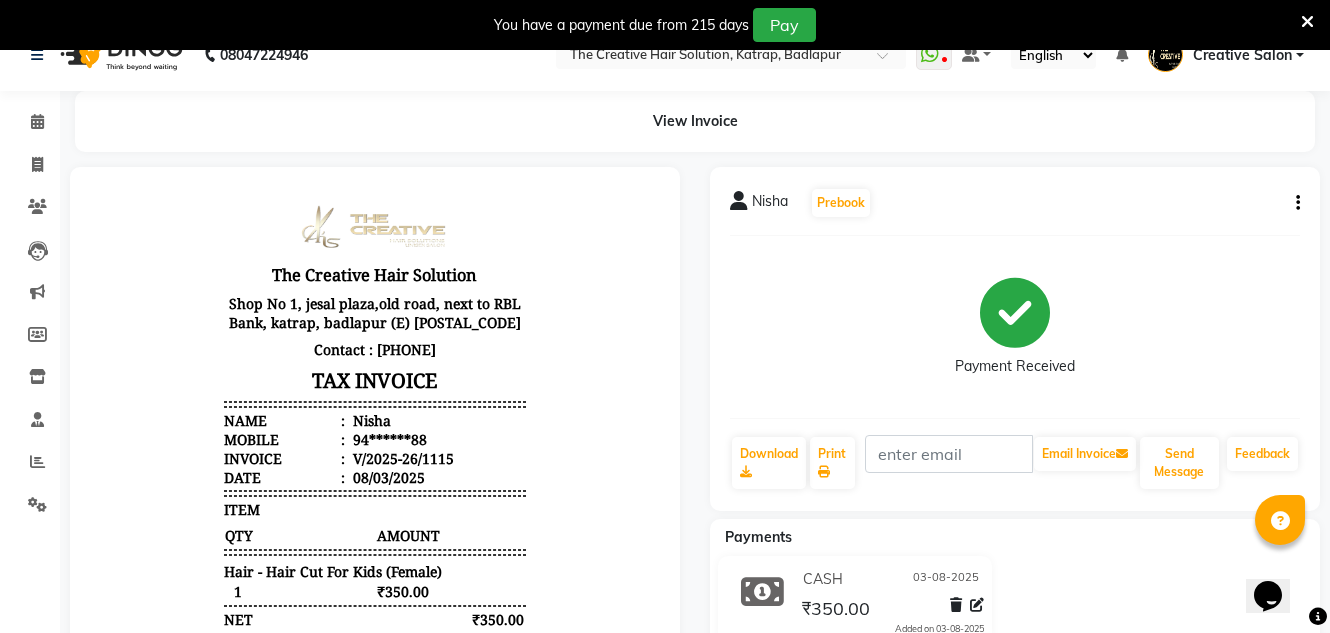 scroll, scrollTop: 0, scrollLeft: 0, axis: both 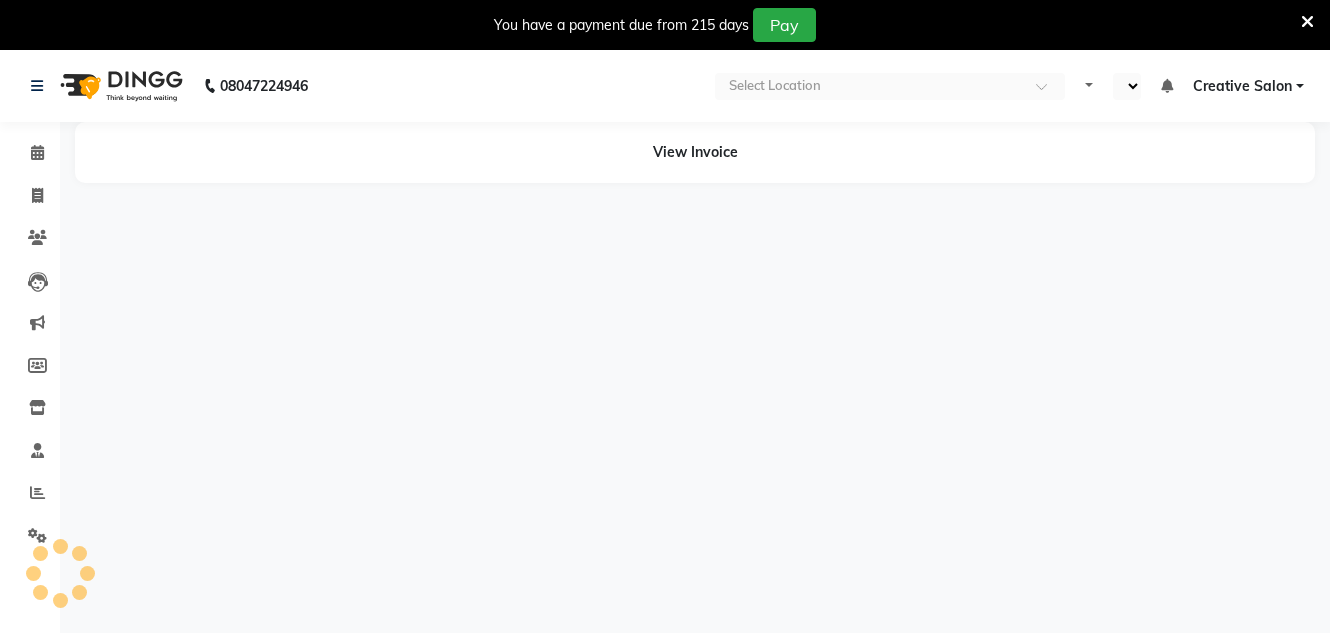 select on "en" 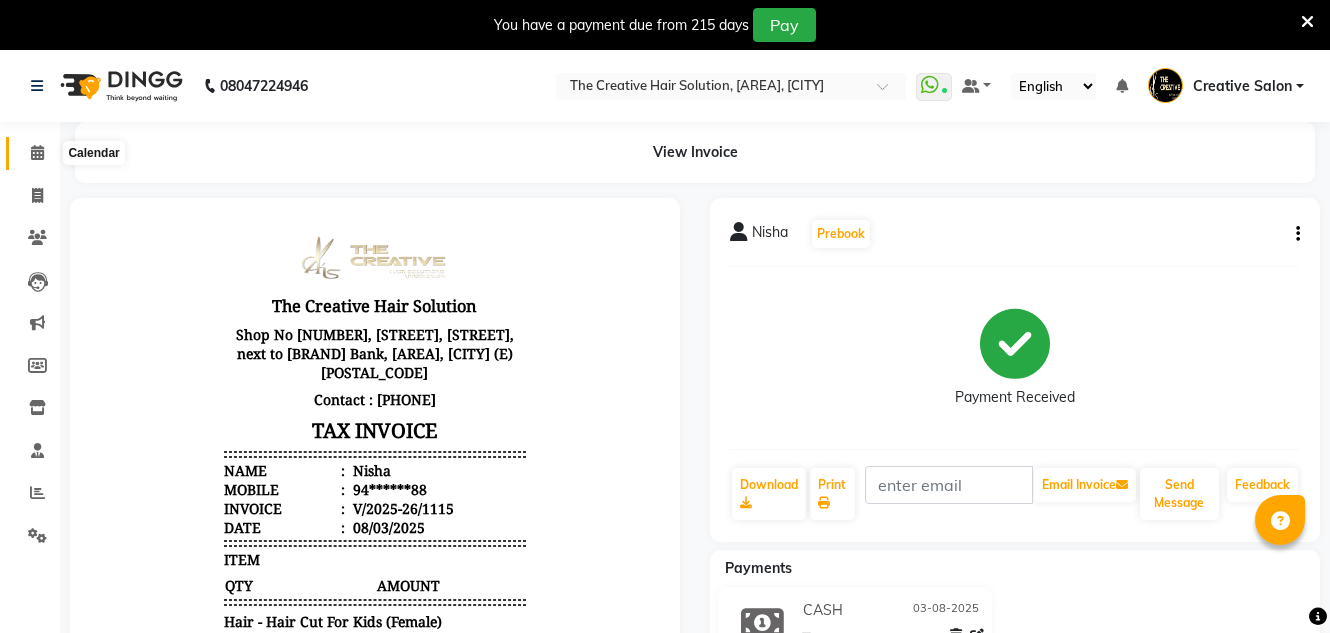 click 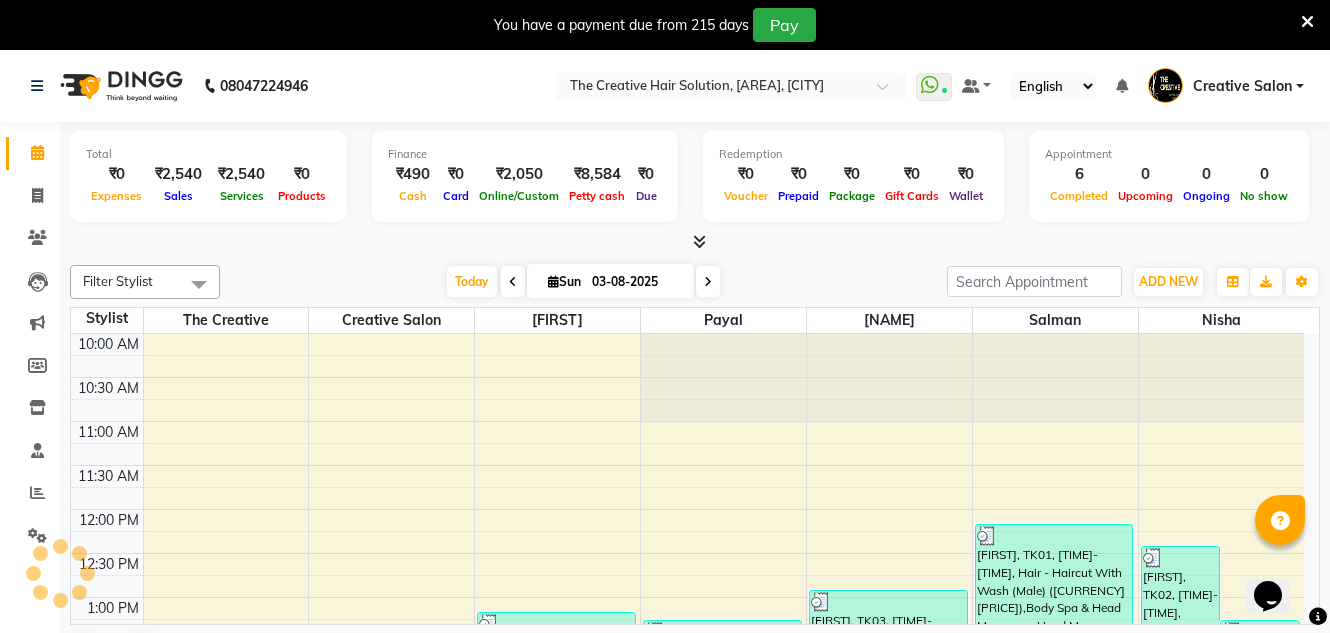 scroll, scrollTop: 0, scrollLeft: 0, axis: both 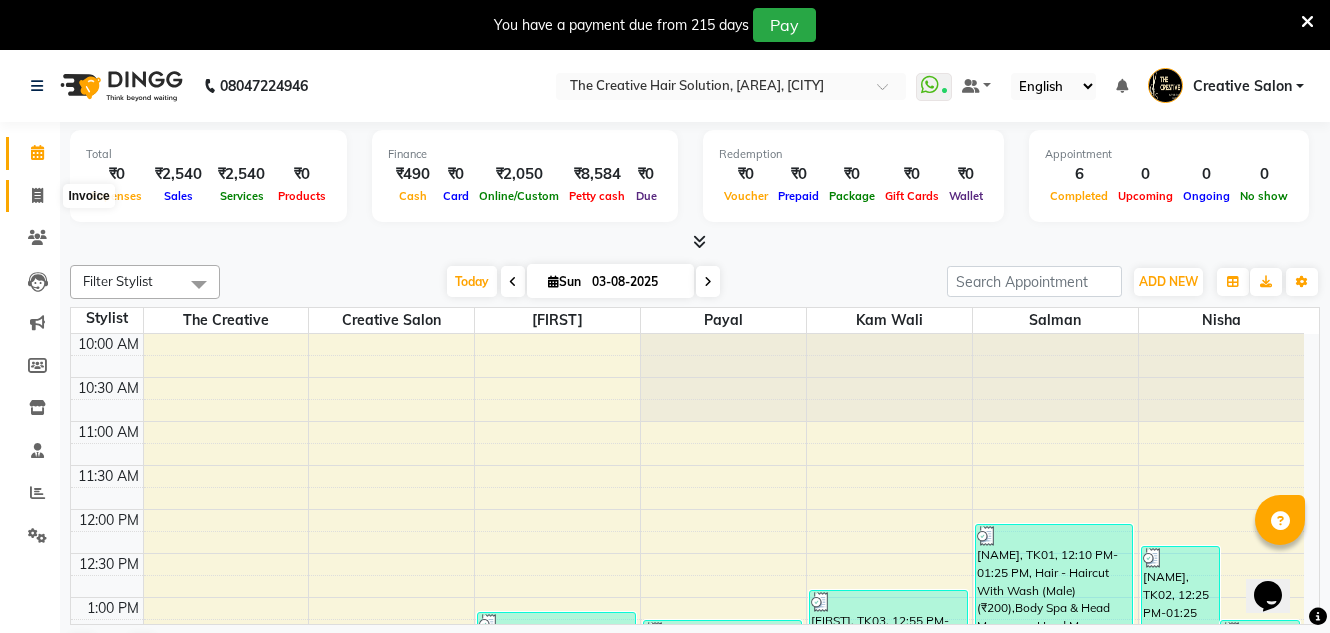 click 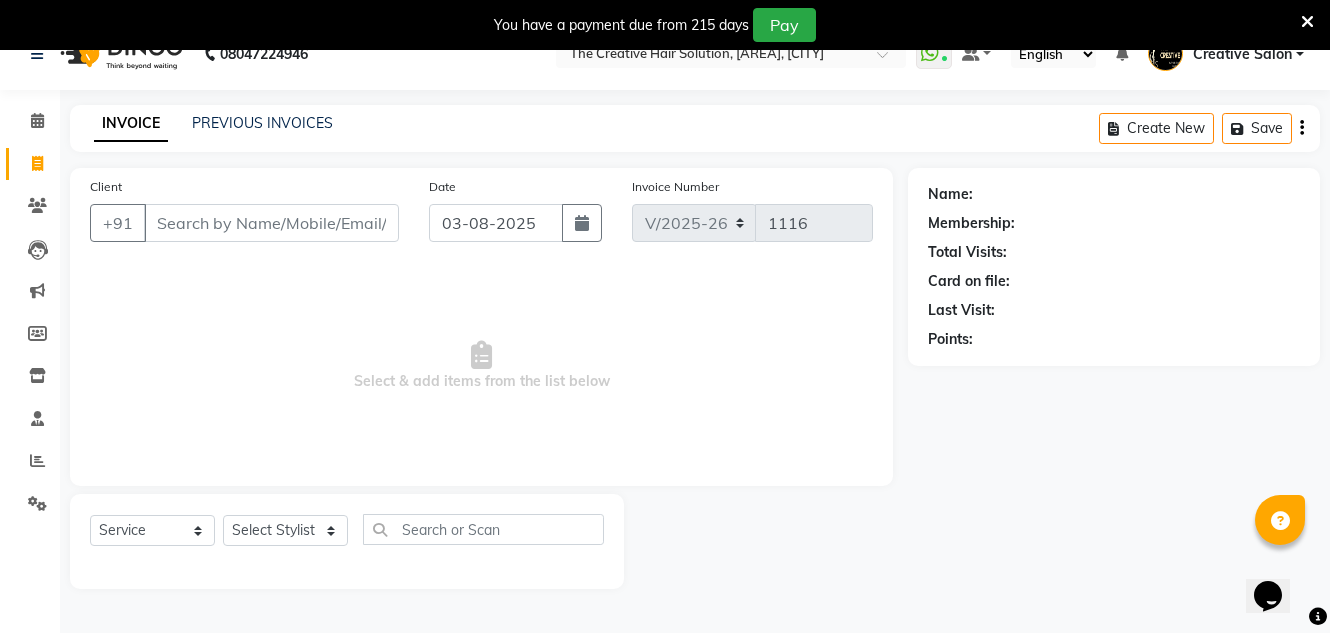 scroll, scrollTop: 50, scrollLeft: 0, axis: vertical 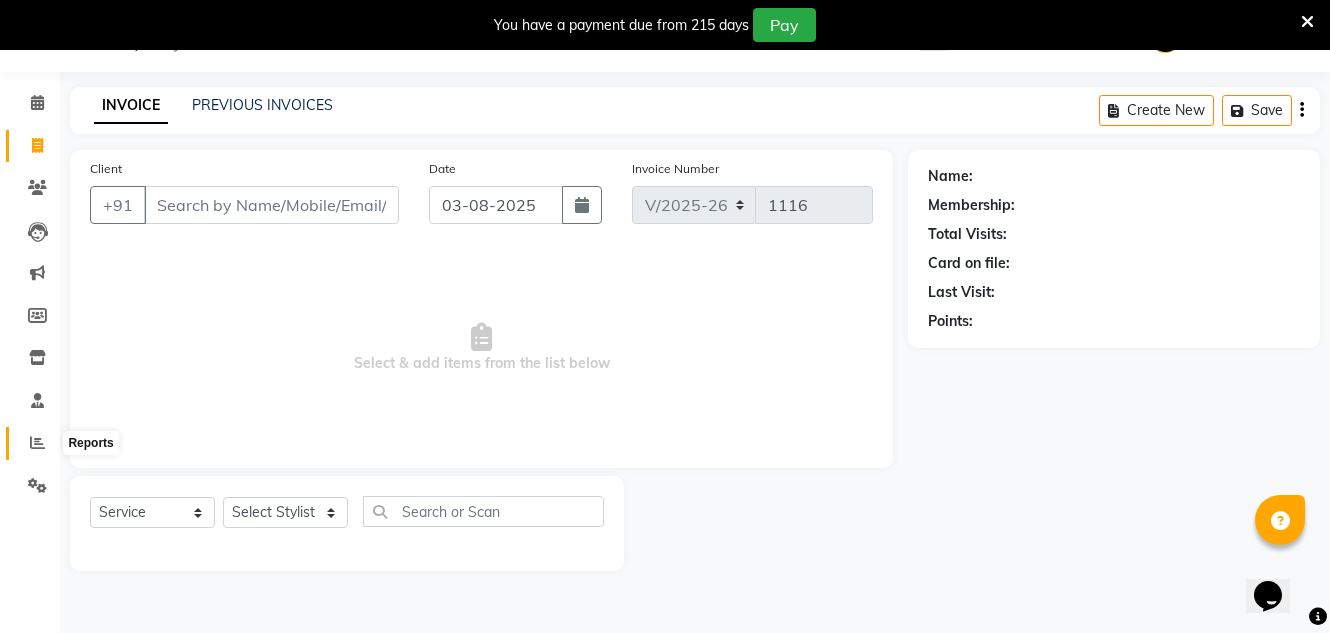 click 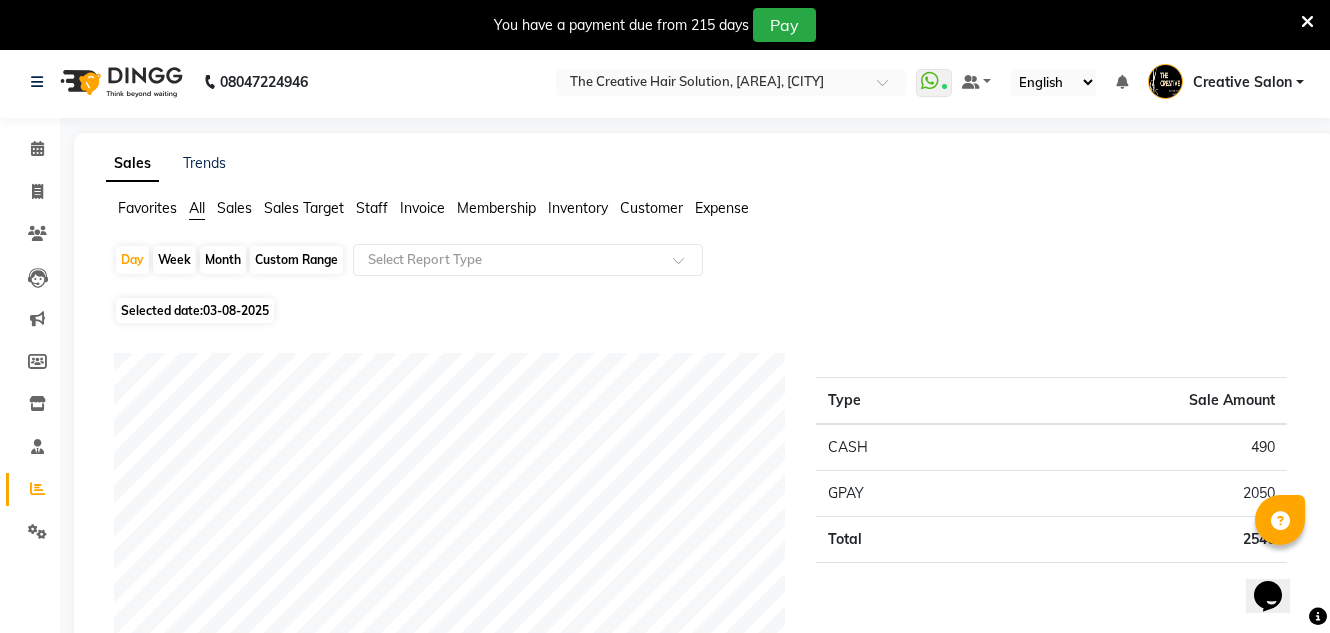 scroll, scrollTop: 0, scrollLeft: 0, axis: both 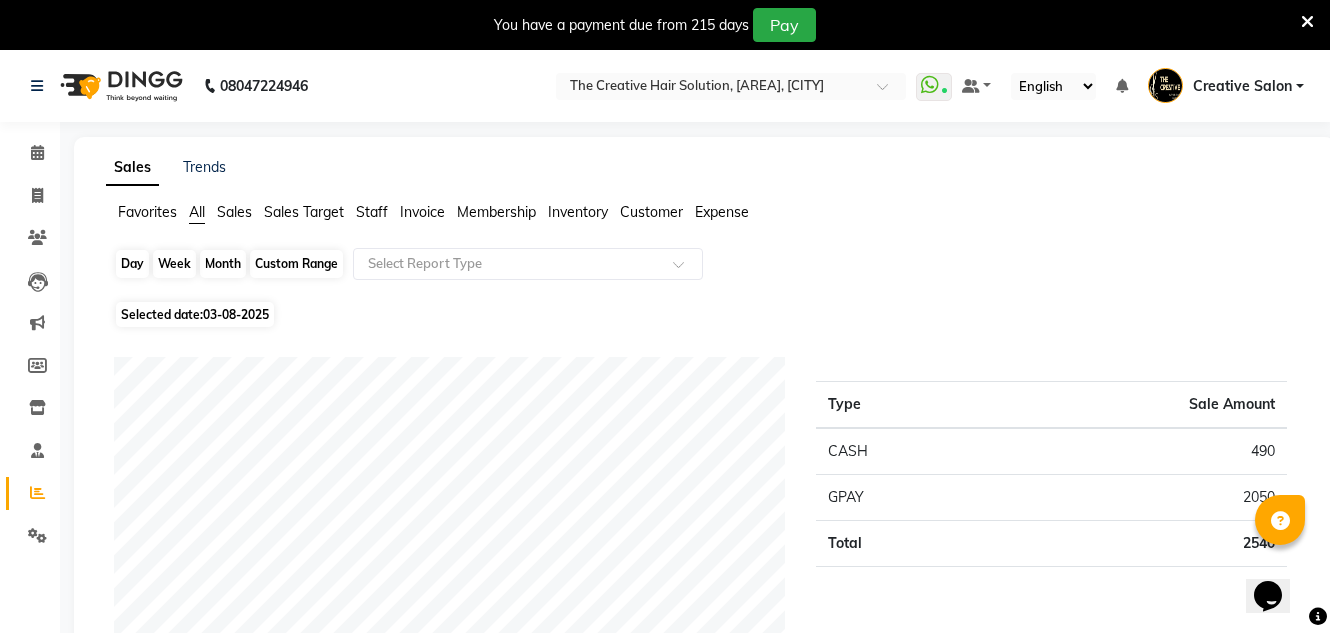 click on "Day" 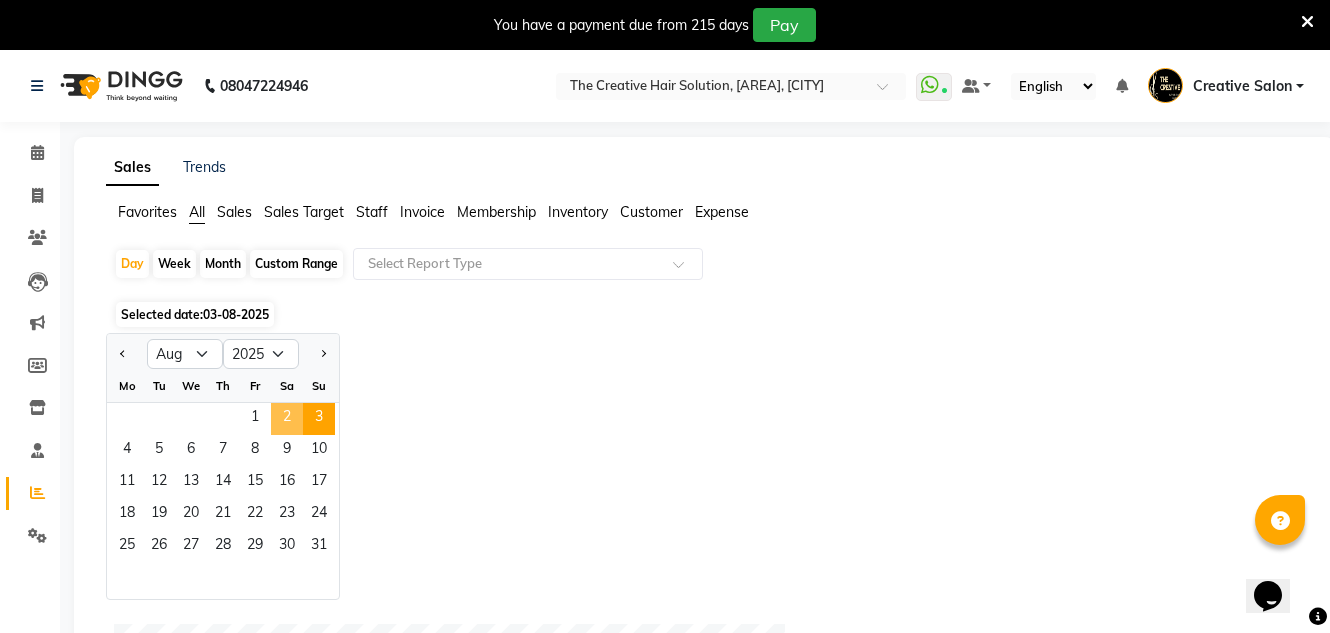 drag, startPoint x: 281, startPoint y: 412, endPoint x: 274, endPoint y: 403, distance: 11.401754 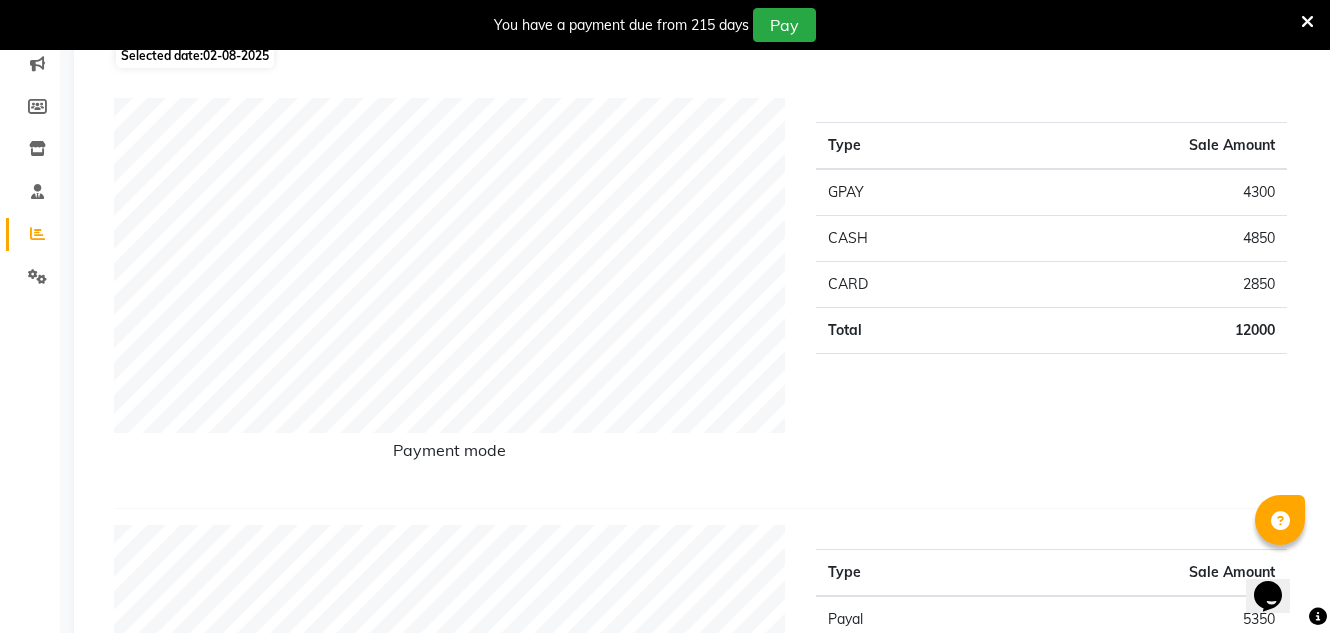 scroll, scrollTop: 100, scrollLeft: 0, axis: vertical 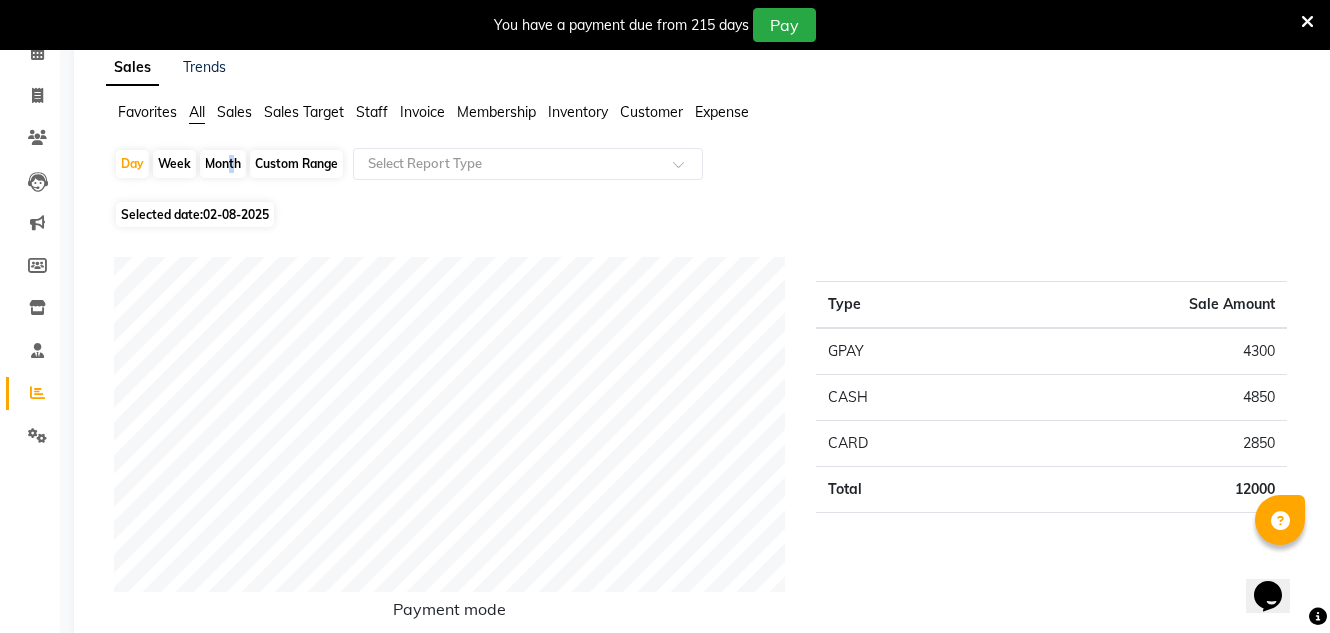 drag, startPoint x: 226, startPoint y: 173, endPoint x: 164, endPoint y: 143, distance: 68.8767 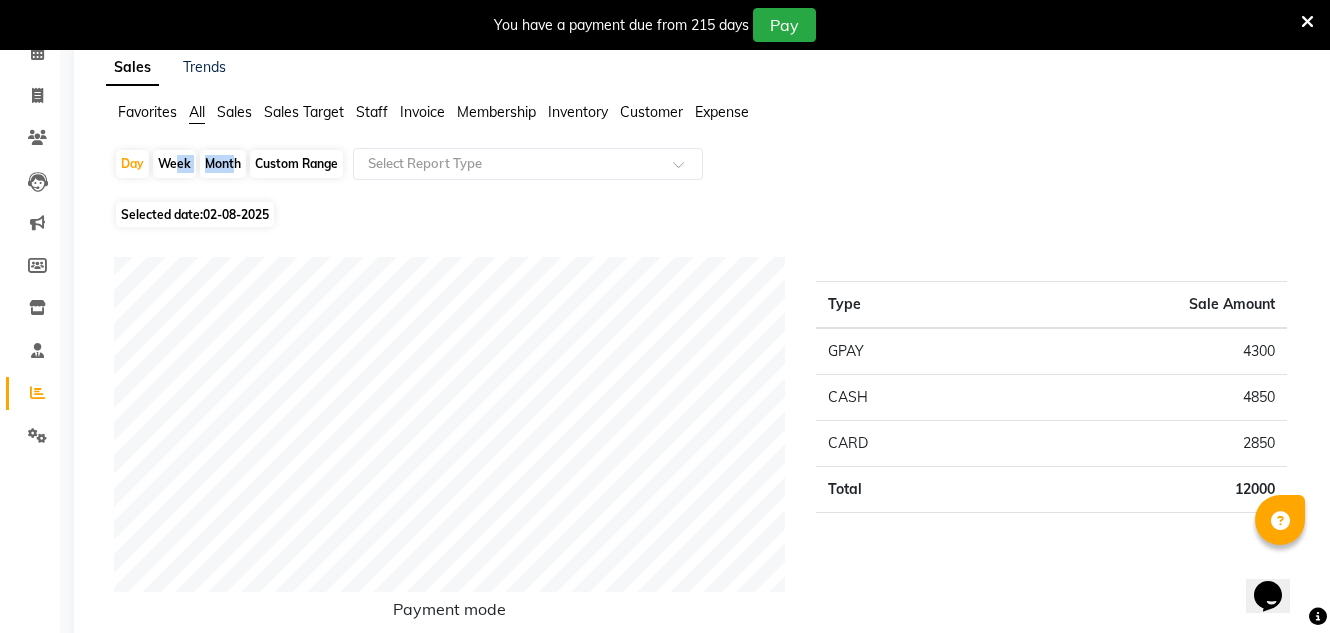 click on "Month" 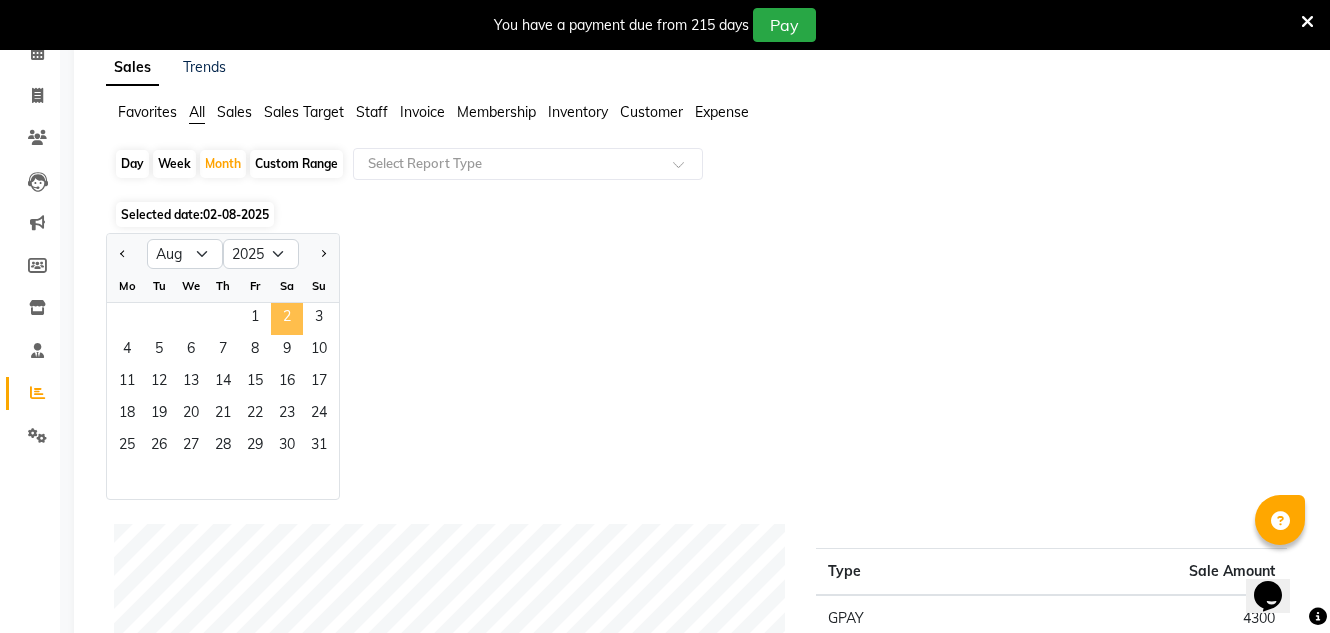 click on "2" 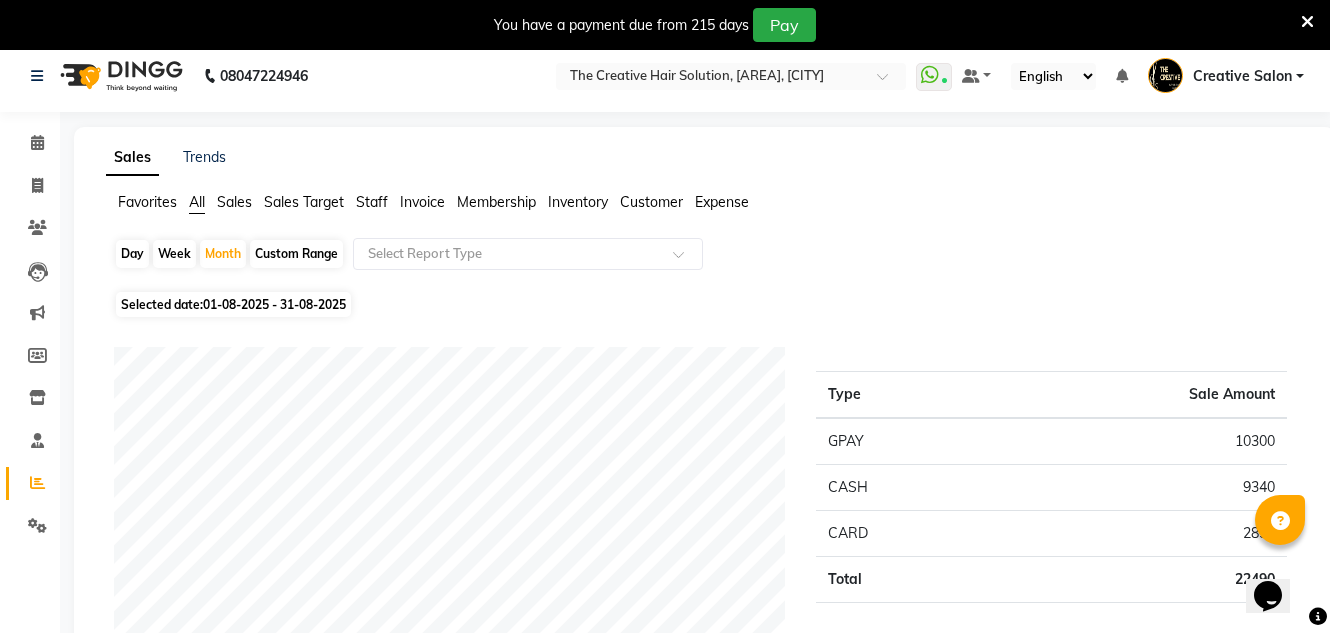 scroll, scrollTop: 0, scrollLeft: 0, axis: both 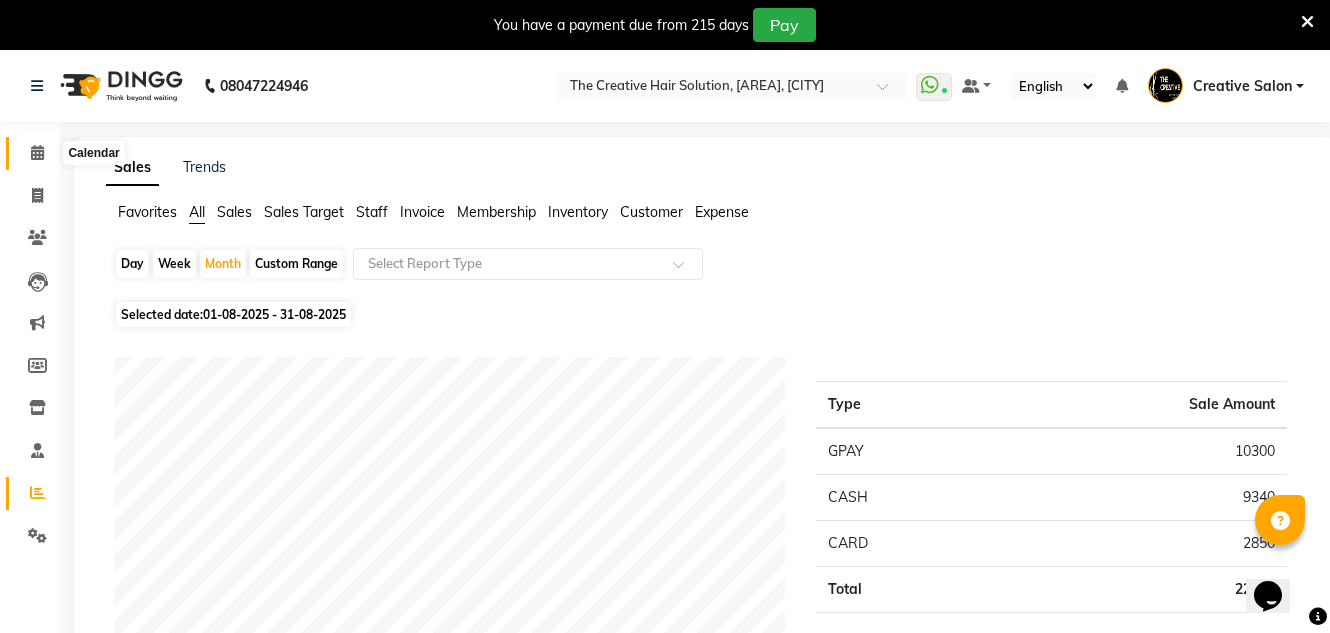 click 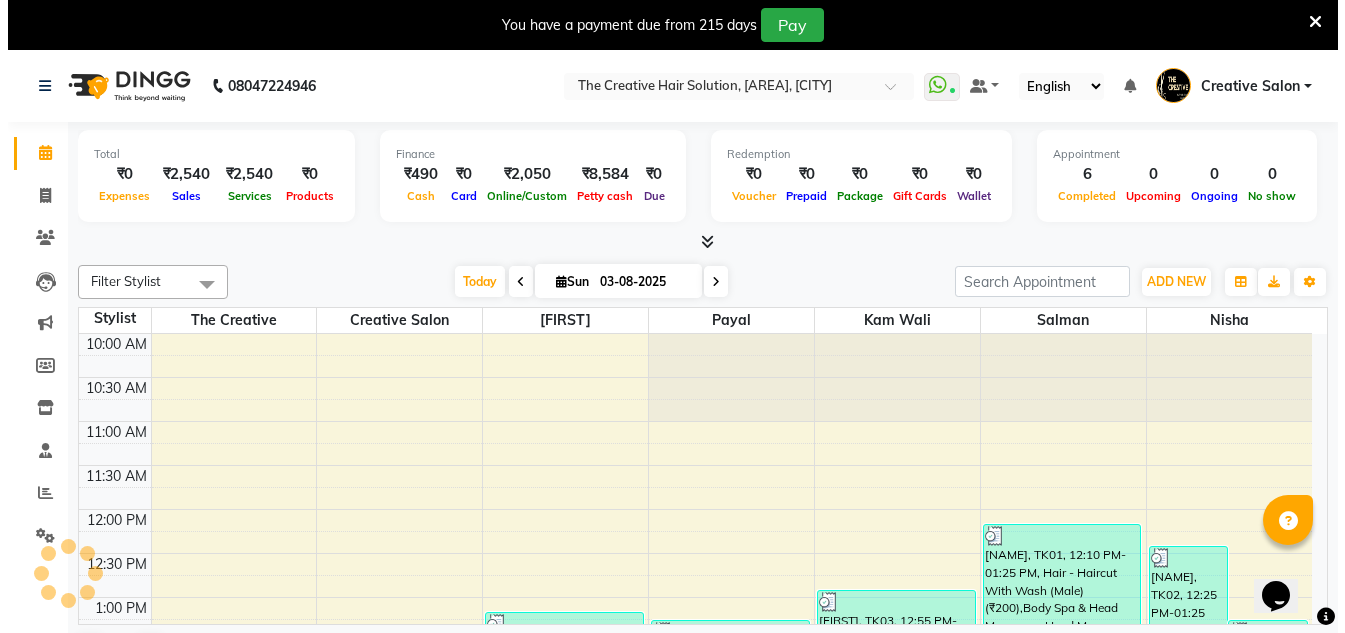 scroll, scrollTop: 265, scrollLeft: 0, axis: vertical 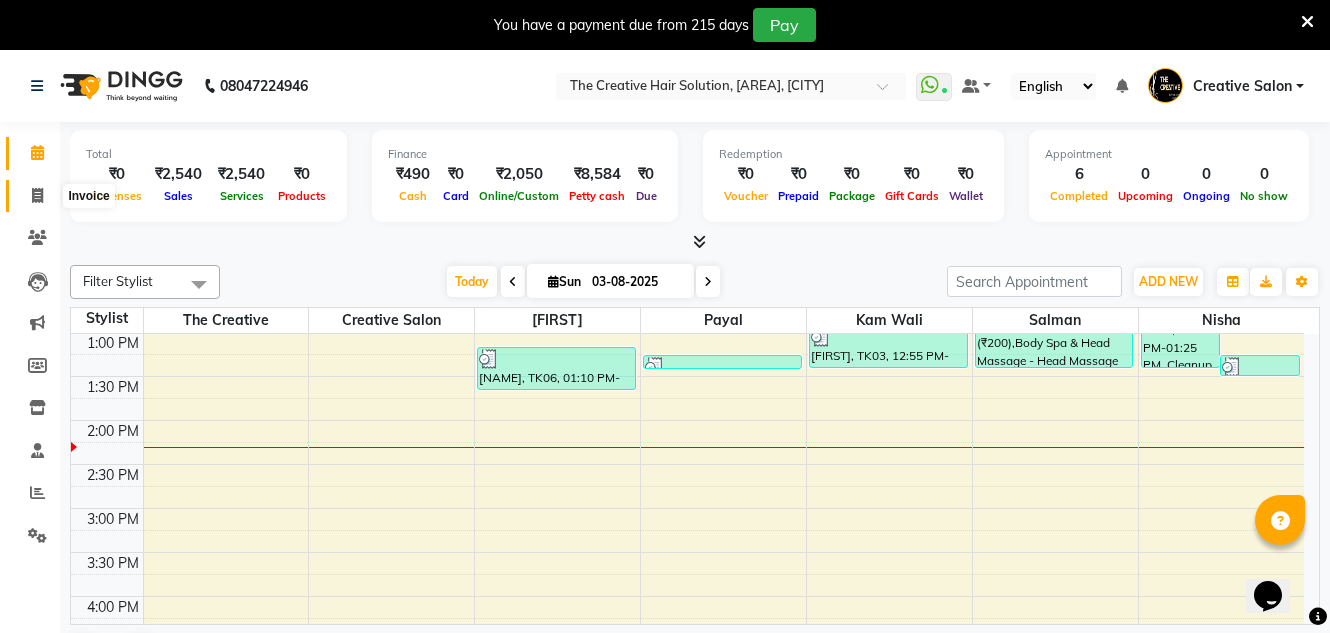 click 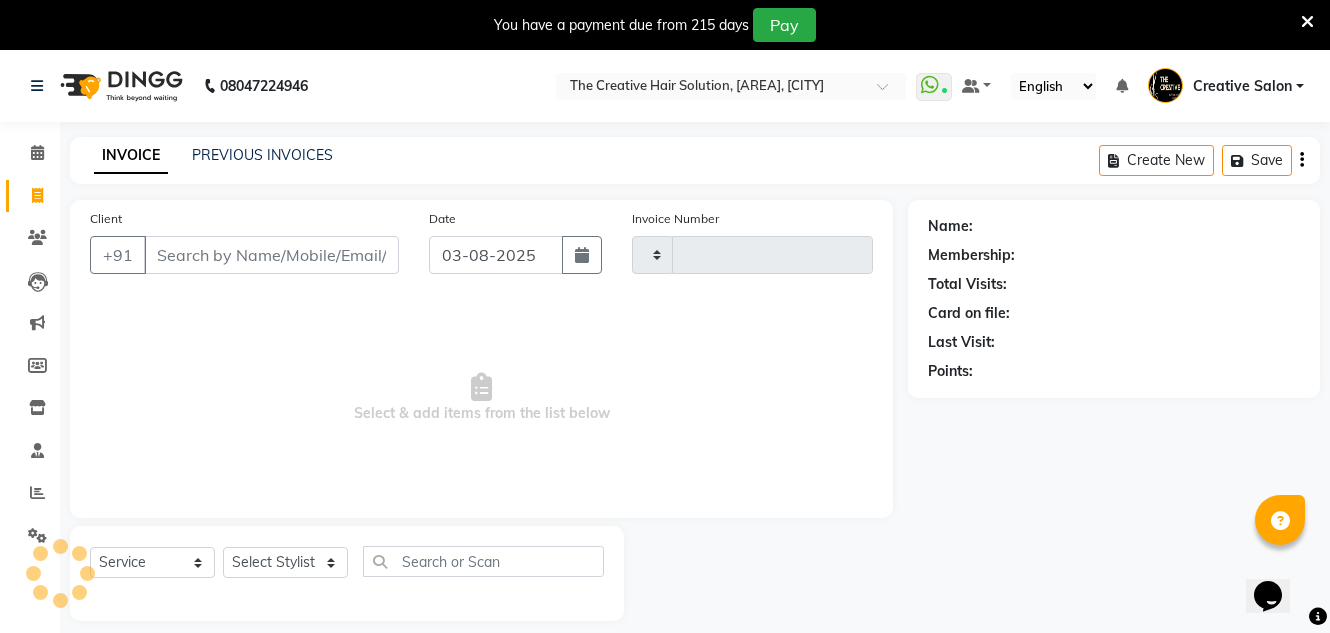 click on "Client" at bounding box center (271, 255) 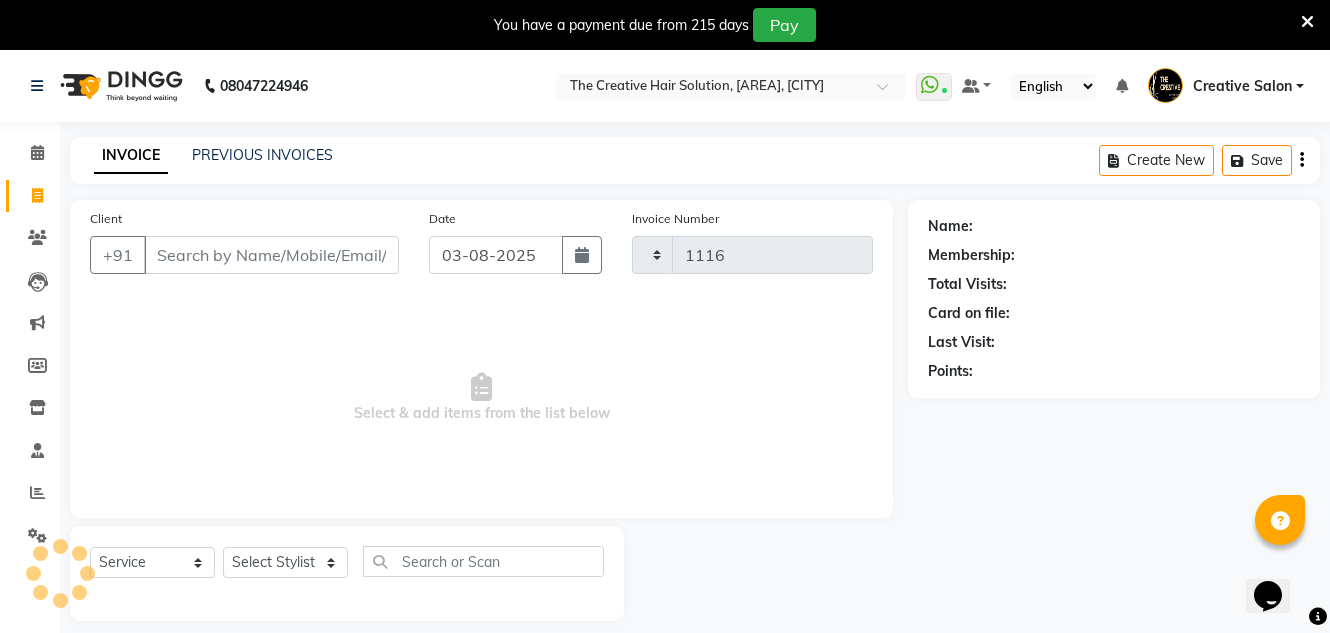 select on "527" 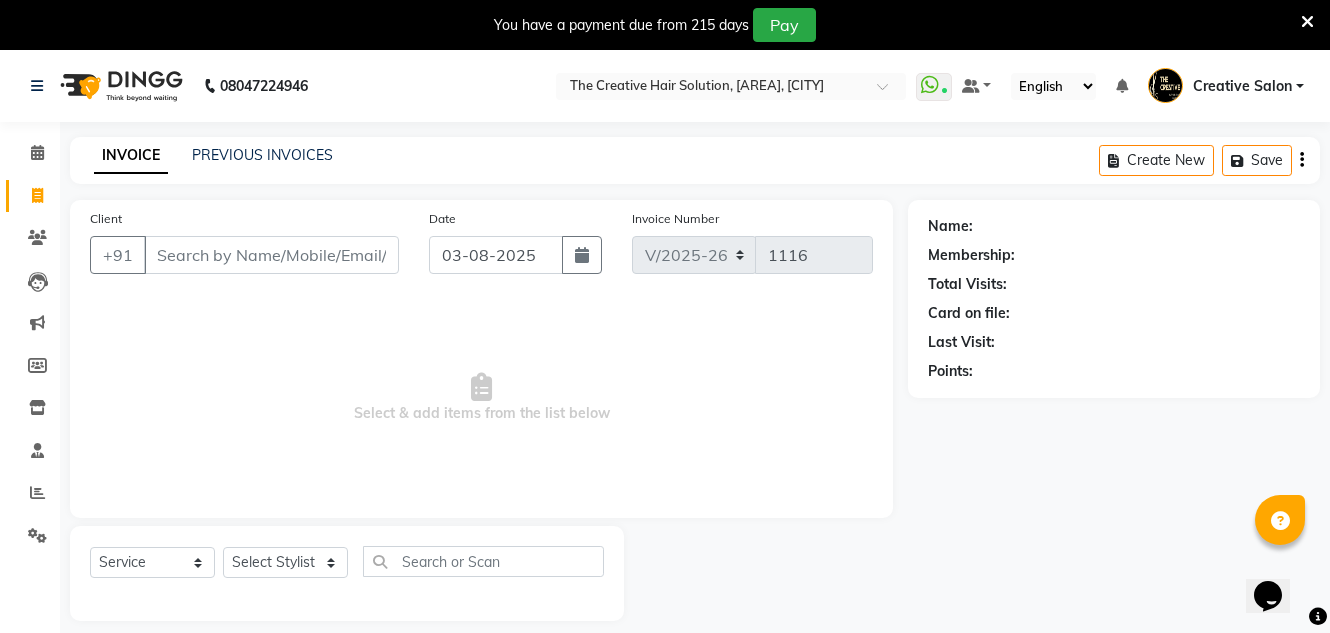 type on "0" 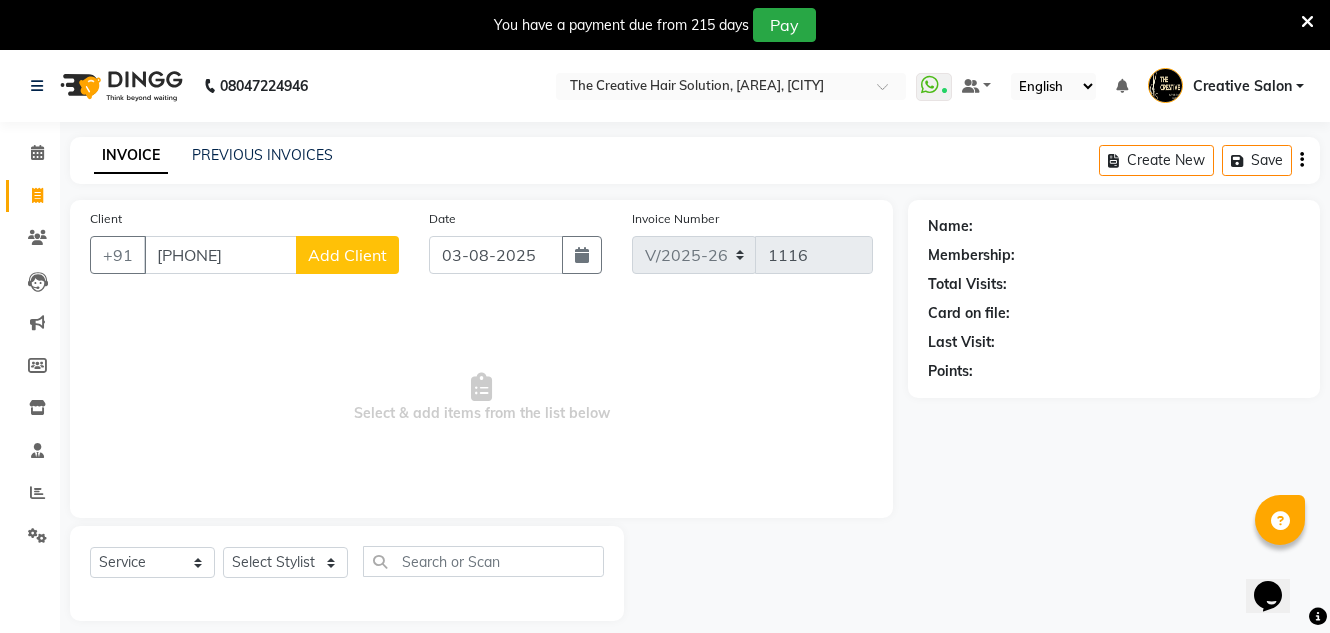type on "9987991064" 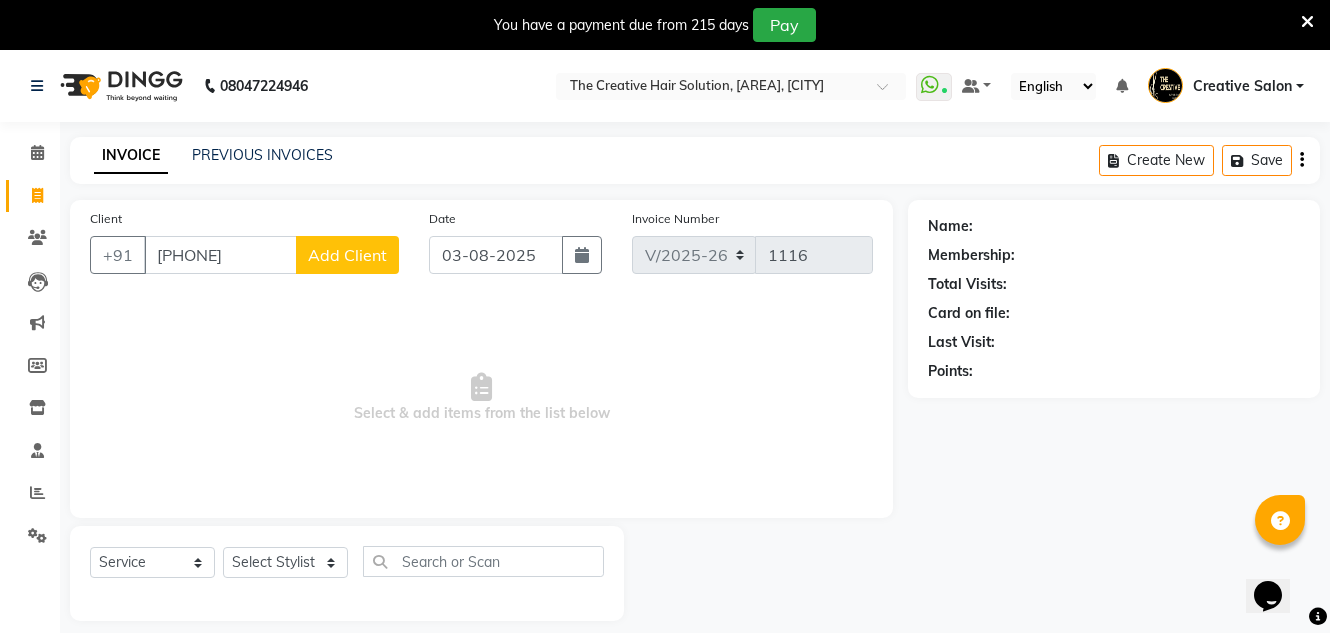 click on "Add Client" 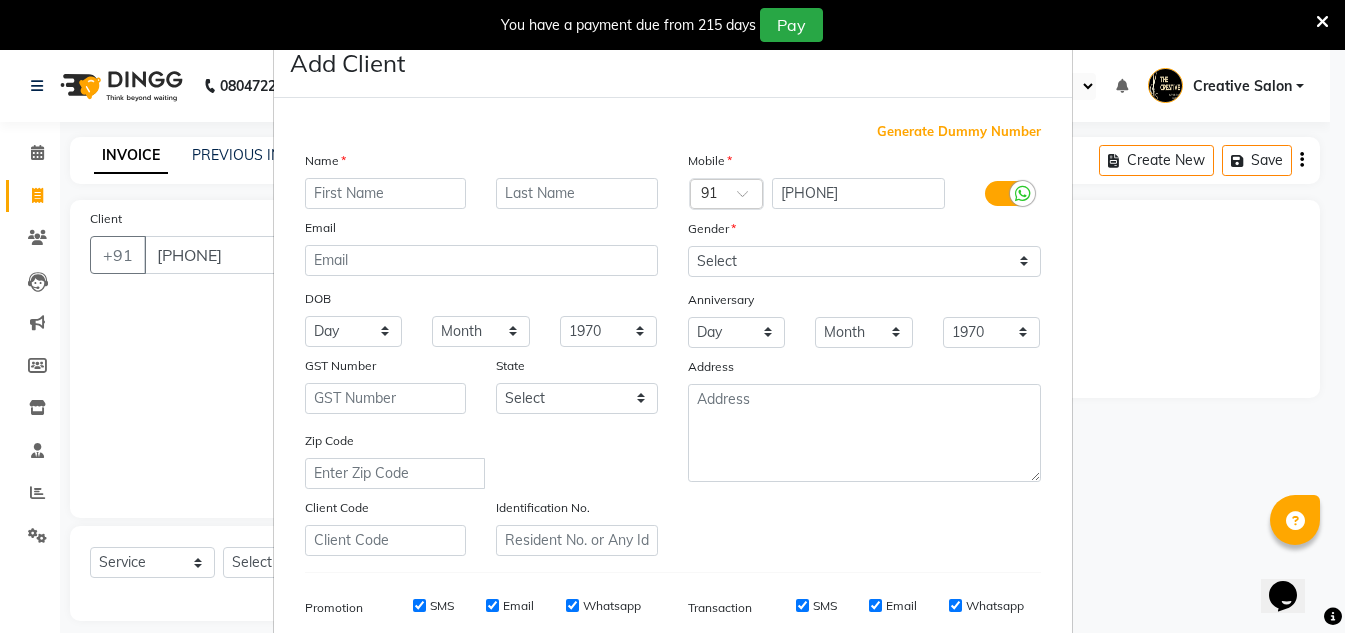 click at bounding box center (386, 193) 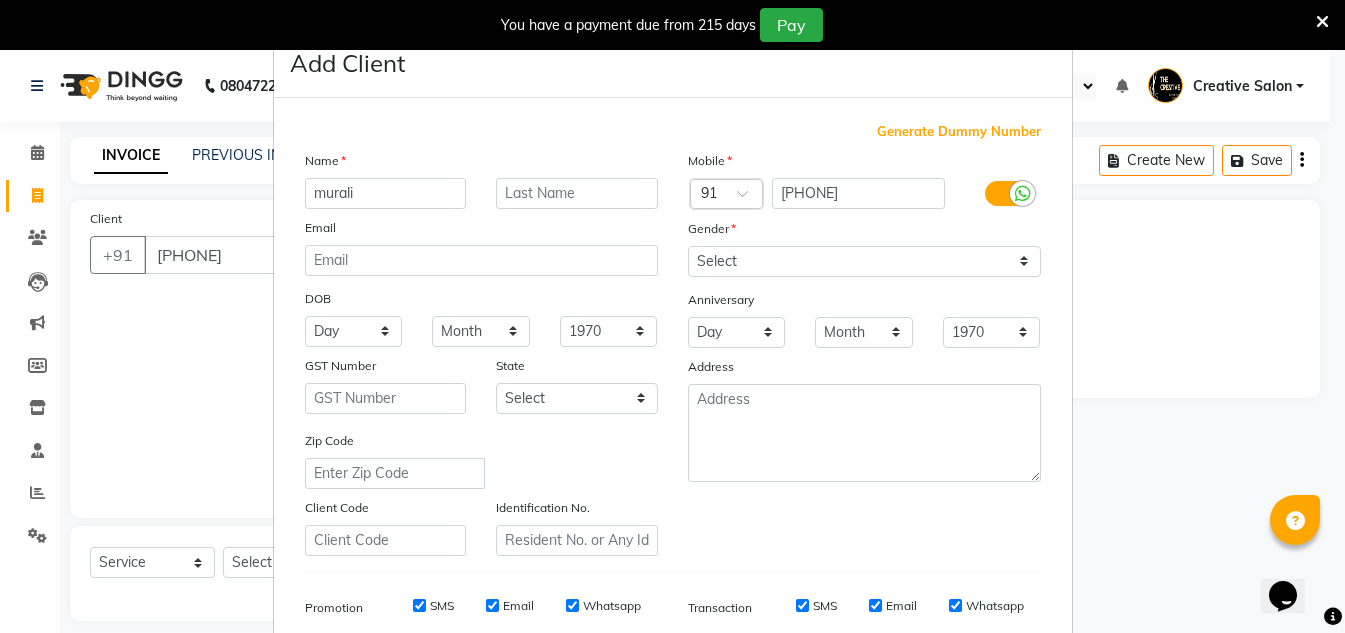 type on "murali" 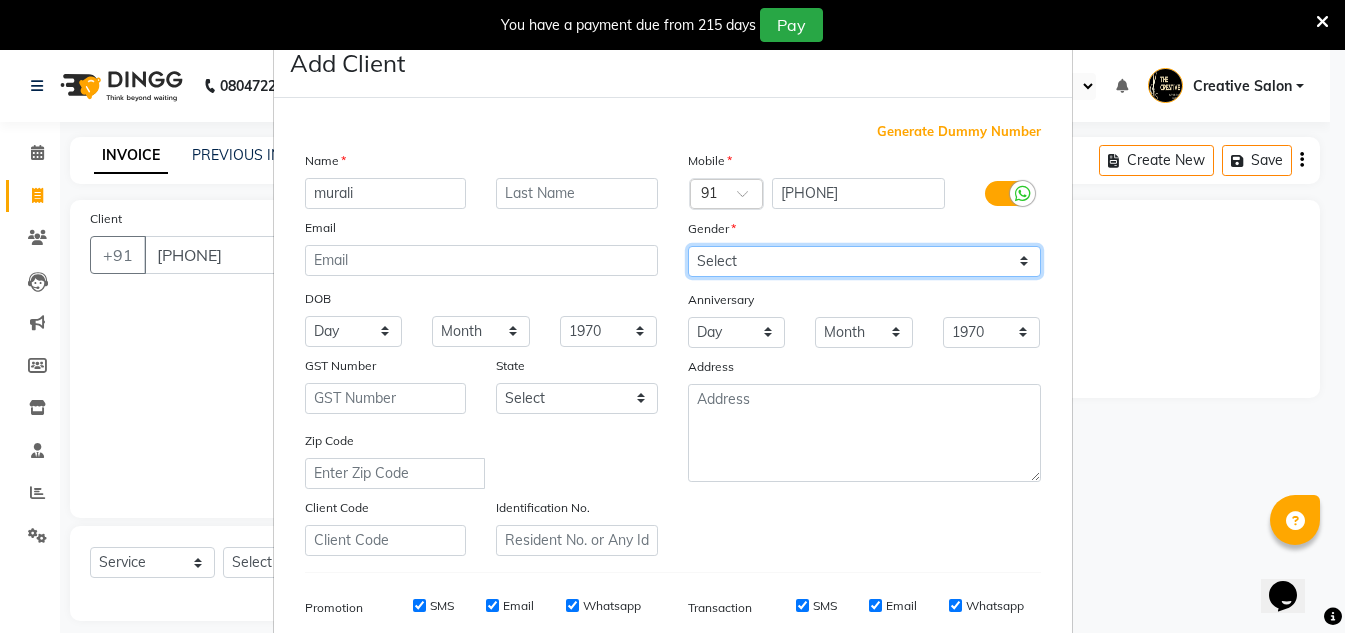 click on "Select Male Female Other Prefer Not To Say" at bounding box center (864, 261) 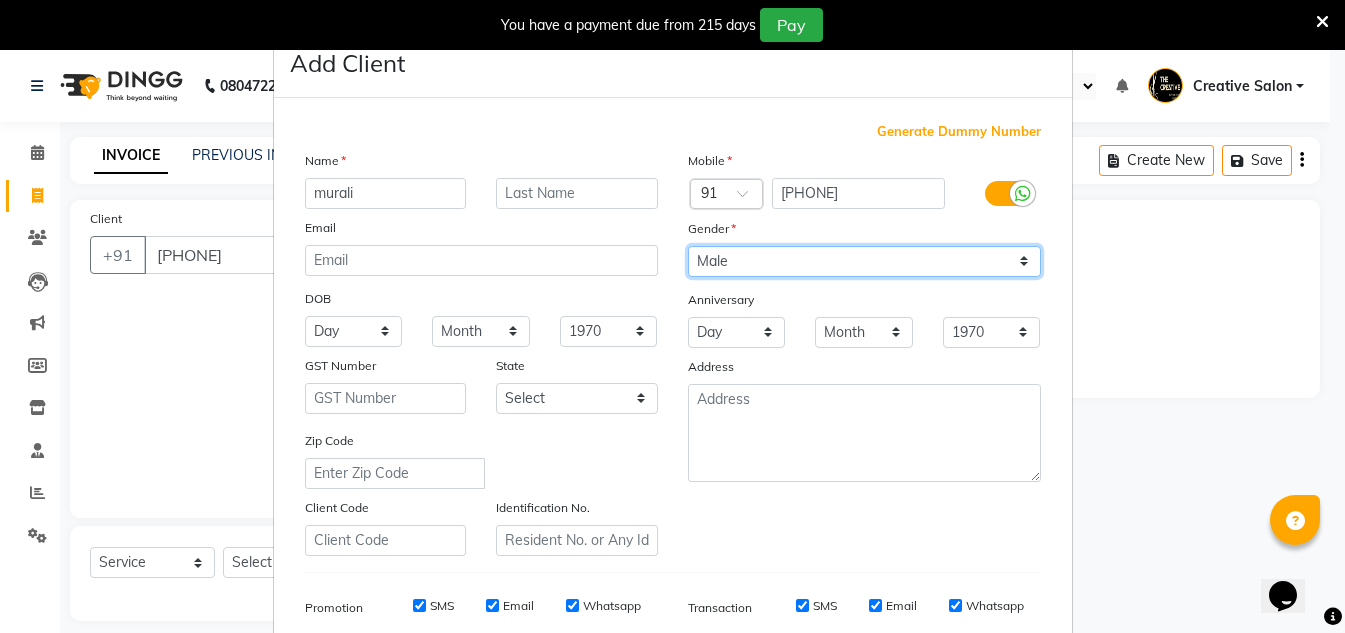 click on "Select Male Female Other Prefer Not To Say" at bounding box center (864, 261) 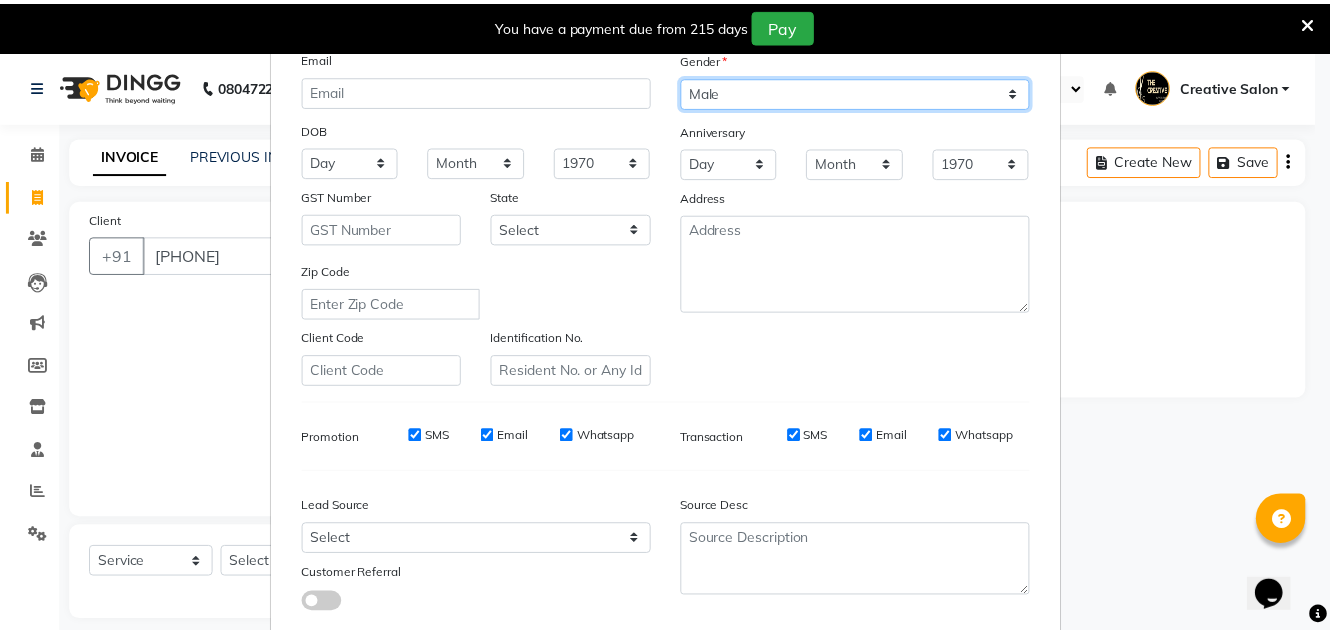 scroll, scrollTop: 290, scrollLeft: 0, axis: vertical 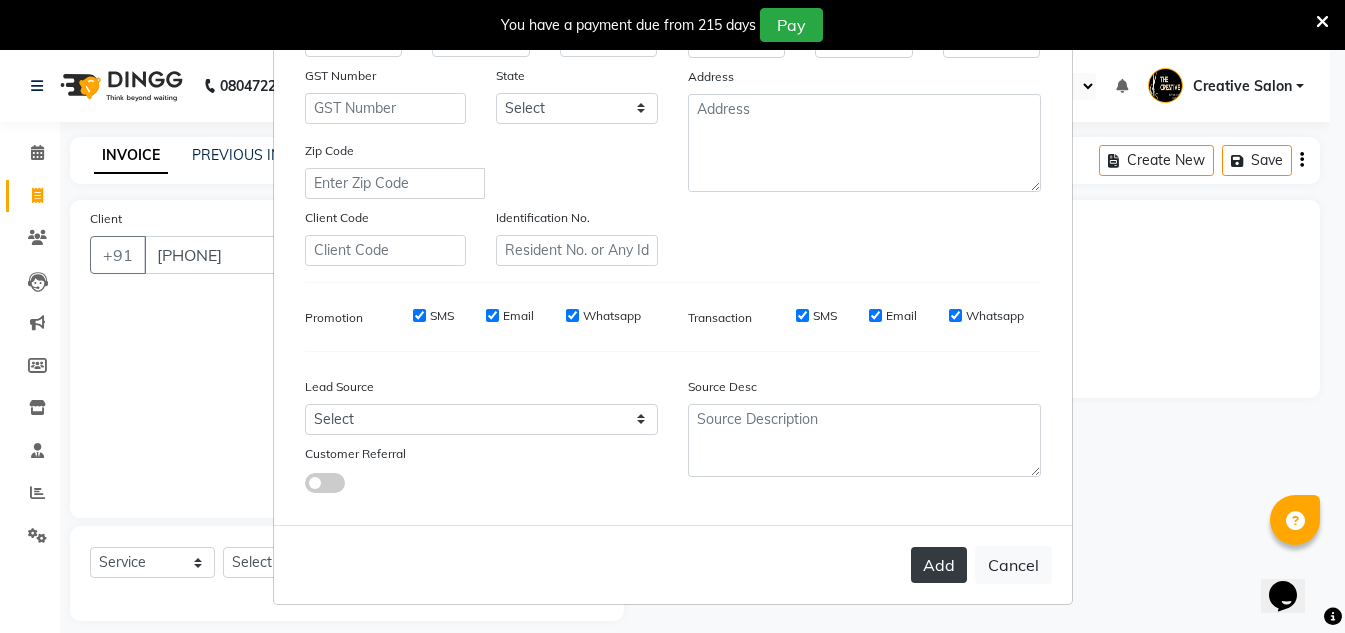 click on "Add" at bounding box center [939, 565] 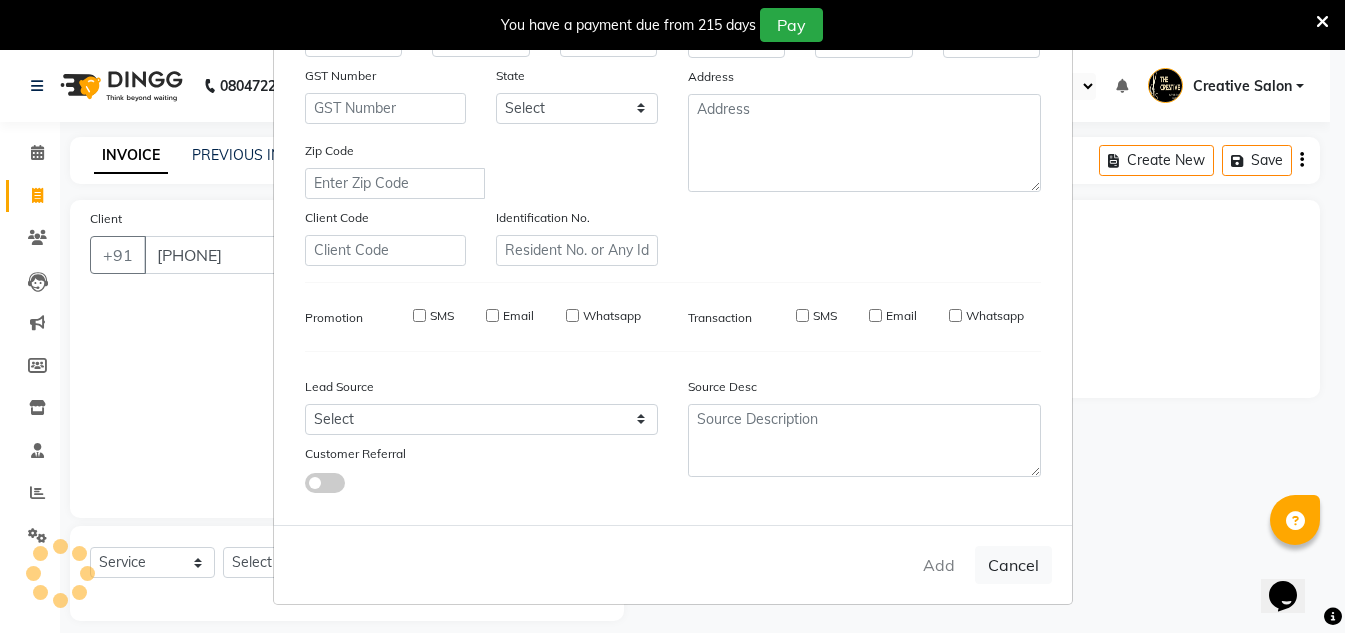 type on "99******64" 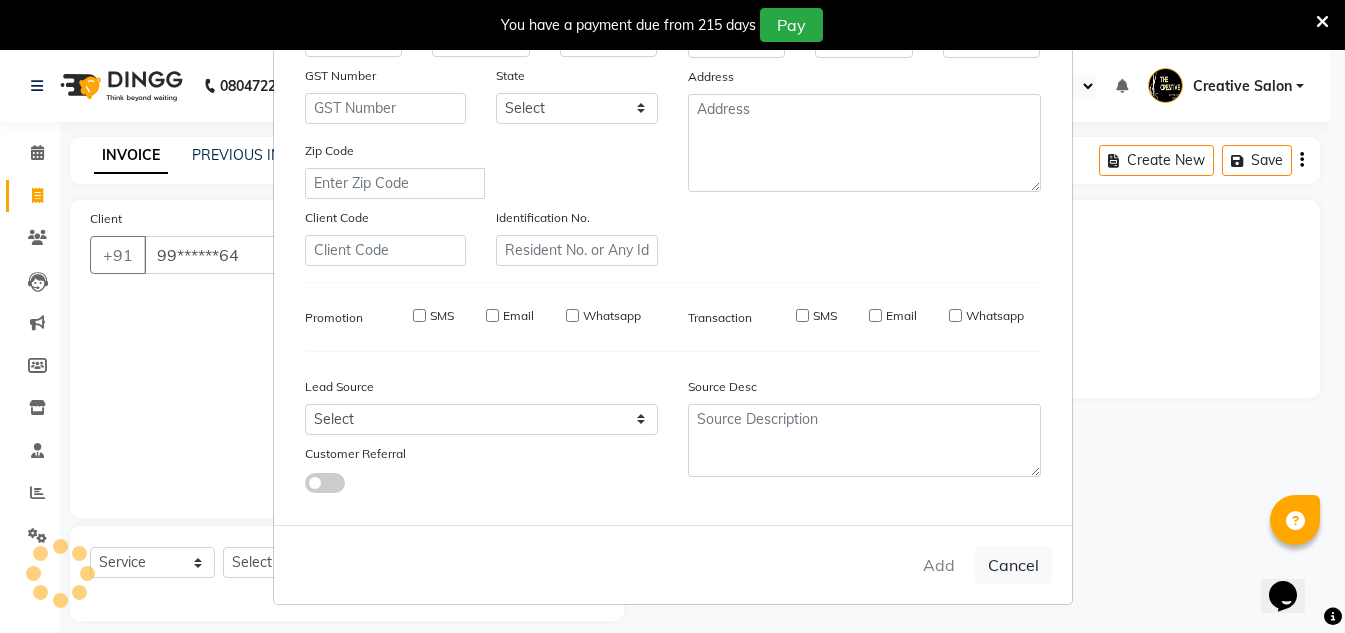 select 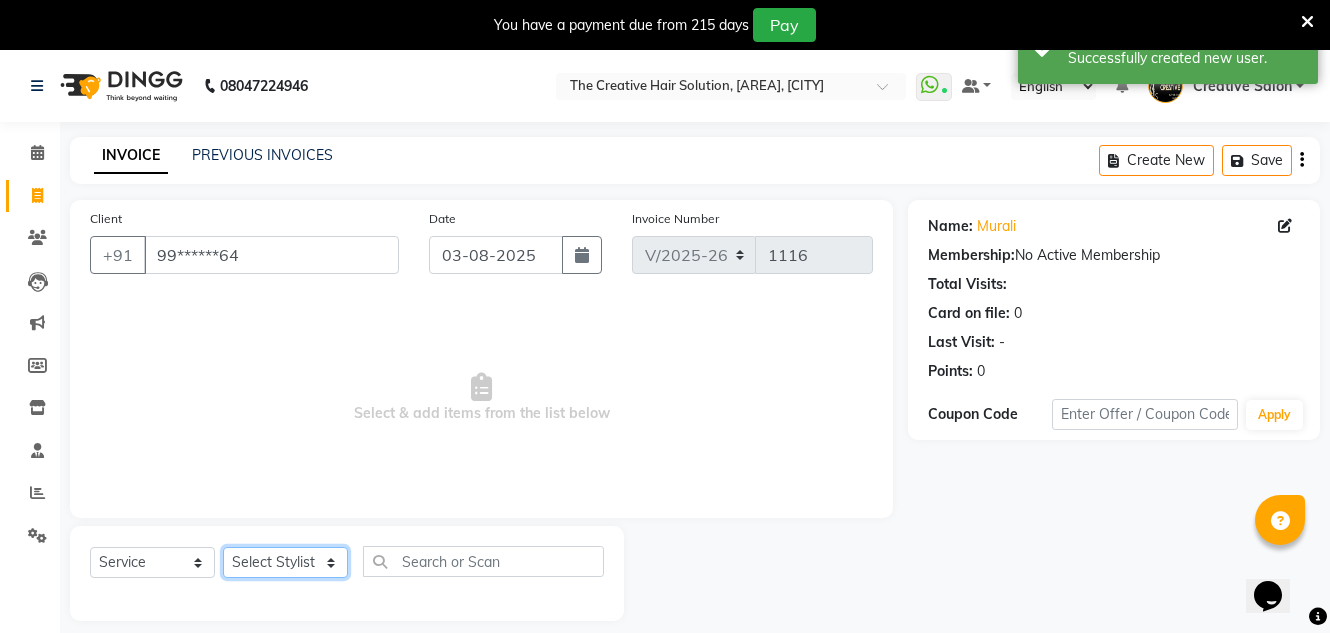 click on "Select Stylist Creative Salon [FIRST] [LAST] [FIRST] [LAST] the creative" 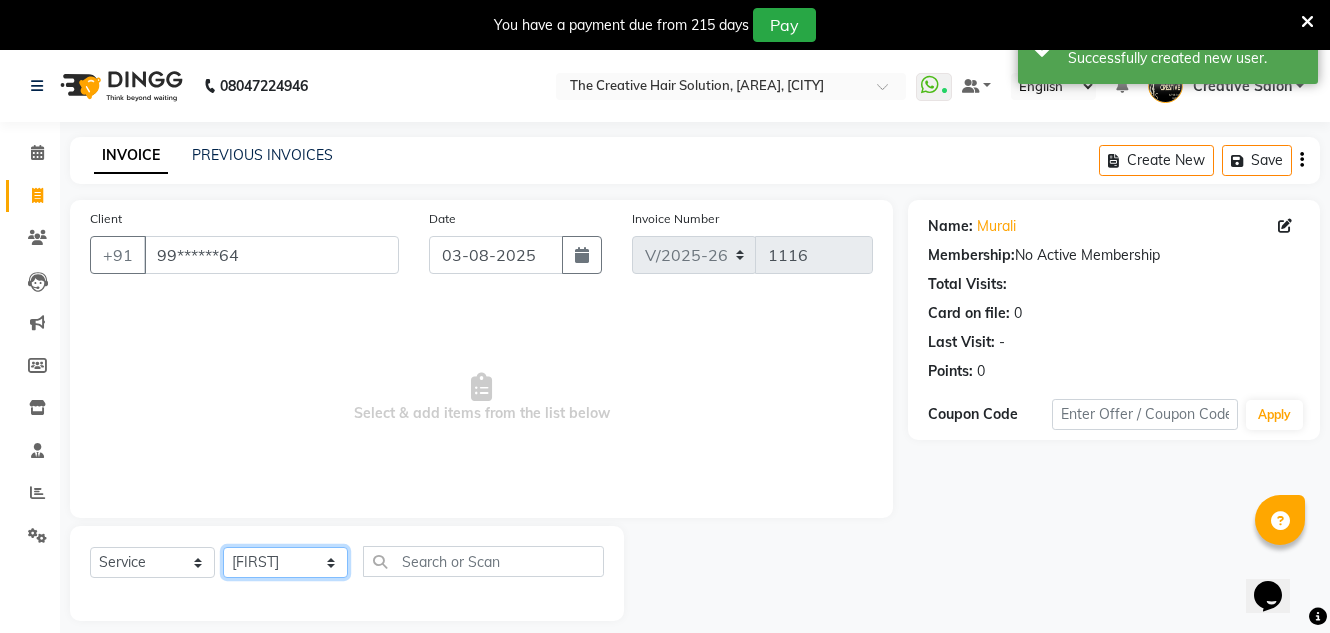 click on "Select Stylist Creative Salon [FIRST] [LAST] [FIRST] [LAST] the creative" 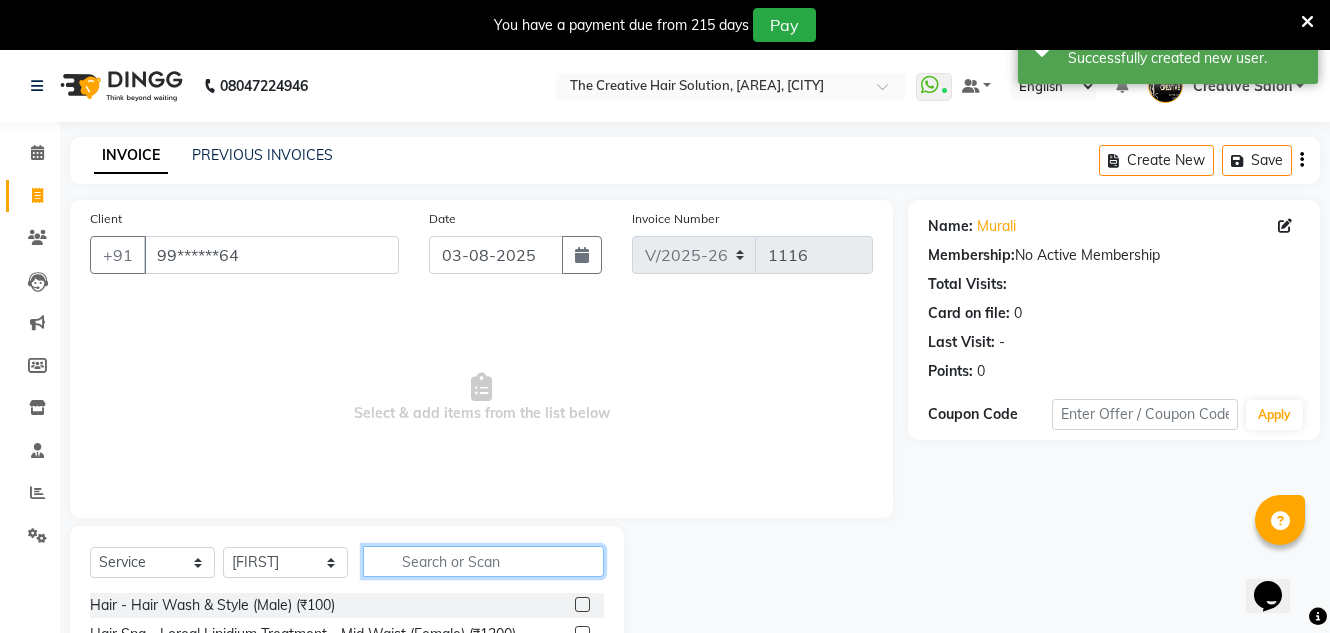 click 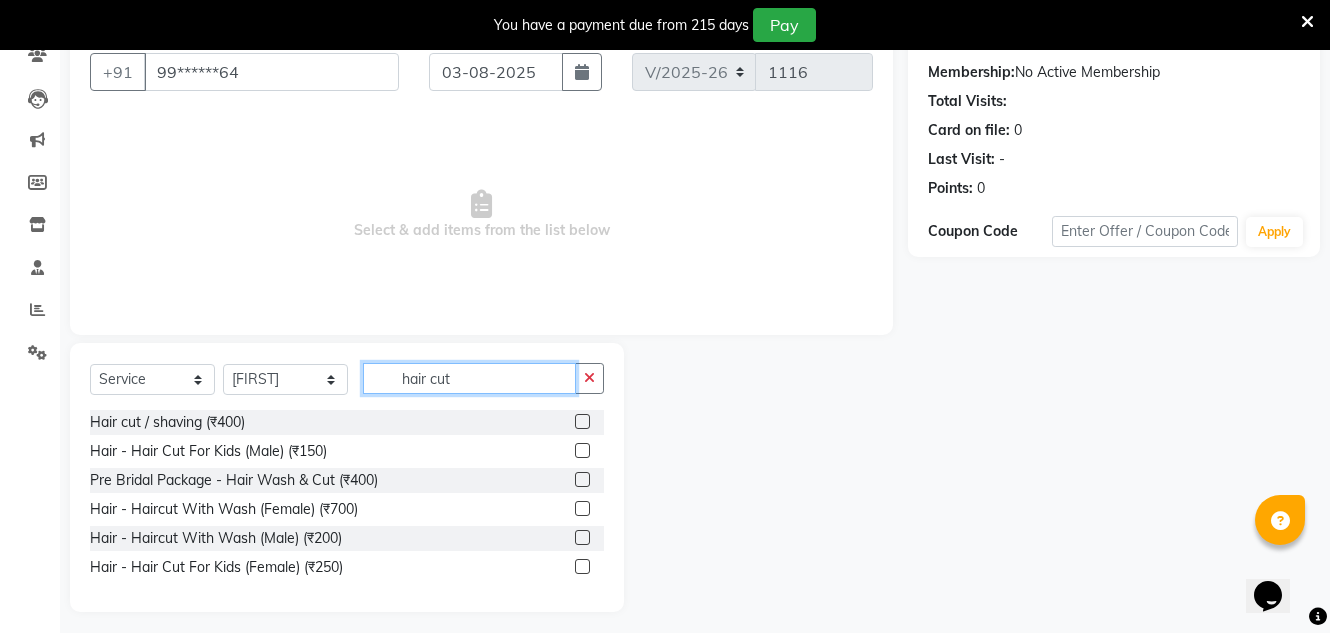 scroll, scrollTop: 192, scrollLeft: 0, axis: vertical 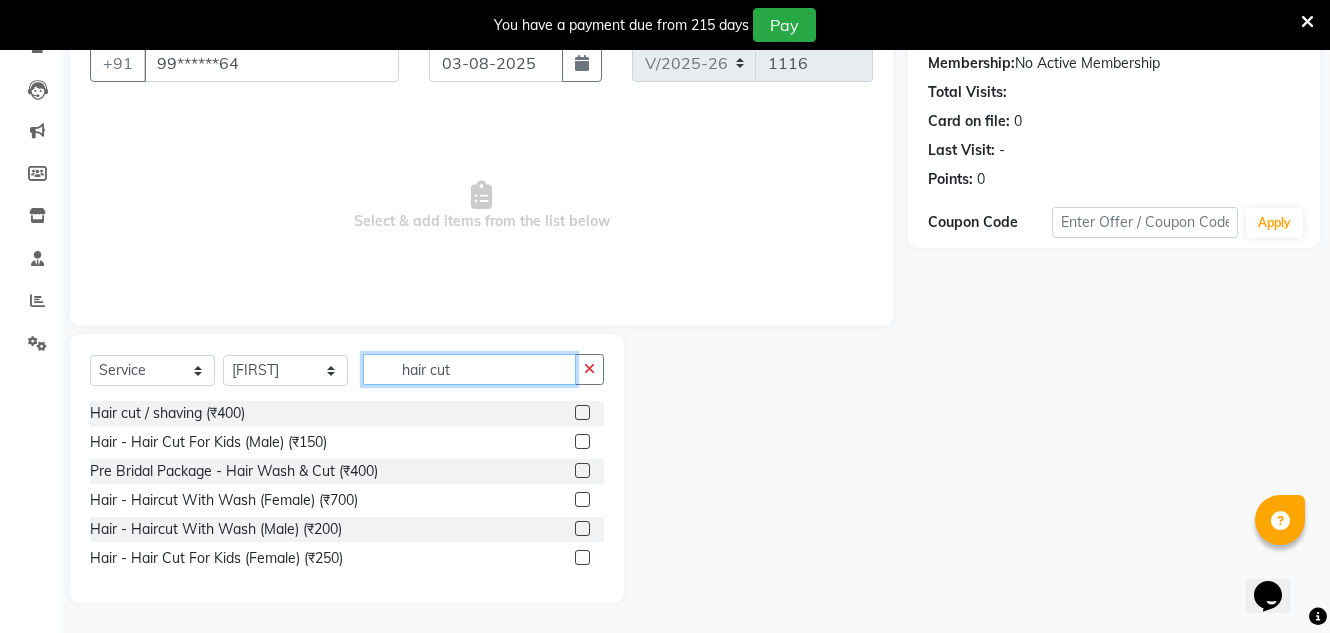 type on "hair cut" 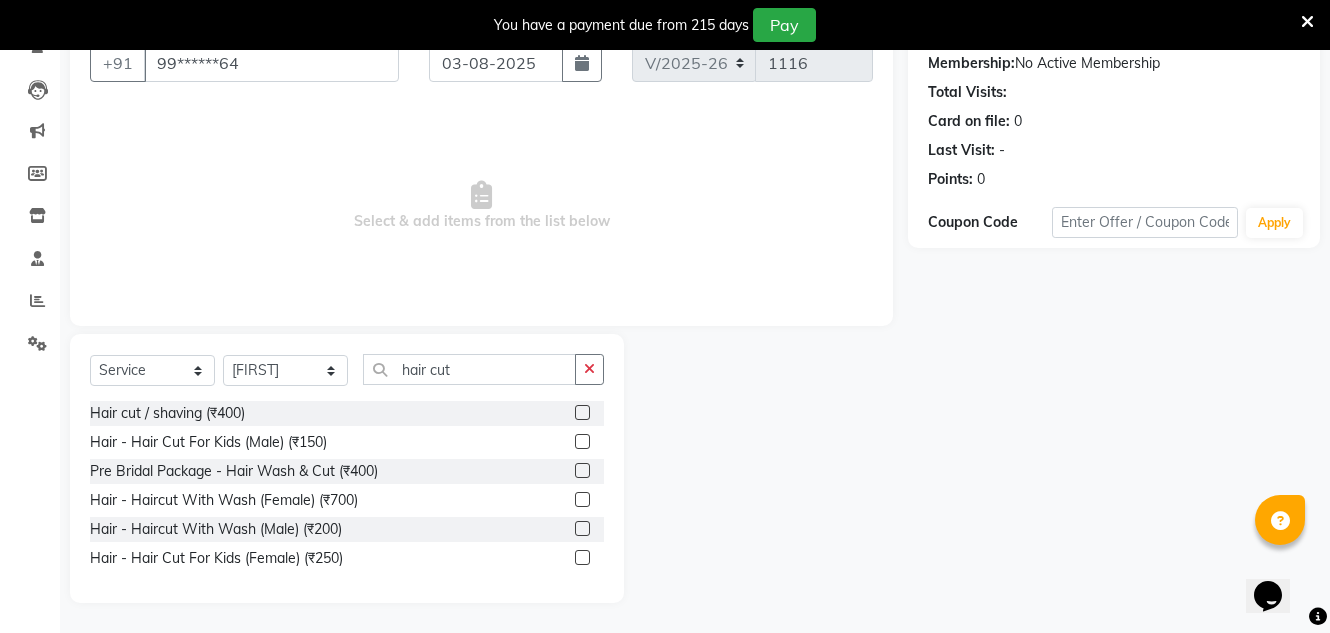 click 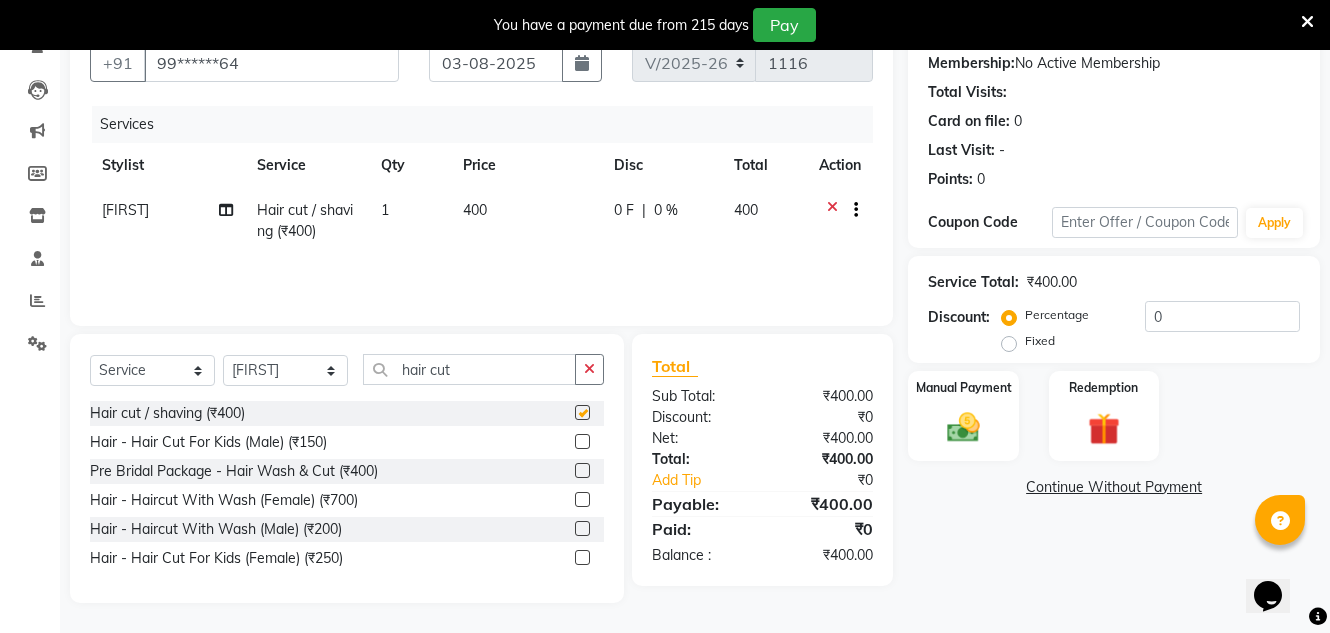 checkbox on "false" 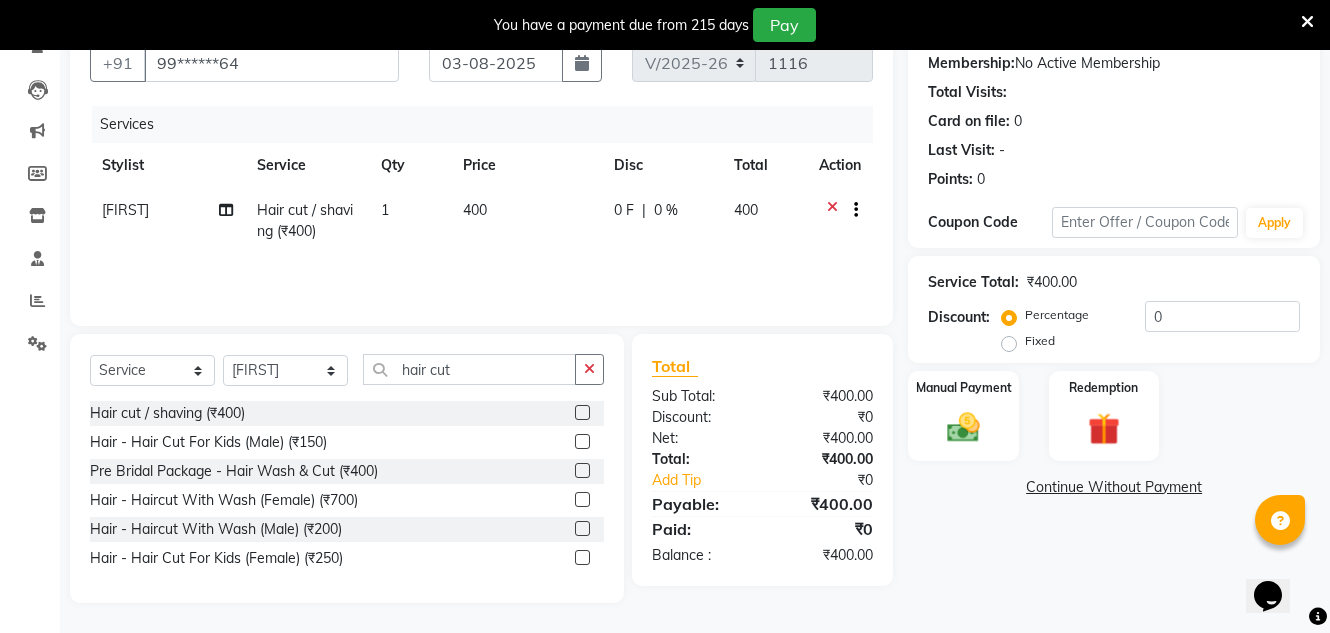 click on "400" 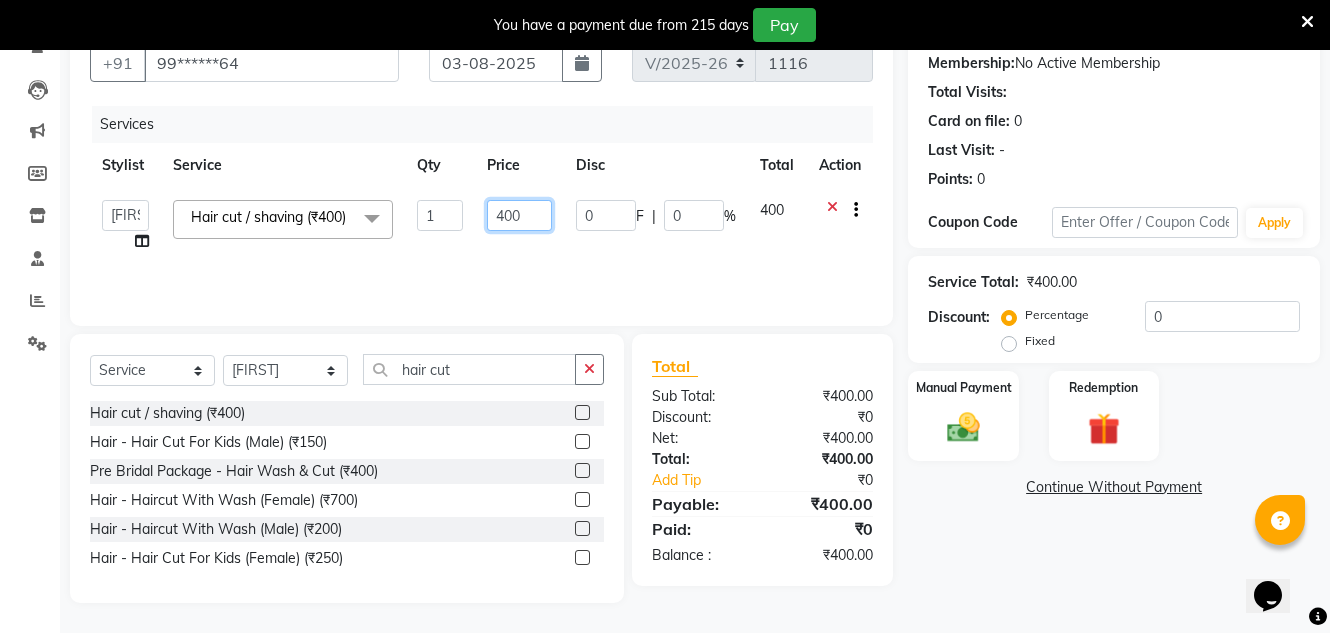 click on "400" 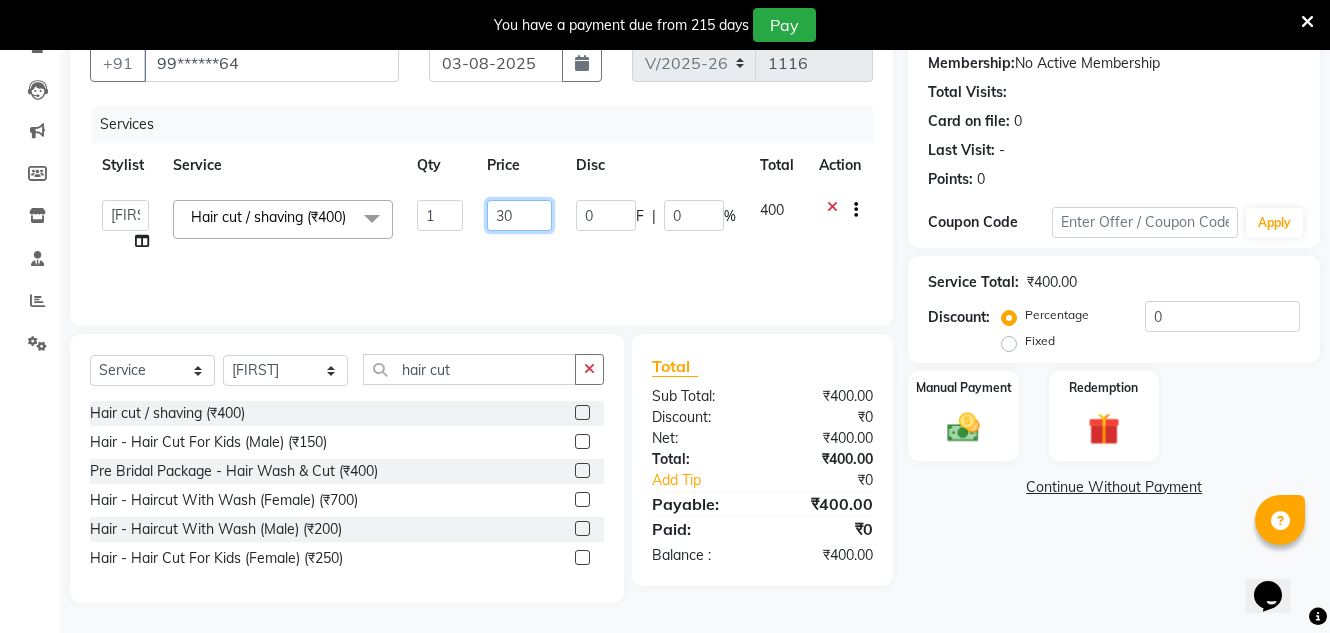 type on "350" 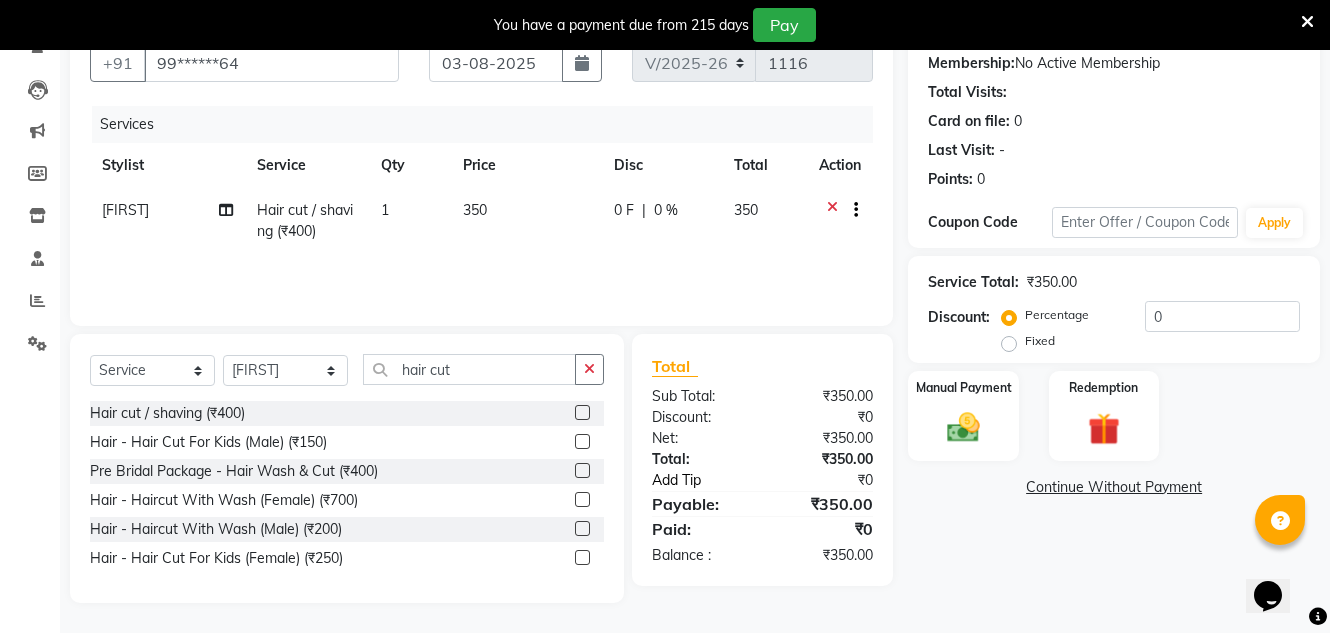 click on "Add Tip" 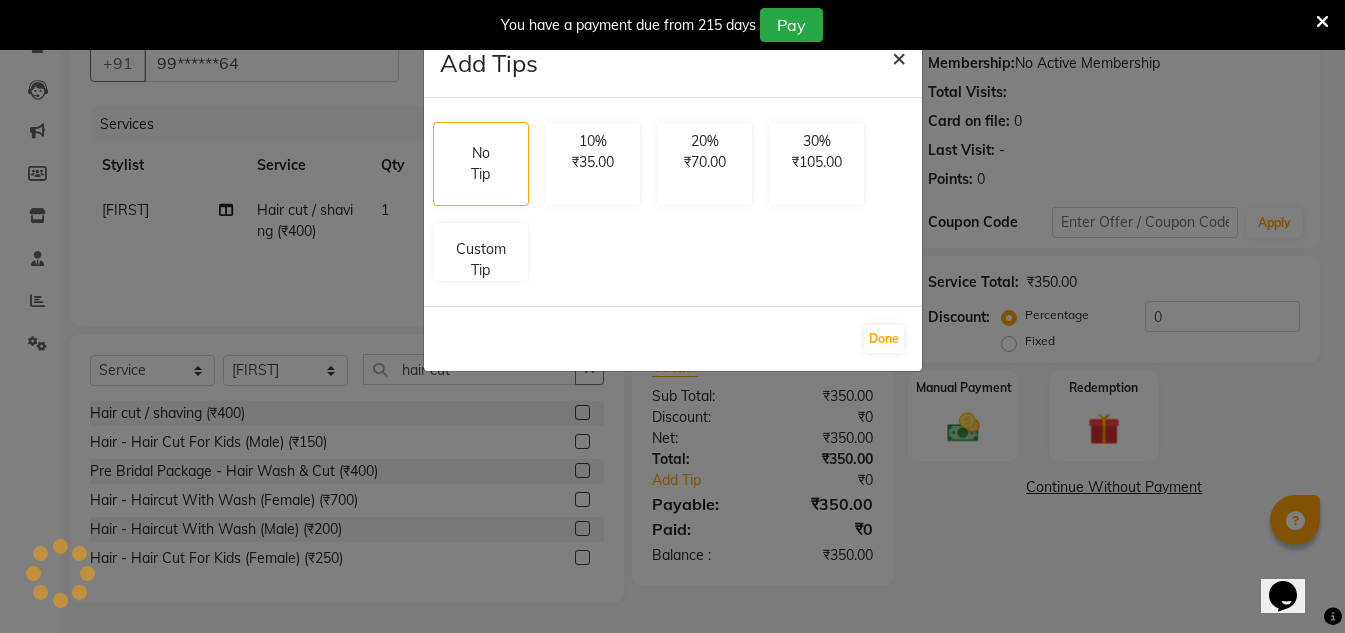 click on "×" 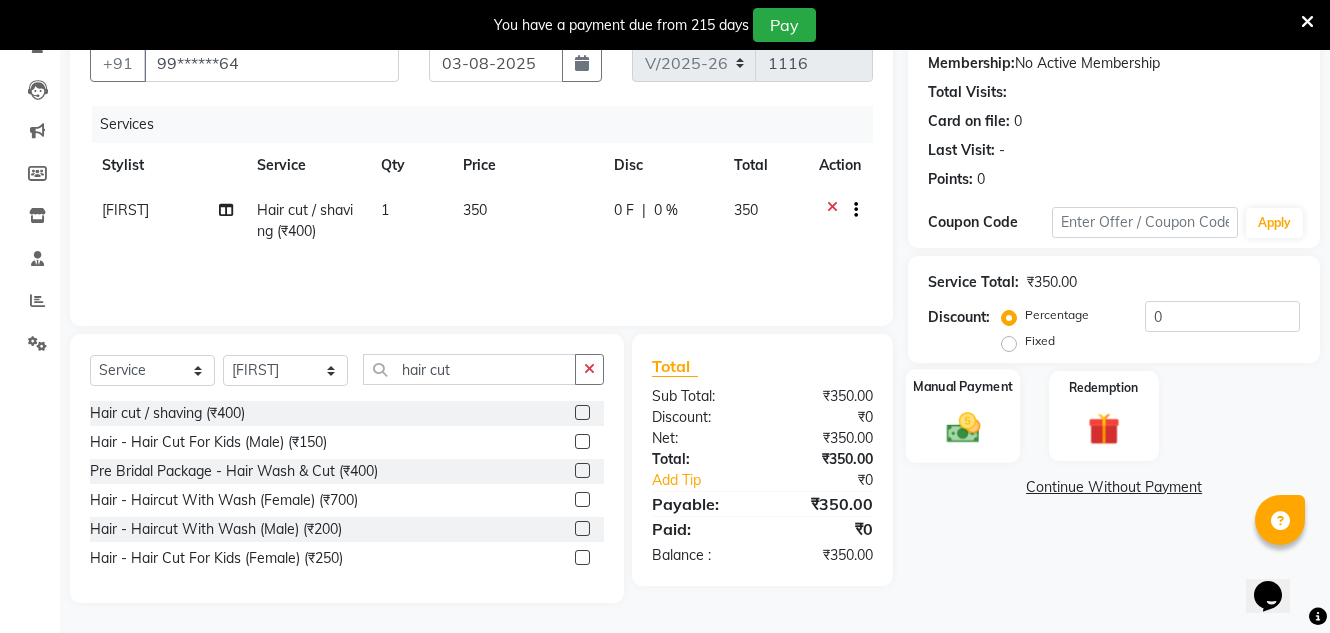 click on "Manual Payment" 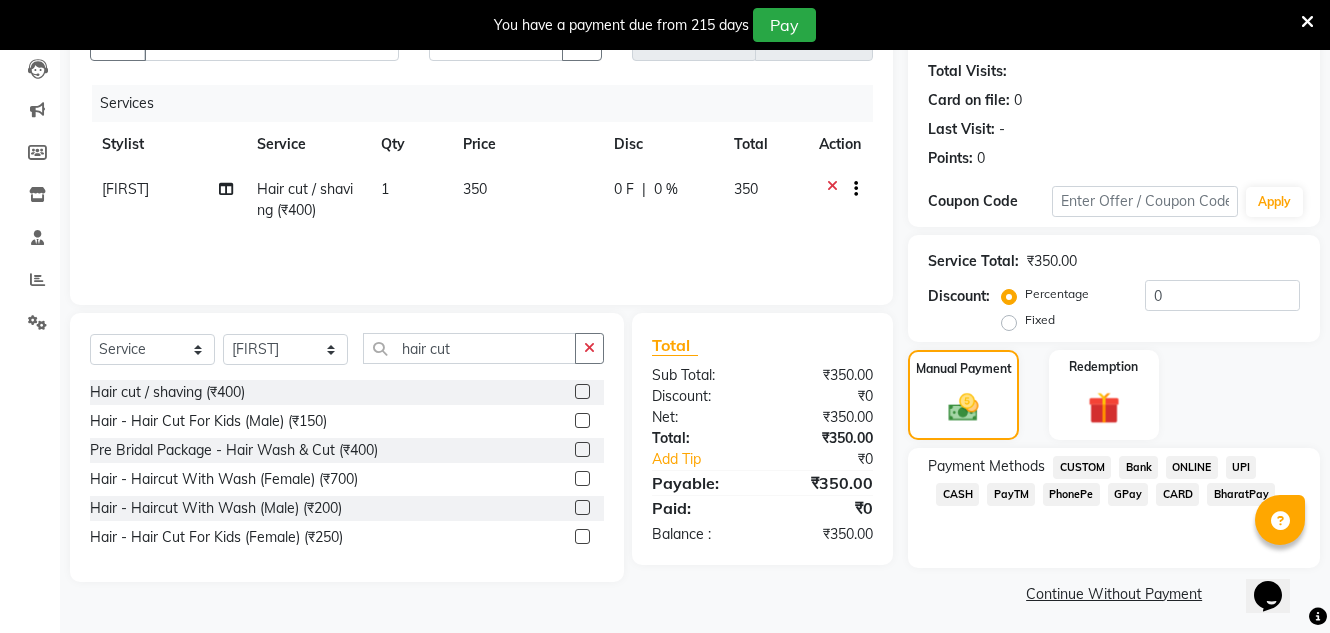 scroll, scrollTop: 219, scrollLeft: 0, axis: vertical 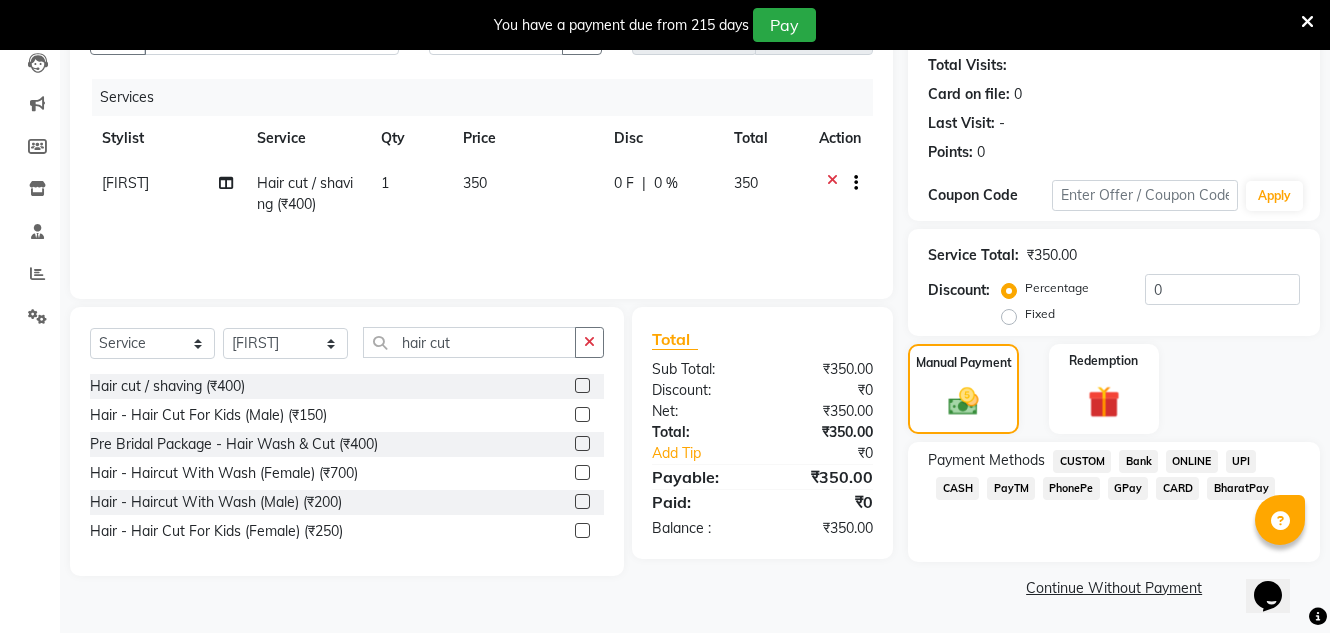 click on "GPay" 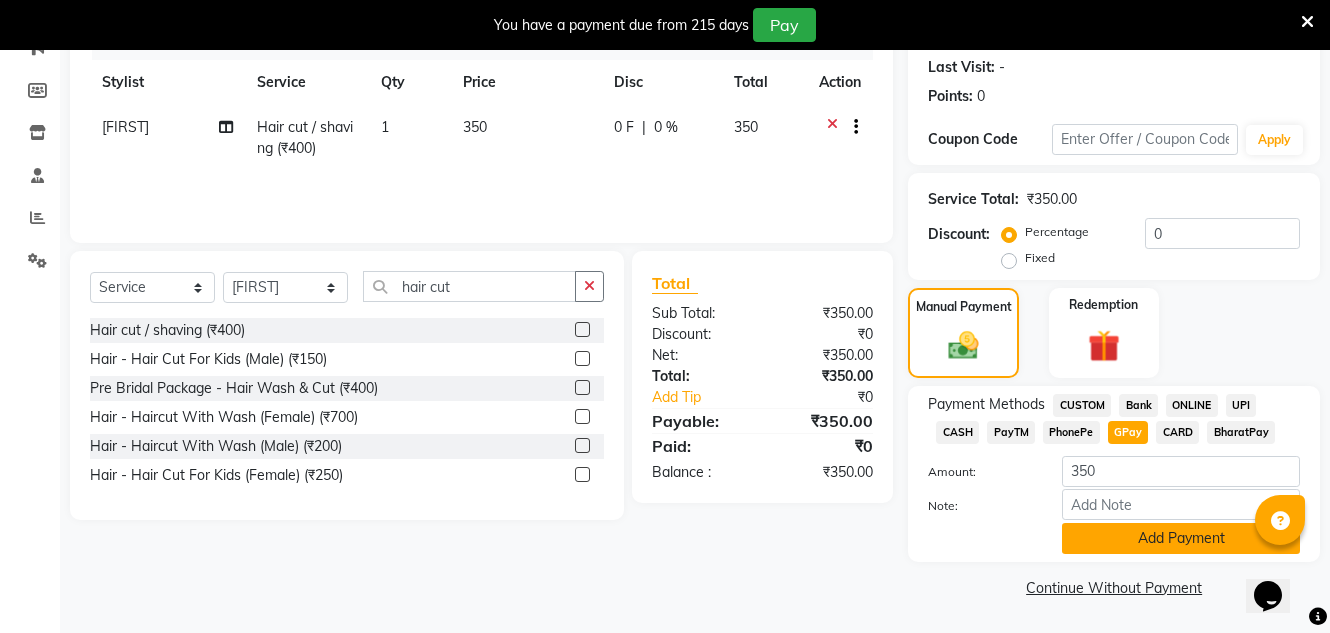 click on "Add Payment" 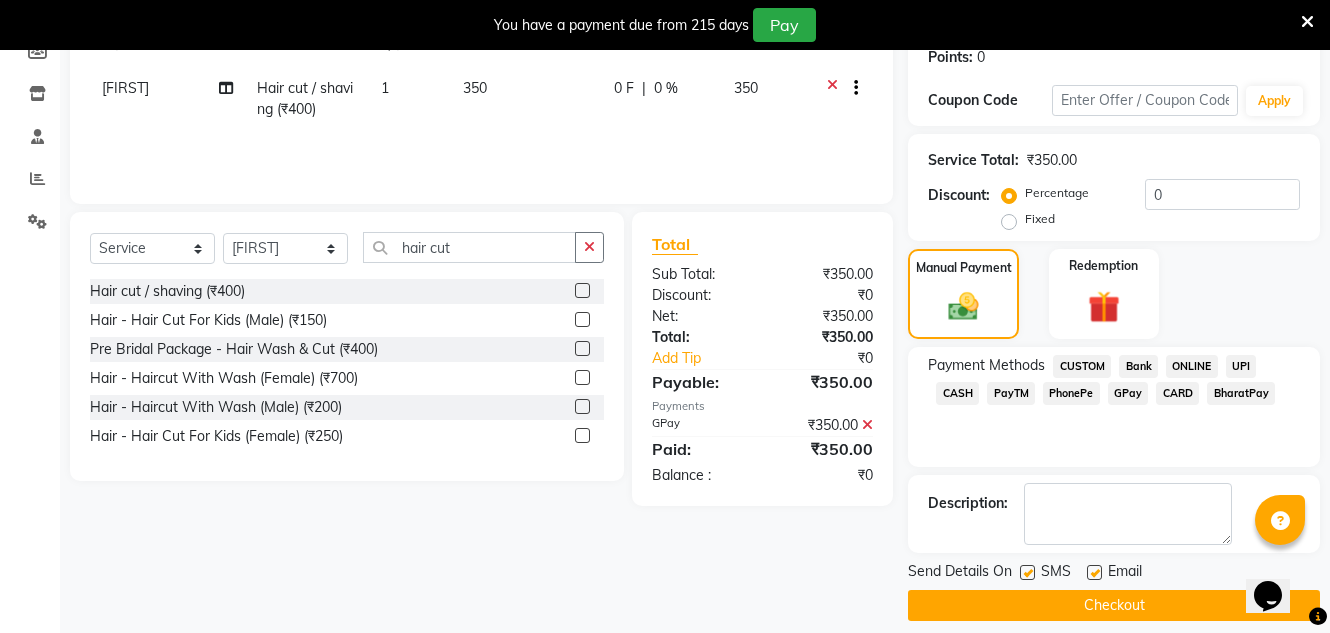 scroll, scrollTop: 332, scrollLeft: 0, axis: vertical 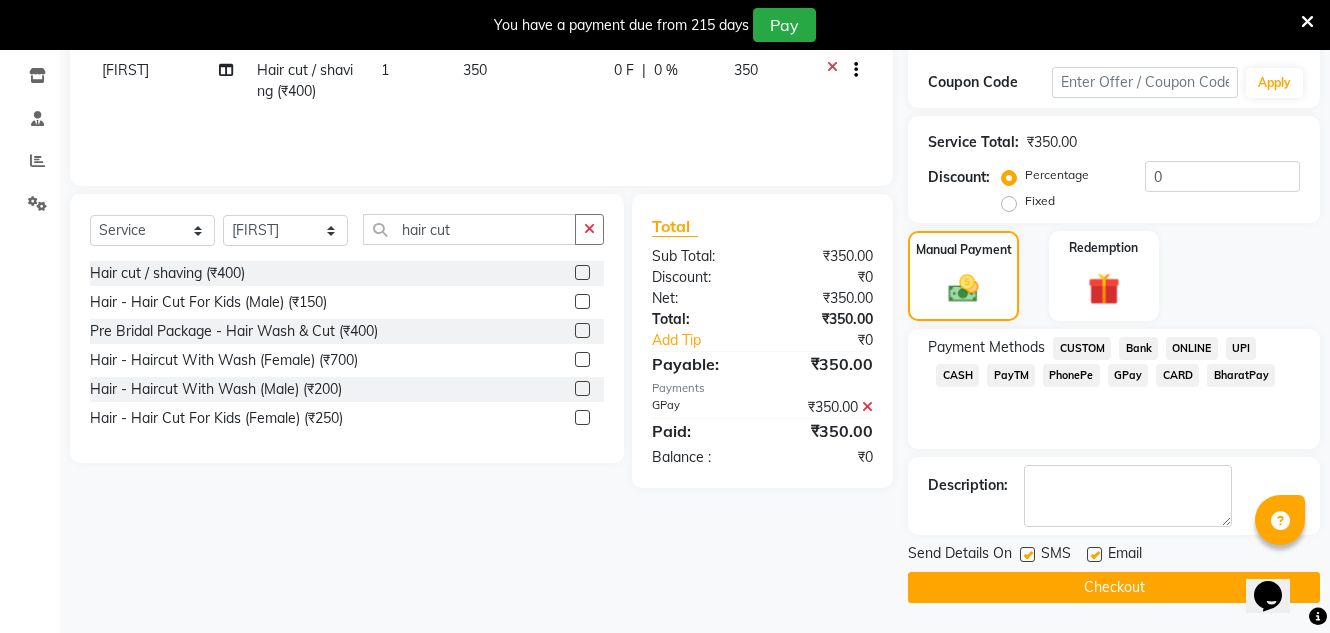 click 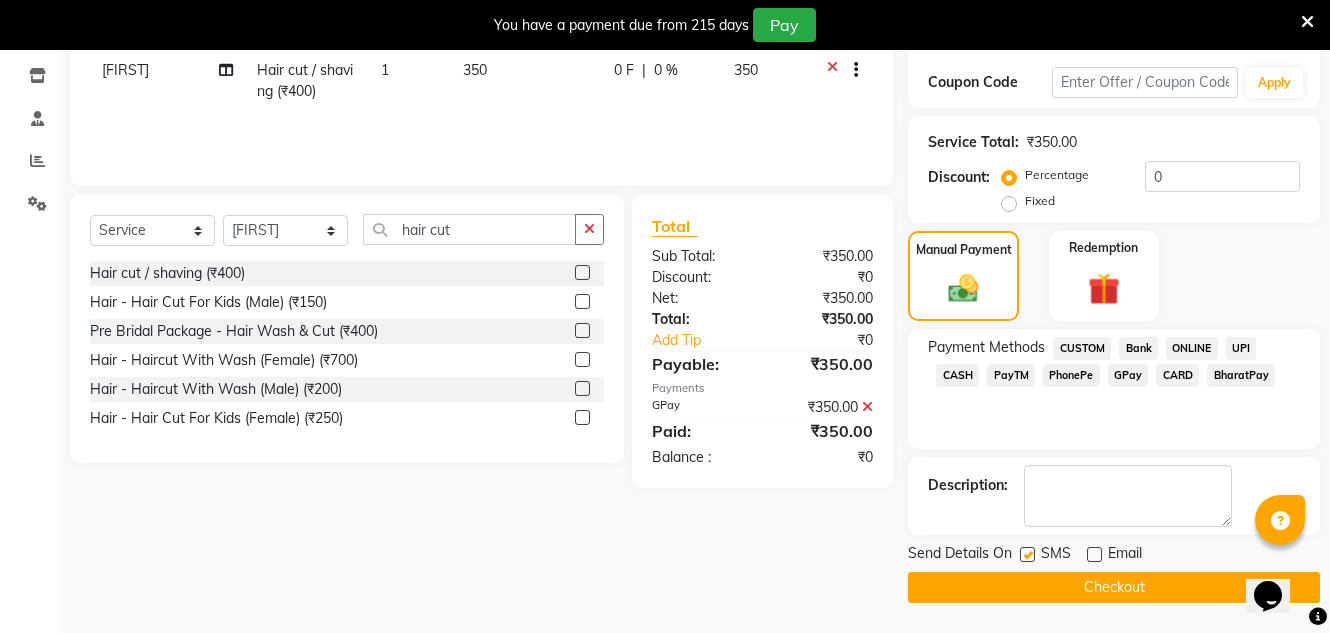 click on "Checkout" 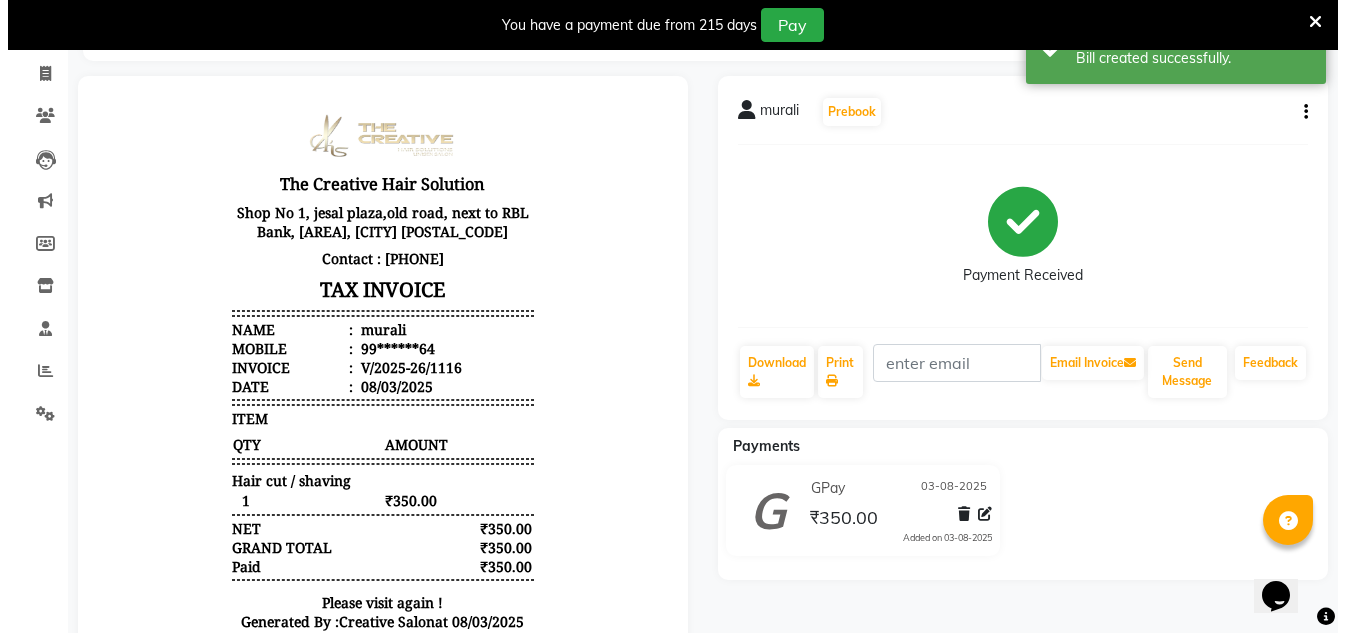 scroll, scrollTop: 0, scrollLeft: 0, axis: both 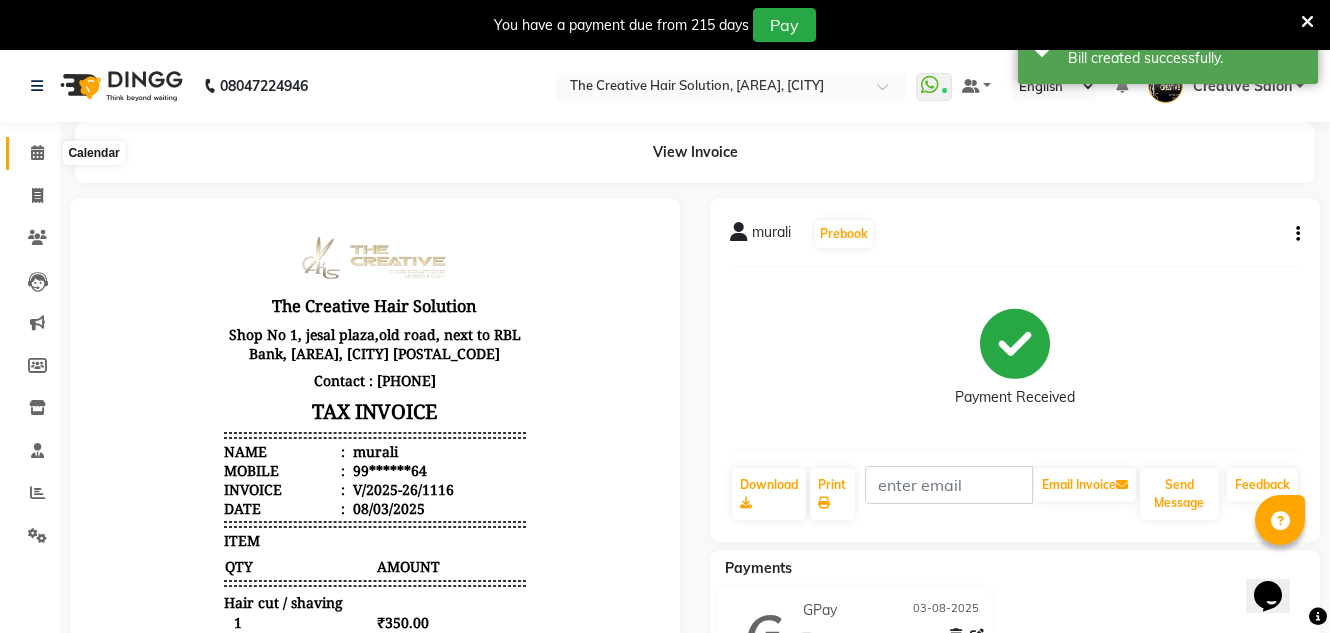 click 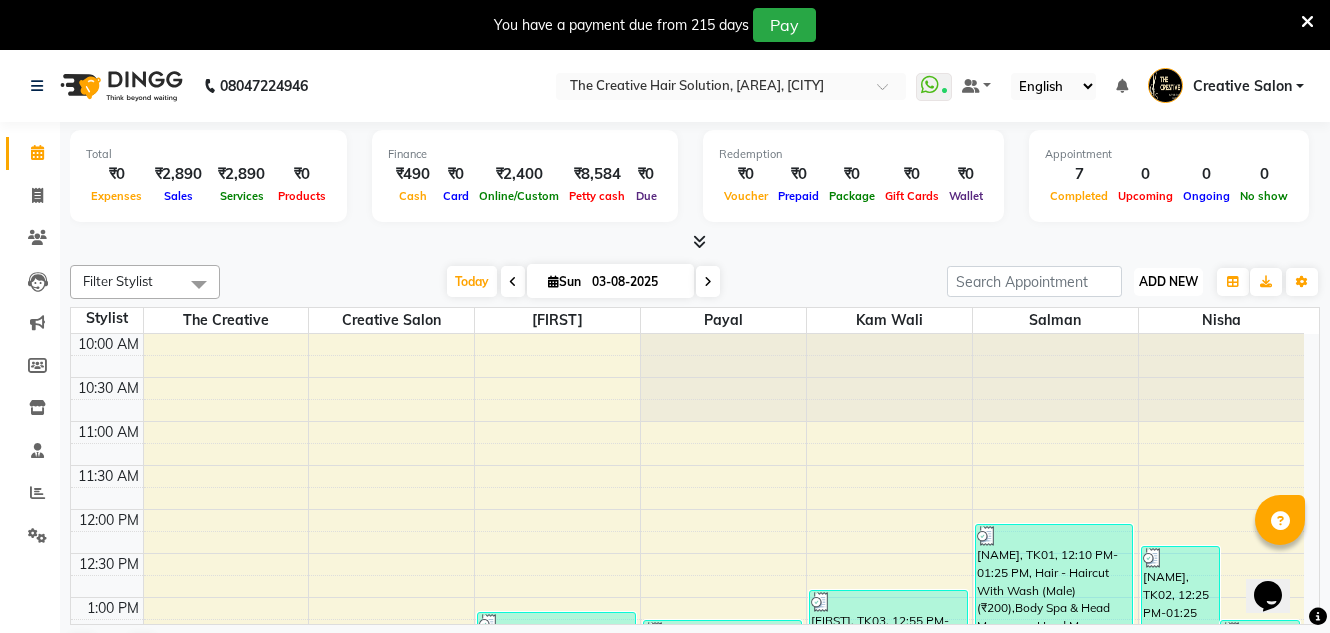 click on "ADD NEW" at bounding box center [1168, 281] 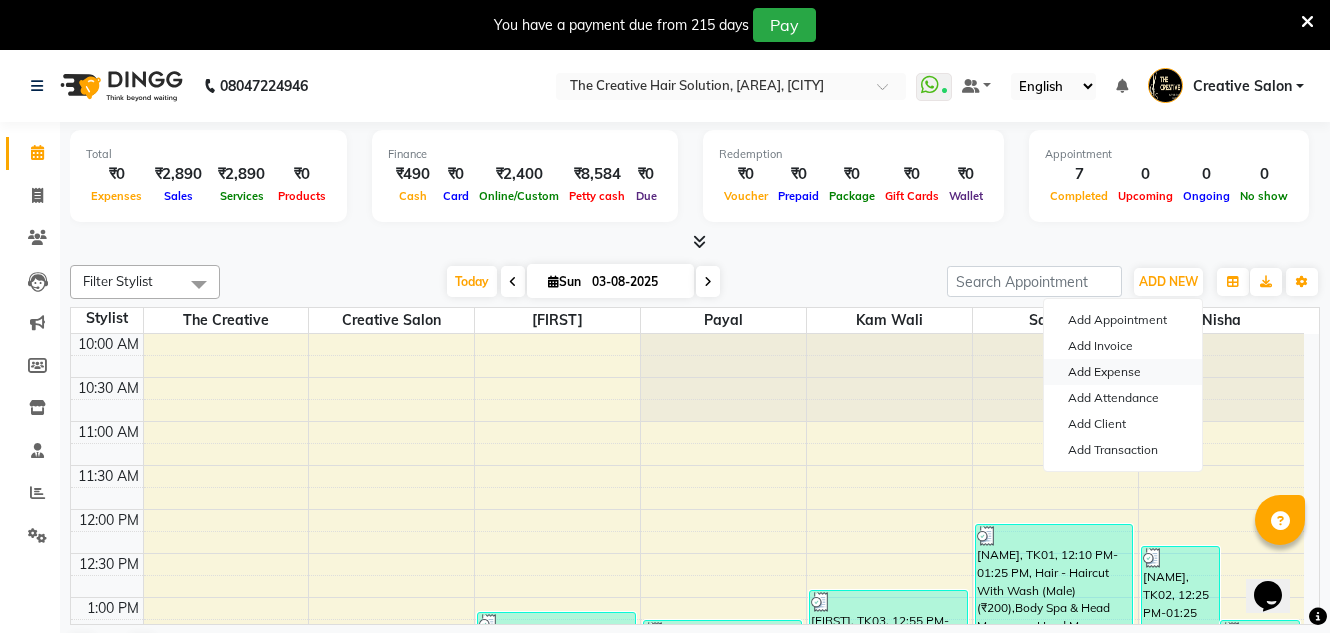 click on "Add Expense" at bounding box center [1123, 372] 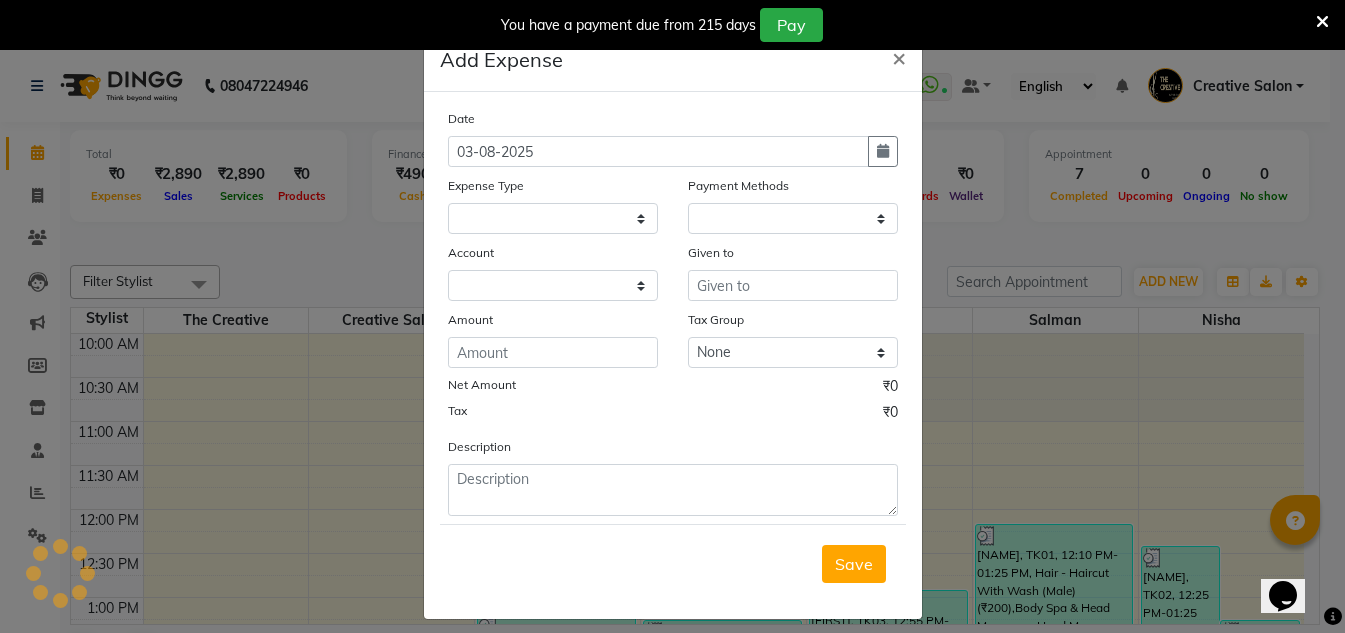 select on "649" 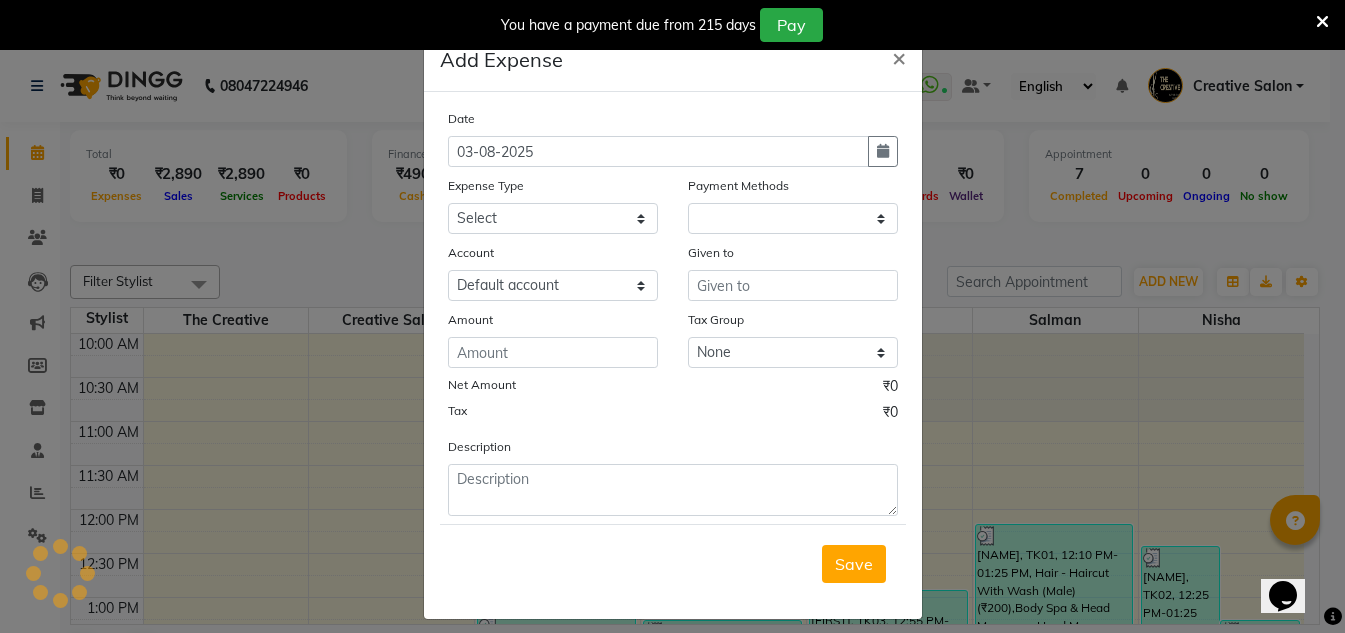select on "1" 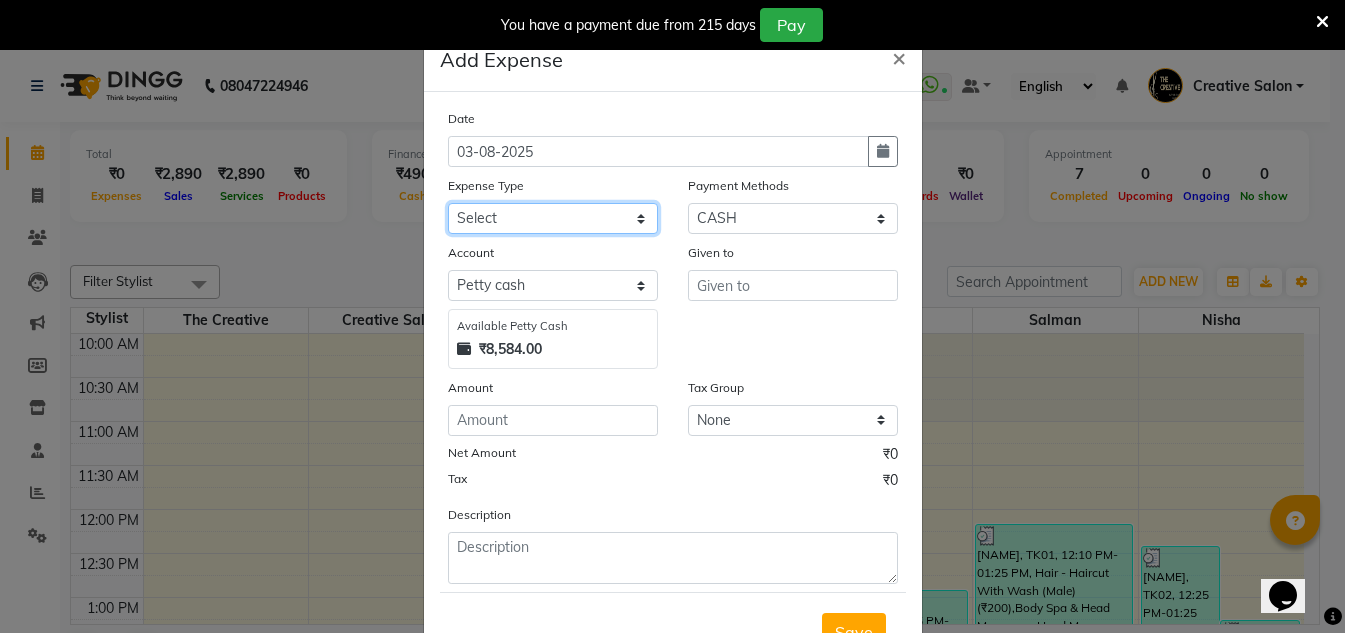 click on "Select Advance Salary Bank charges Cash Handed Over to Owner Cash transfer to bank Client Client Snacks Equipment Govt fee Incentive Kam wali salary Light Bill EXP Maintenance Marketing Miscellaneous New Product Buy Other Pantry Product Rent Salary Staff Snacks stationary Tax Tea & Refreshment tip Utilities Water" 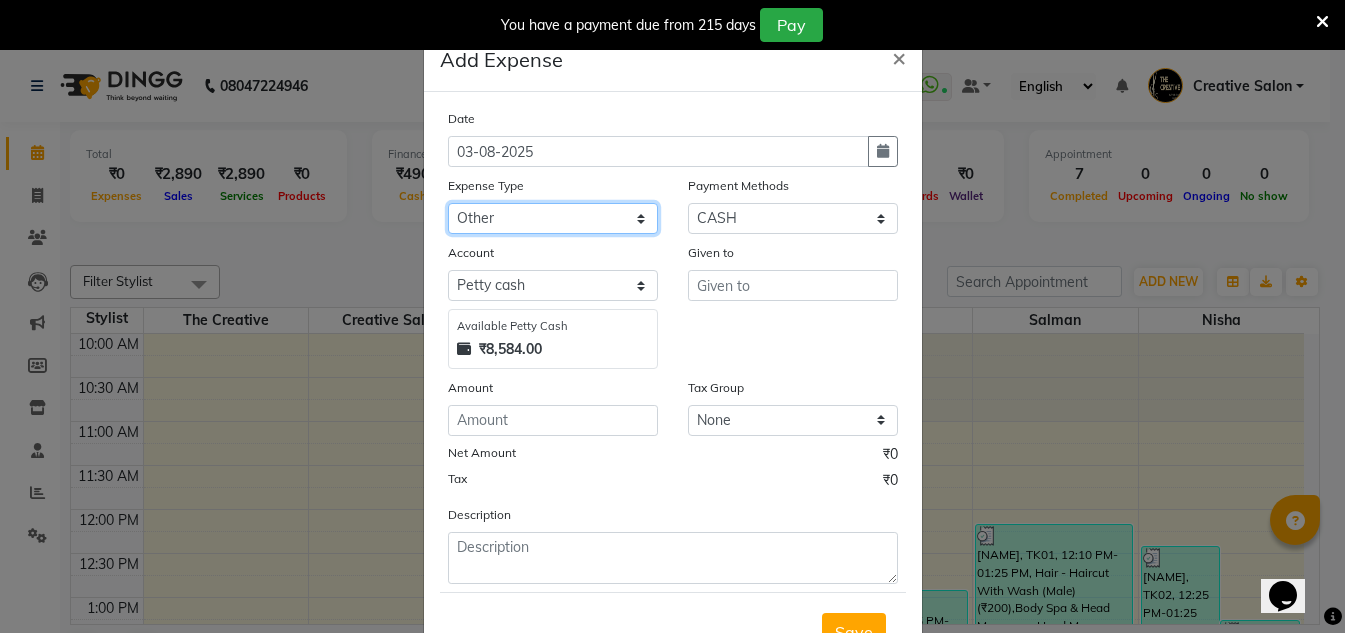 click on "Select Advance Salary Bank charges Cash Handed Over to Owner Cash transfer to bank Client Client Snacks Equipment Govt fee Incentive Kam wali salary Light Bill EXP Maintenance Marketing Miscellaneous New Product Buy Other Pantry Product Rent Salary Staff Snacks stationary Tax Tea & Refreshment tip Utilities Water" 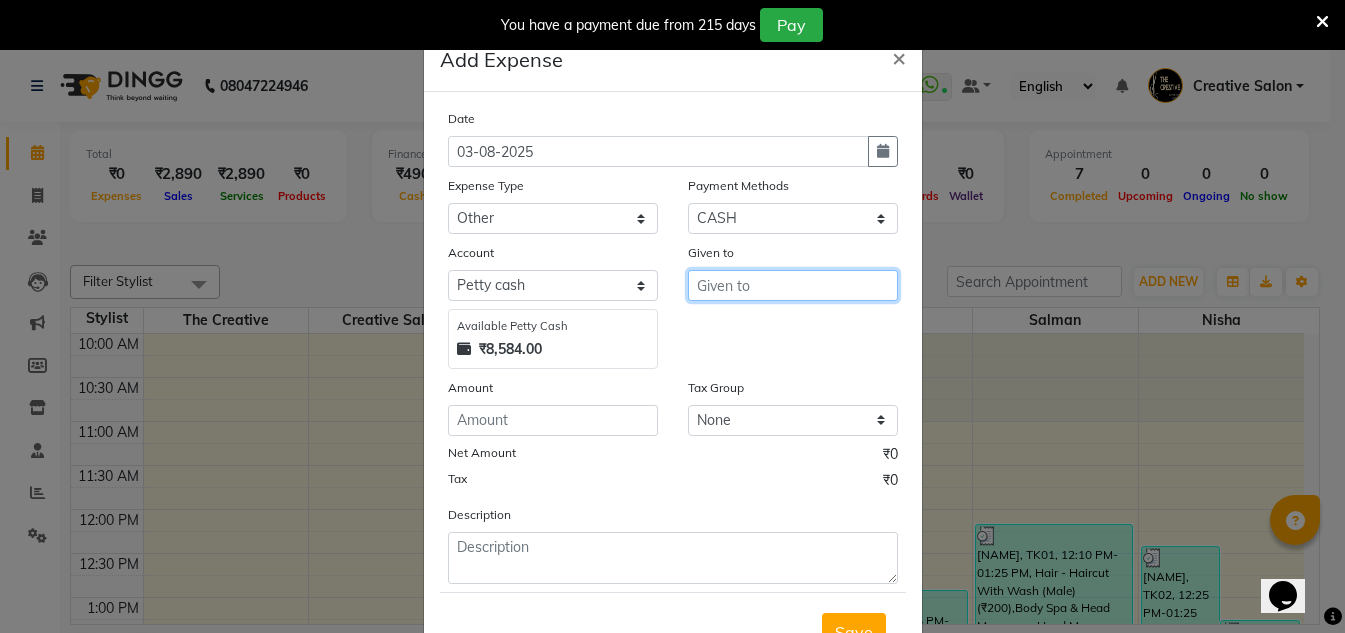 click at bounding box center (793, 285) 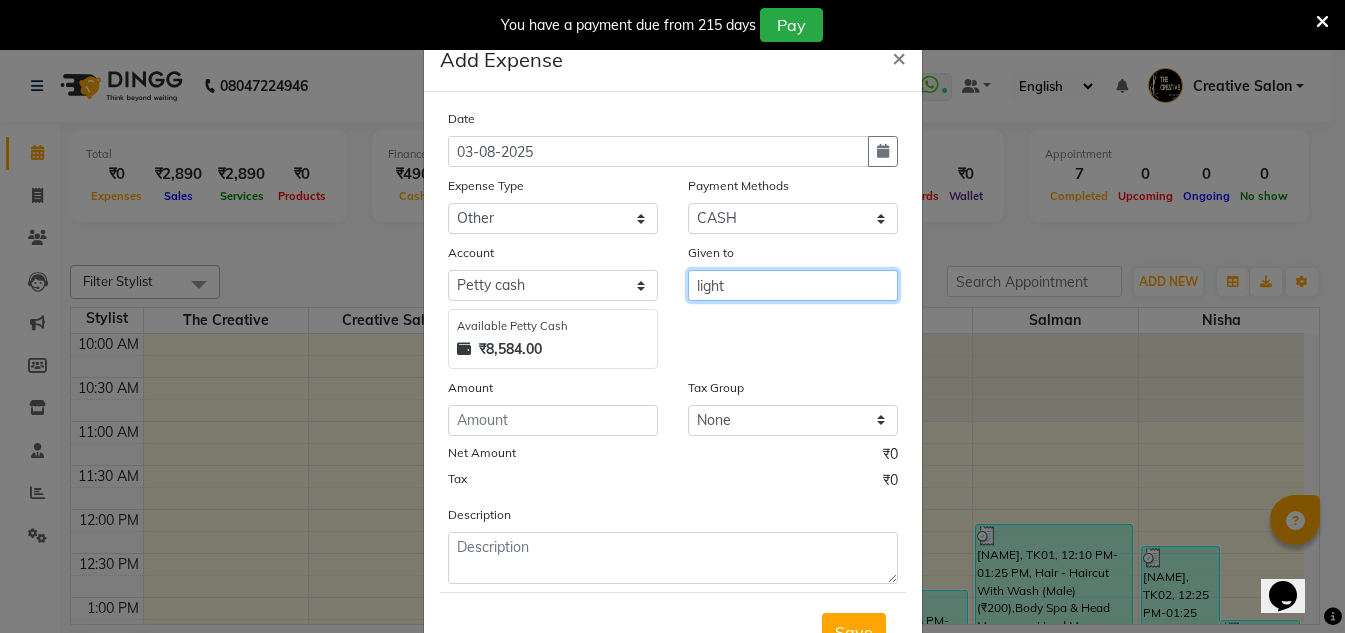 type on "light" 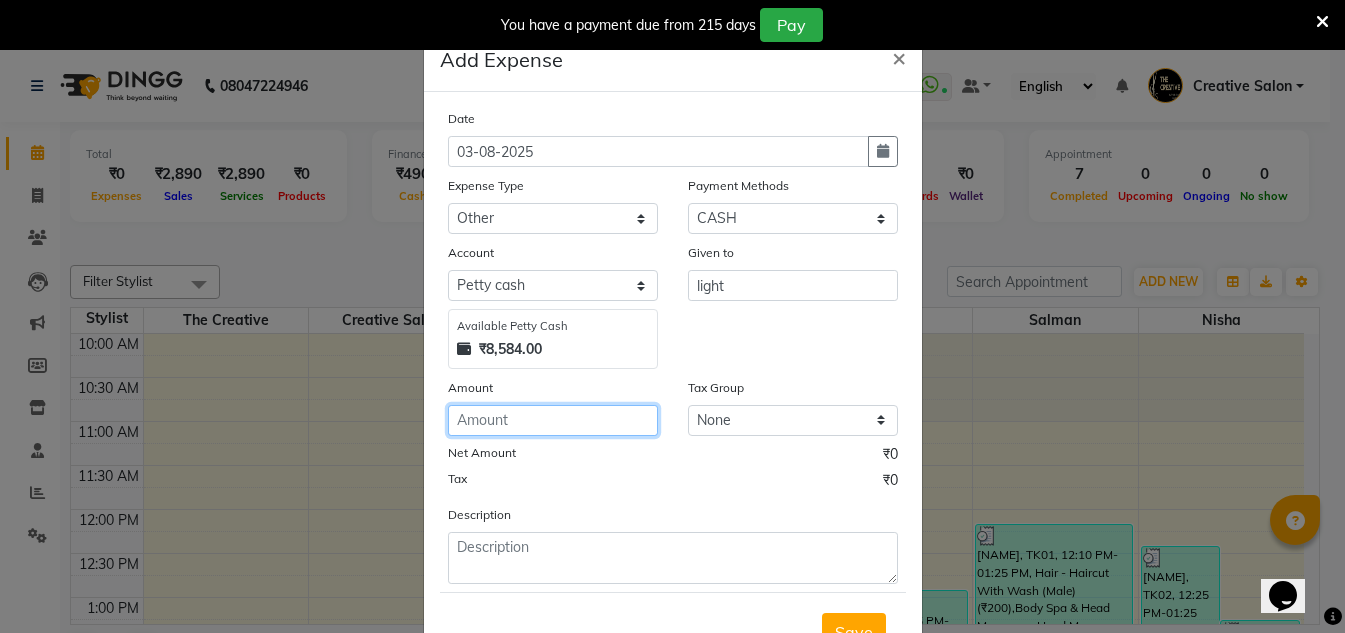 click 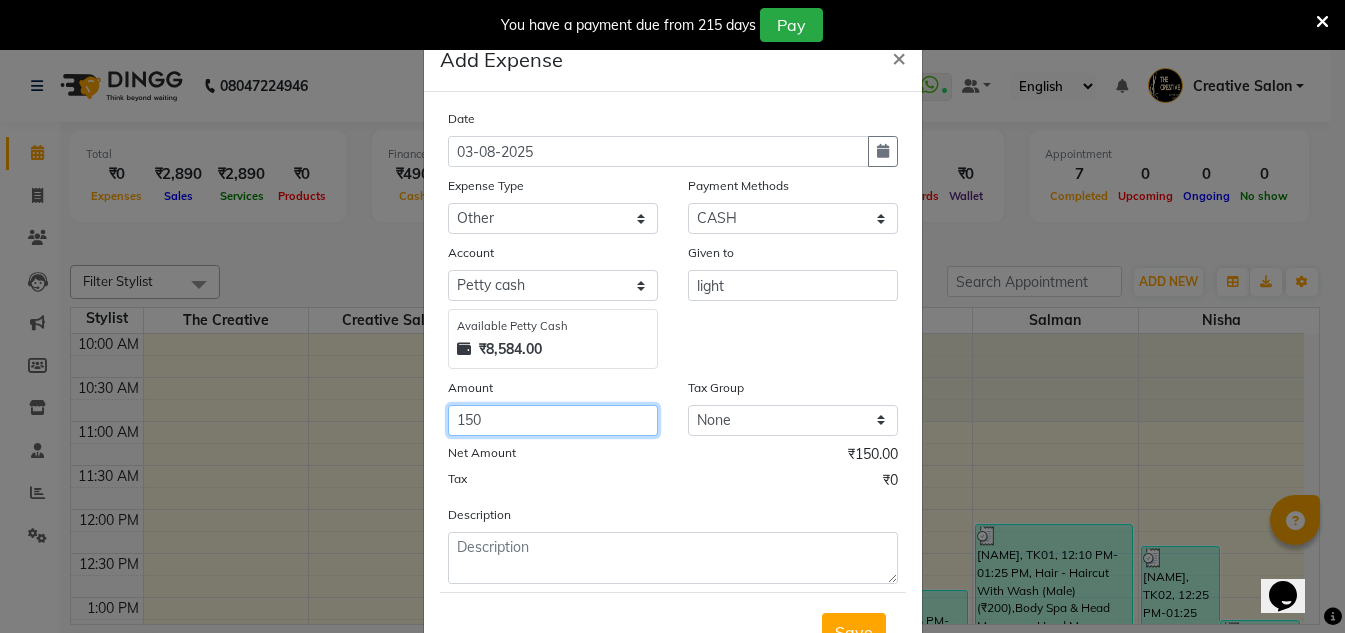 type on "150" 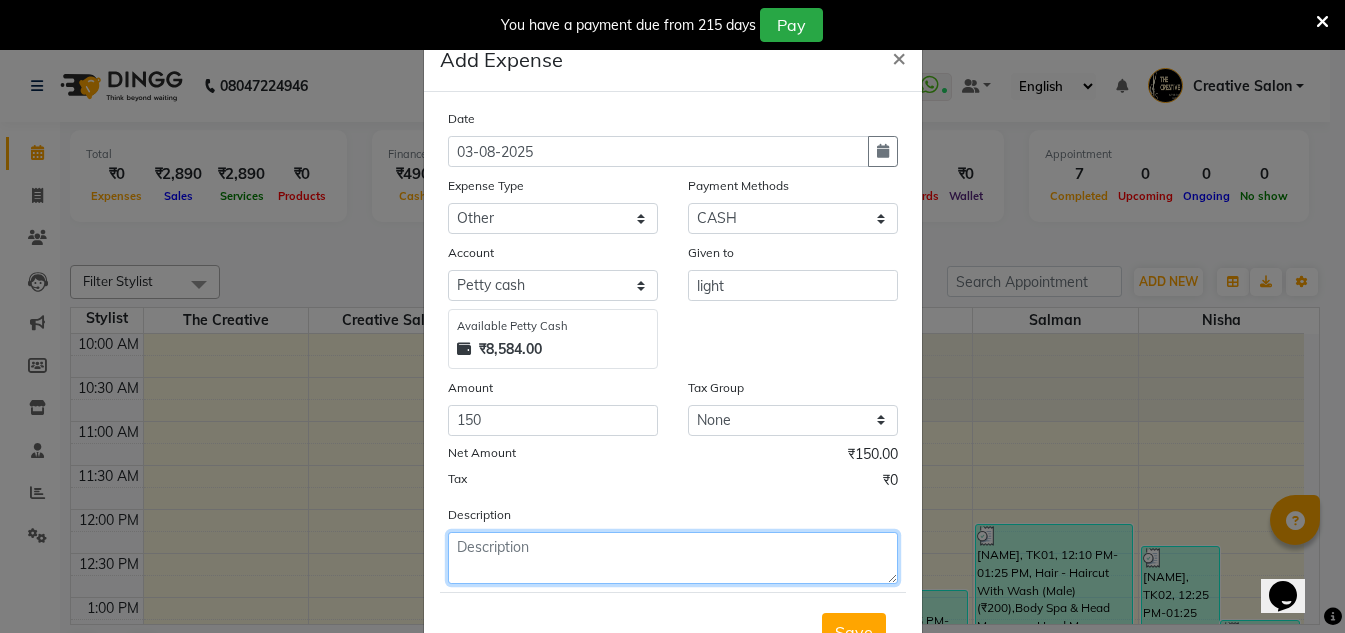 click 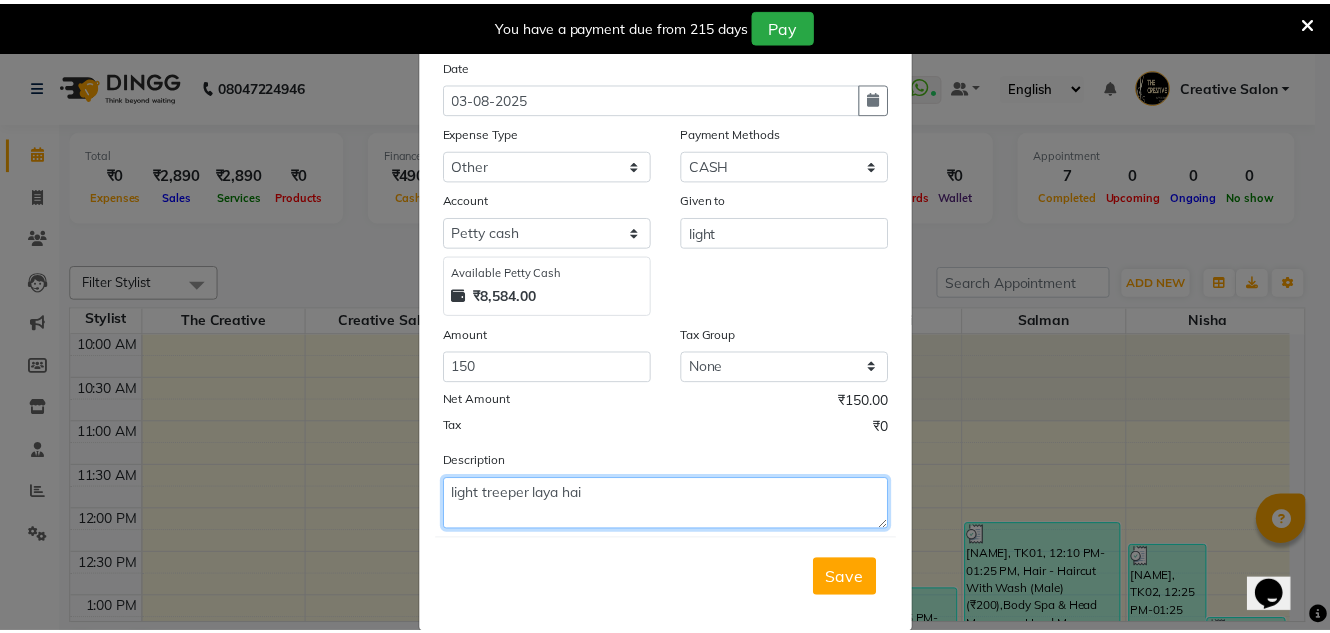 scroll, scrollTop: 83, scrollLeft: 0, axis: vertical 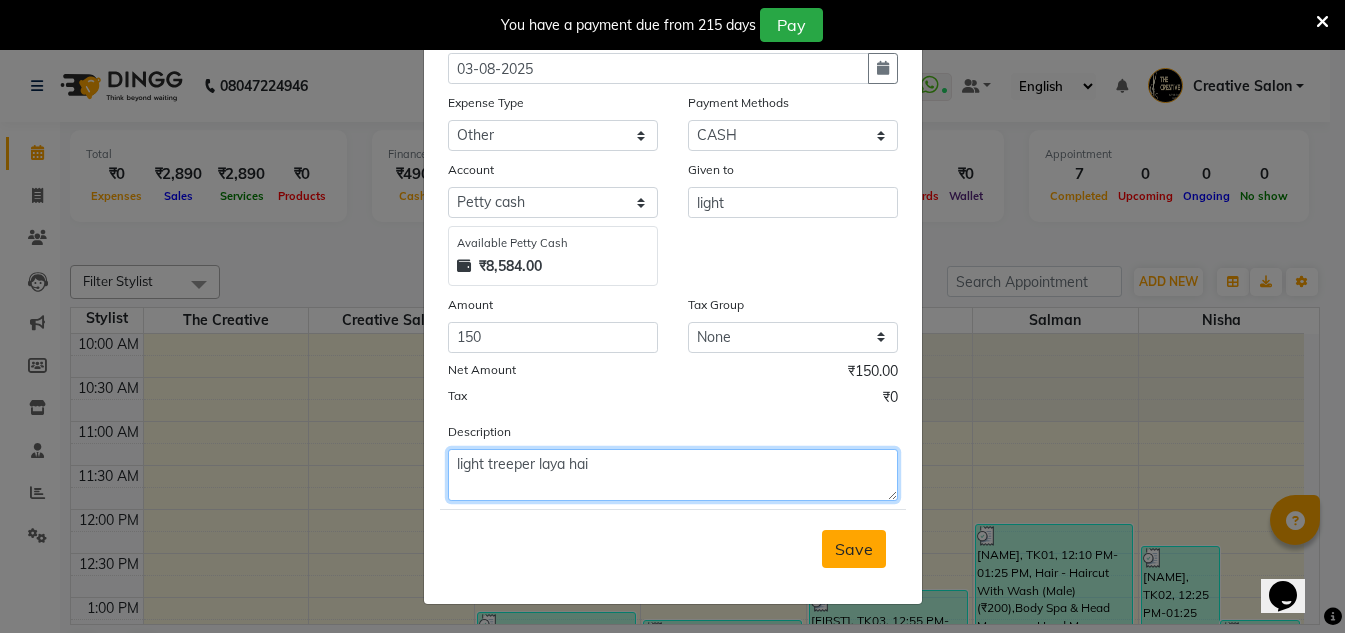 type on "light treeper laya hai" 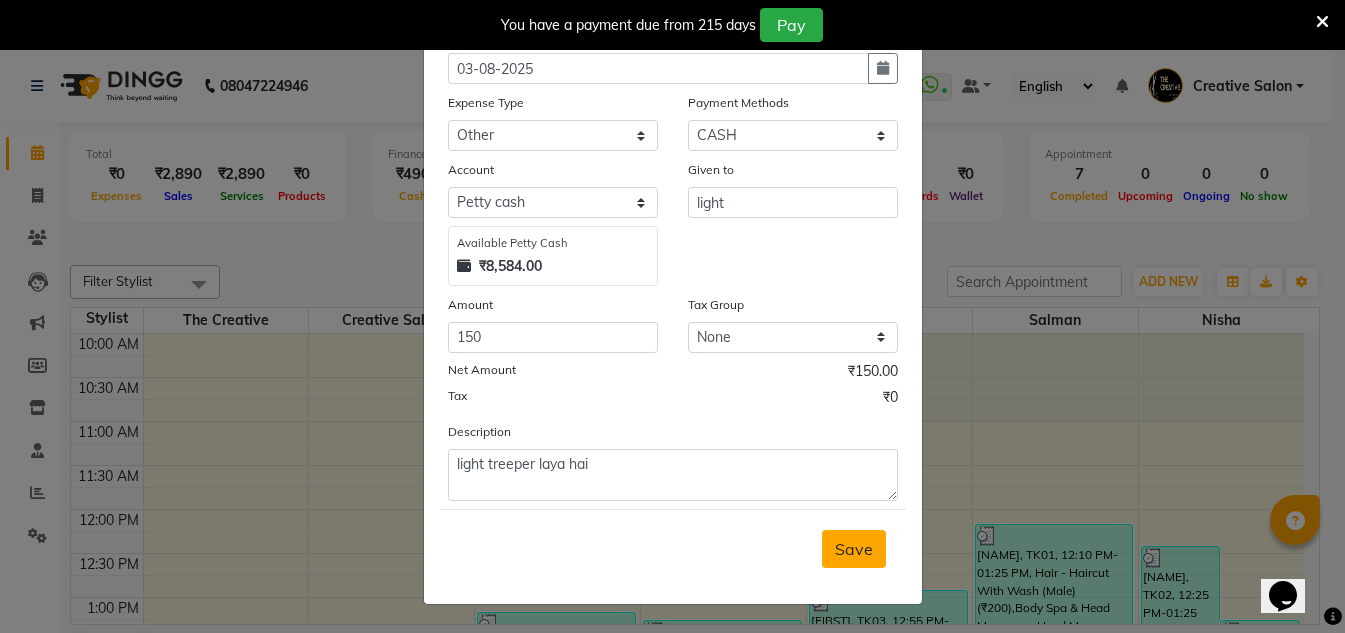 click on "Save" at bounding box center (854, 549) 